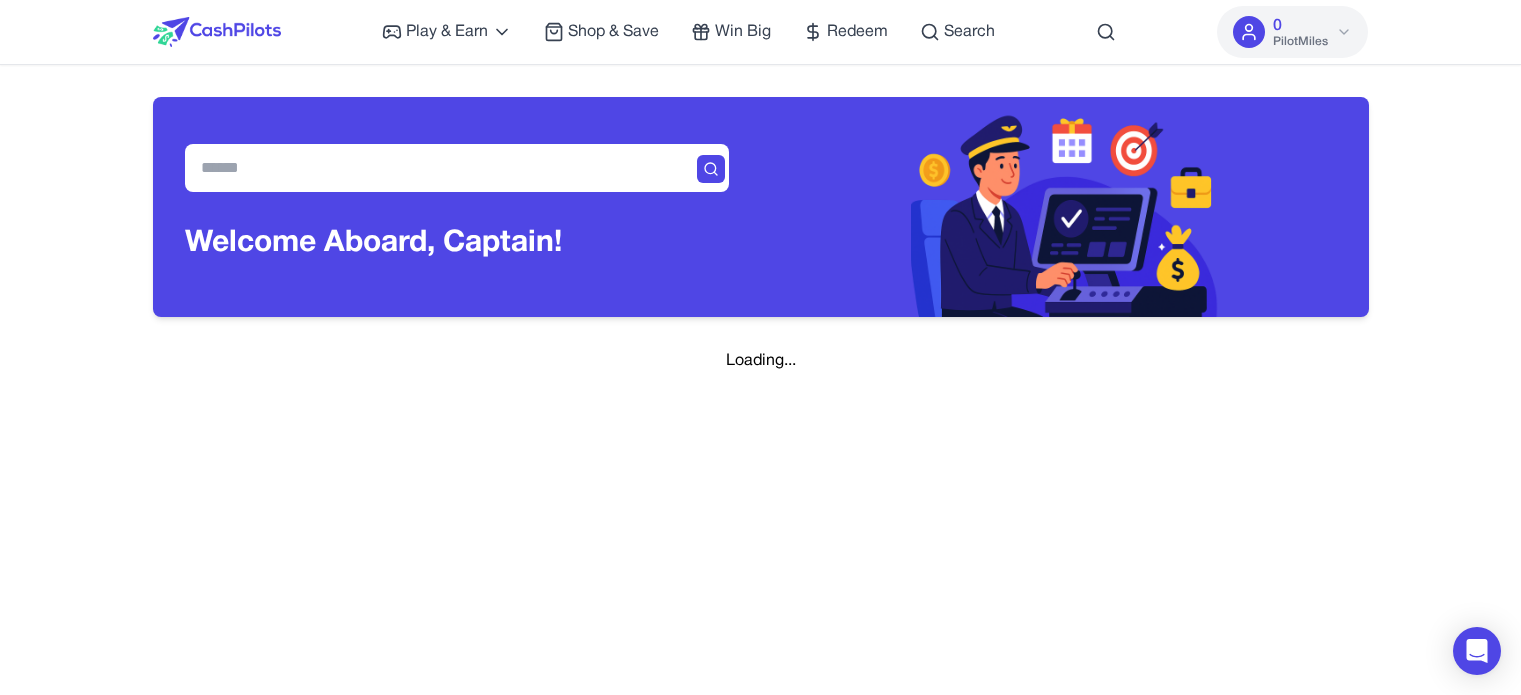 scroll, scrollTop: 0, scrollLeft: 0, axis: both 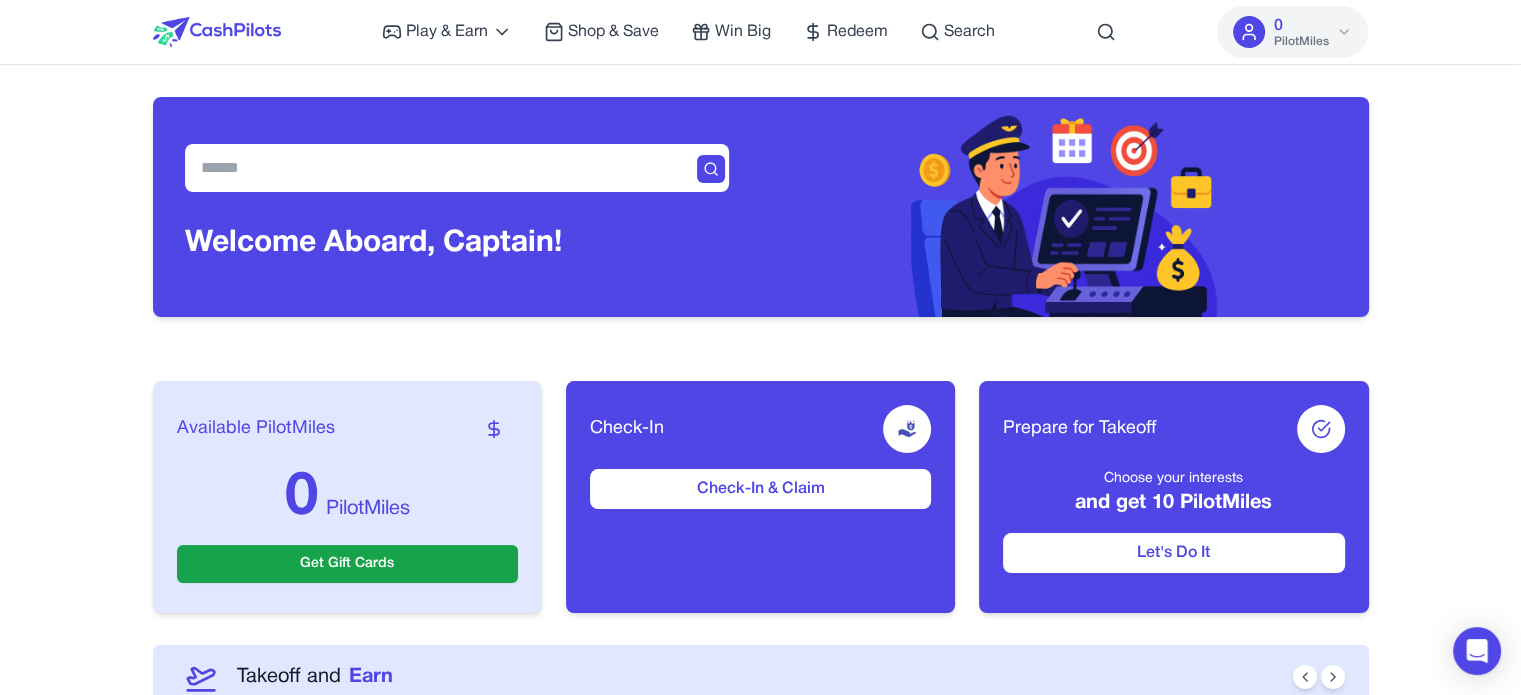 click on "Play & Earn Play Games Enjoy fun games and earn Try New App Test new app for rewards Answer Surveys Share opinions for PilotMiles Signup & Earn Join service, get rewards Read Articles Learn and earn PilotMiles Shop & Save Win Big Redeem Search [NUMBER] PilotMiles Home Play & Earn Shop & Save Win Big Redeem Search Test [NUMBER] PilotMiles Welcome Aboard, Captain! Available PilotMiles [NUMBER] PilotMiles Get Gift Cards Check-In Check-In & Claim Prepare for Takeoff Choose your interests and get [NUMBER] PilotMiles Let's Do It Takeoff and Earn Join forces, fly further together! Team up Disney World Family Adventure Enter Now Cancún All-Inclusive Resort Enter Now VIP Weekend in Las Vegas Enter Now Play and Earn [NUMBER] PilotMiles FreeCell Deluxe Social Reach the various levels within [NUMBER] days. New users only. Confirms in [NUMBER] days Android Games [NUMBER] PilotMiles Game of Vampires iOS Games [NUMBER] PilotMiles Candy Crush Saga Android Games [NUMBER] PilotMiles Game of Thrones Android Games [NUMBER] PilotMiles Sea of Conquest: Pirate War Web Games" at bounding box center (760, 1500) 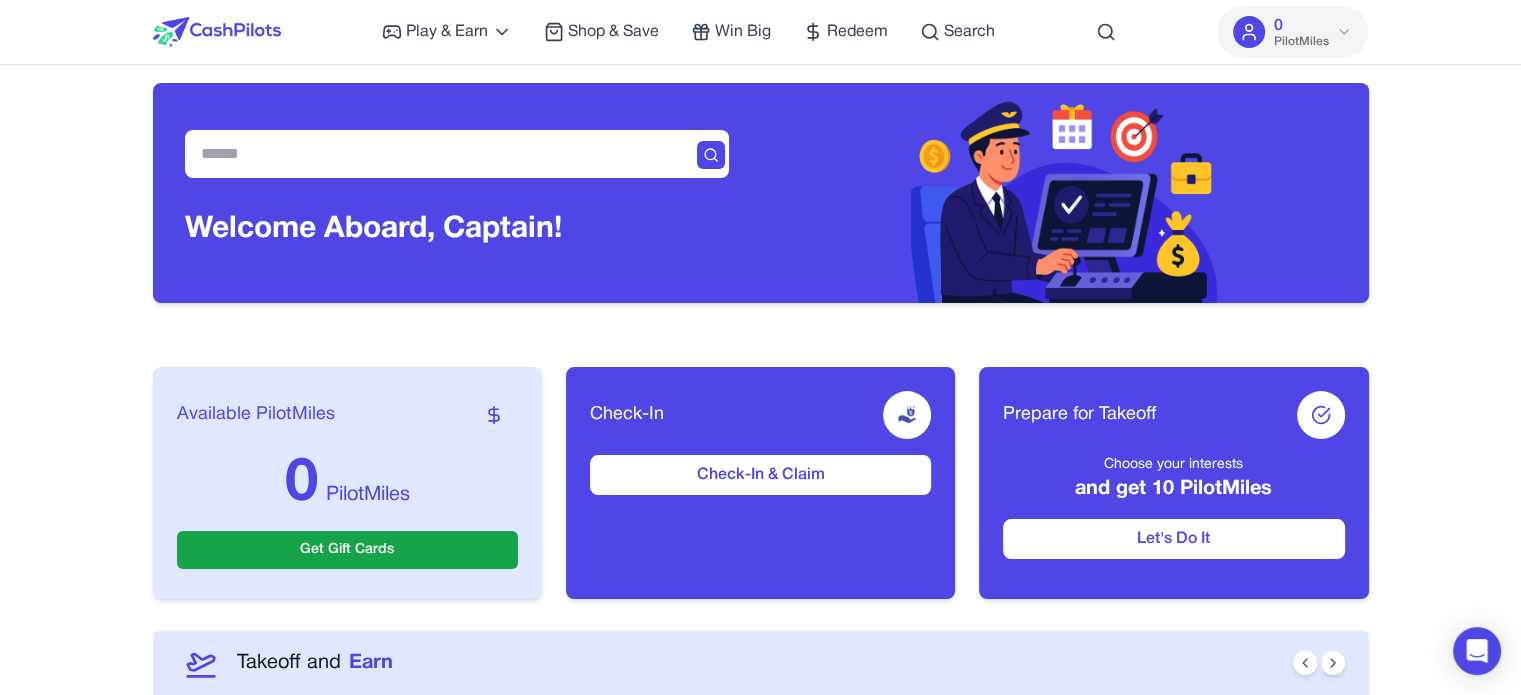 scroll, scrollTop: 0, scrollLeft: 0, axis: both 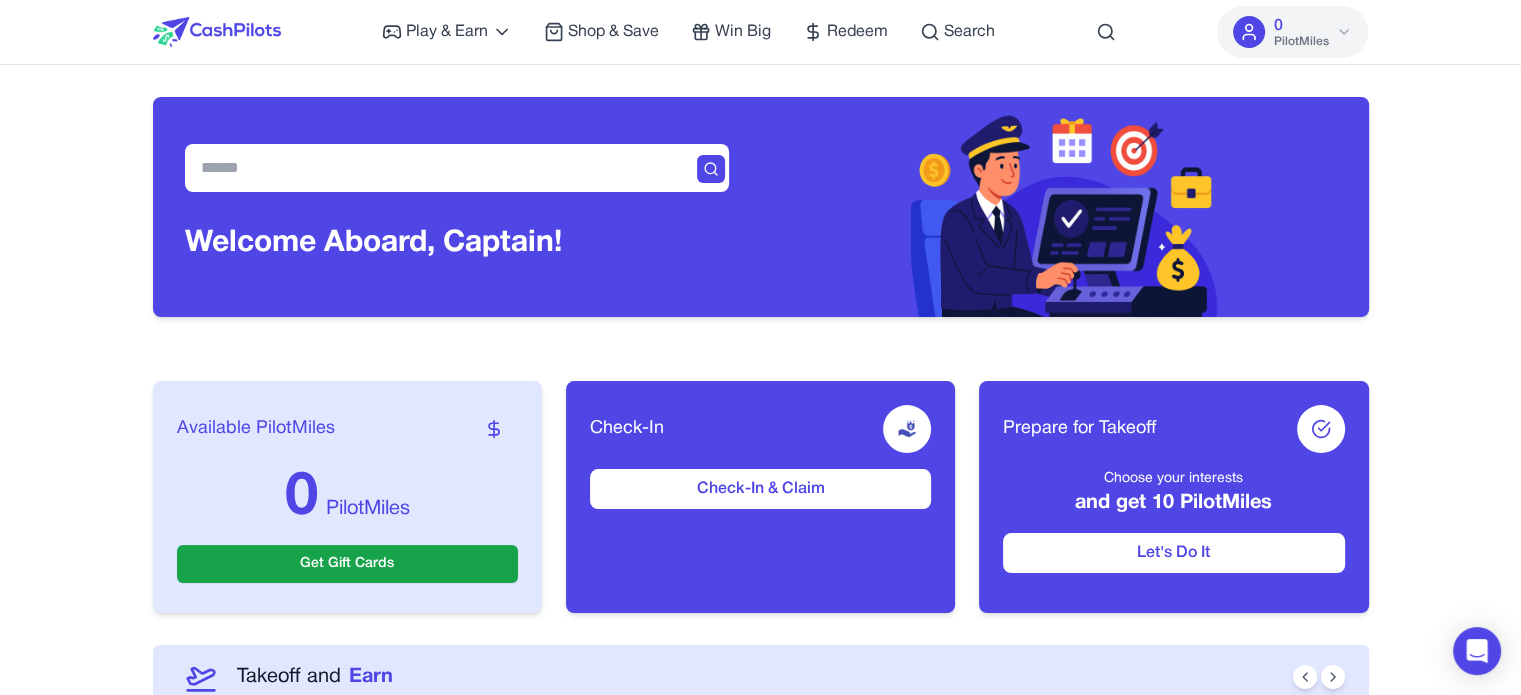 click on "Play & Earn Play Games Enjoy fun games and earn Try New App Test new app for rewards Answer Surveys Share opinions for PilotMiles Signup & Earn Join service, get rewards Read Articles Learn and earn PilotMiles Shop & Save Win Big Redeem Search [NUMBER] PilotMiles Home Play & Earn Shop & Save Win Big Redeem Search Test [NUMBER] PilotMiles Welcome Aboard, Captain! Available PilotMiles [NUMBER] PilotMiles Get Gift Cards Check-In Check-In & Claim Prepare for Takeoff Choose your interests and get [NUMBER] PilotMiles Let's Do It Takeoff and Earn Join forces, fly further together! Team up Disney World Family Adventure Enter Now Cancún All-Inclusive Resort Enter Now VIP Weekend in Las Vegas Enter Now Play and Earn [NUMBER] PilotMiles FreeCell Deluxe Social Reach the various levels within [NUMBER] days. New users only. Confirms in [NUMBER] days Android Games [NUMBER] PilotMiles Game of Vampires iOS Games [NUMBER] PilotMiles Candy Crush Saga Android Games [NUMBER] PilotMiles Game of Thrones Android Games [NUMBER] PilotMiles Sea of Conquest: Pirate War Web Games" at bounding box center (760, 1500) 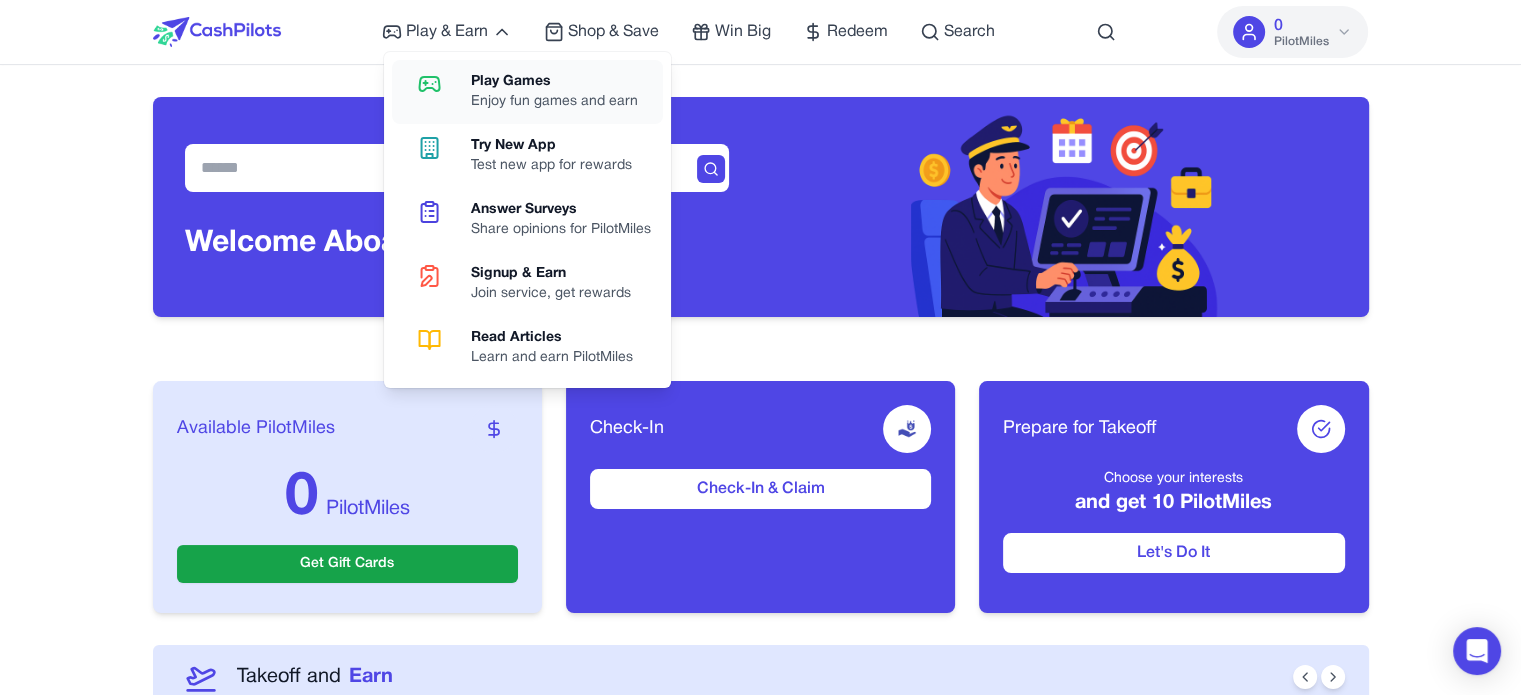 click on "Play Games" at bounding box center [554, 82] 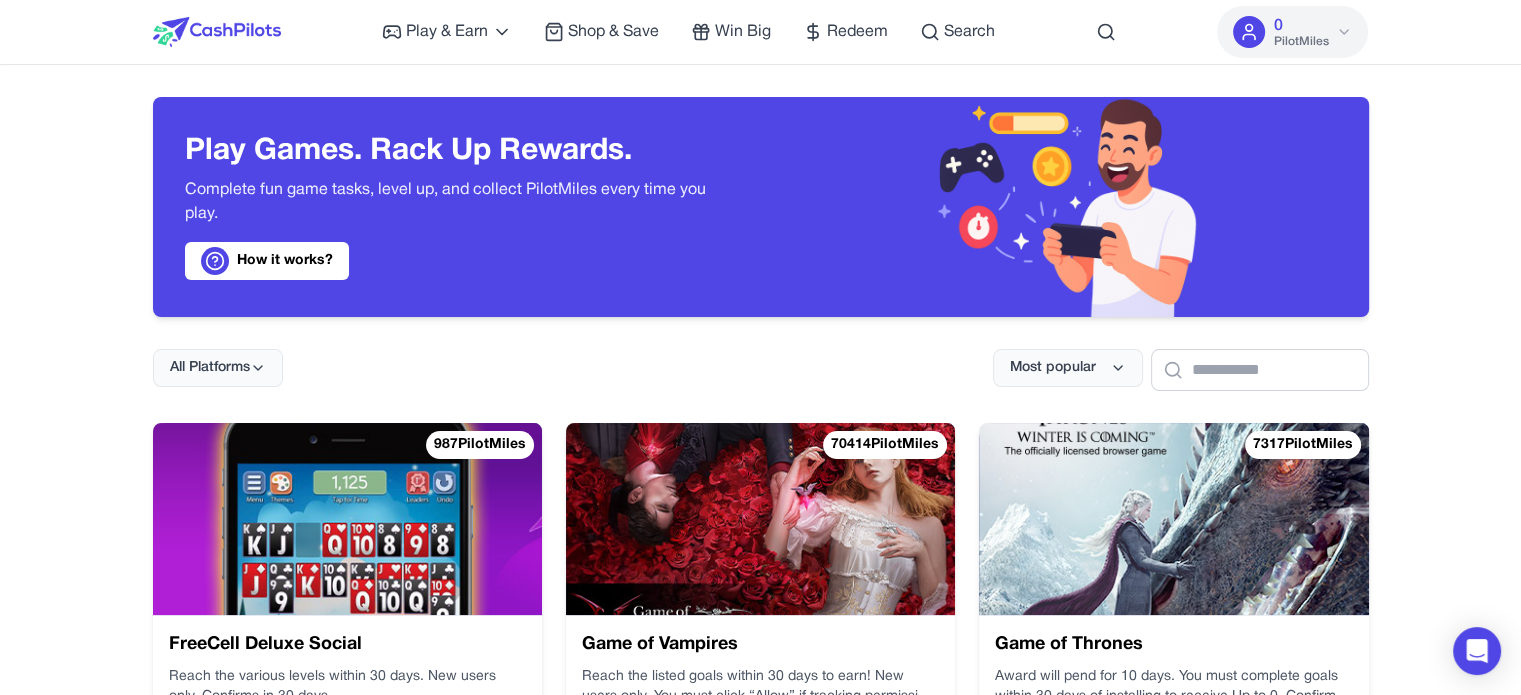 click on "Play & Earn   Play Games Enjoy fun games and earn Try New App Test new app for rewards Answer Surveys Share opinions for PilotMiles Signup & Earn Join service, get rewards Read Articles Learn and earn PilotMiles Shop & Save   Win Big   Redeem   Search   0 PilotMiles Home Play & Earn Shop & Save Win Big Redeem Search Test 0 PilotMiles Play Games. Rack Up Rewards. Complete fun game tasks, level up, and collect PilotMiles every time you play. How it works? All Platforms Most popular 987  PilotMiles FreeCell Deluxe Social Reach the various levels within 30 days.  New users only. Confirms in 30 days Android Games 70414  PilotMiles Game of Vampires Reach the listed goals within 30 days to earn! New users only. You must click “Allow” if tracking permission is requested within the app. Confirms in 7 days iOS Games 7317  PilotMiles Game of Thrones Award will pend for 10 days. You must complete goals within 30 days of installing to receive Up to 0. Confirms Instantly Android Games 67593  PilotMiles Web Games 2711" at bounding box center [760, 2460] 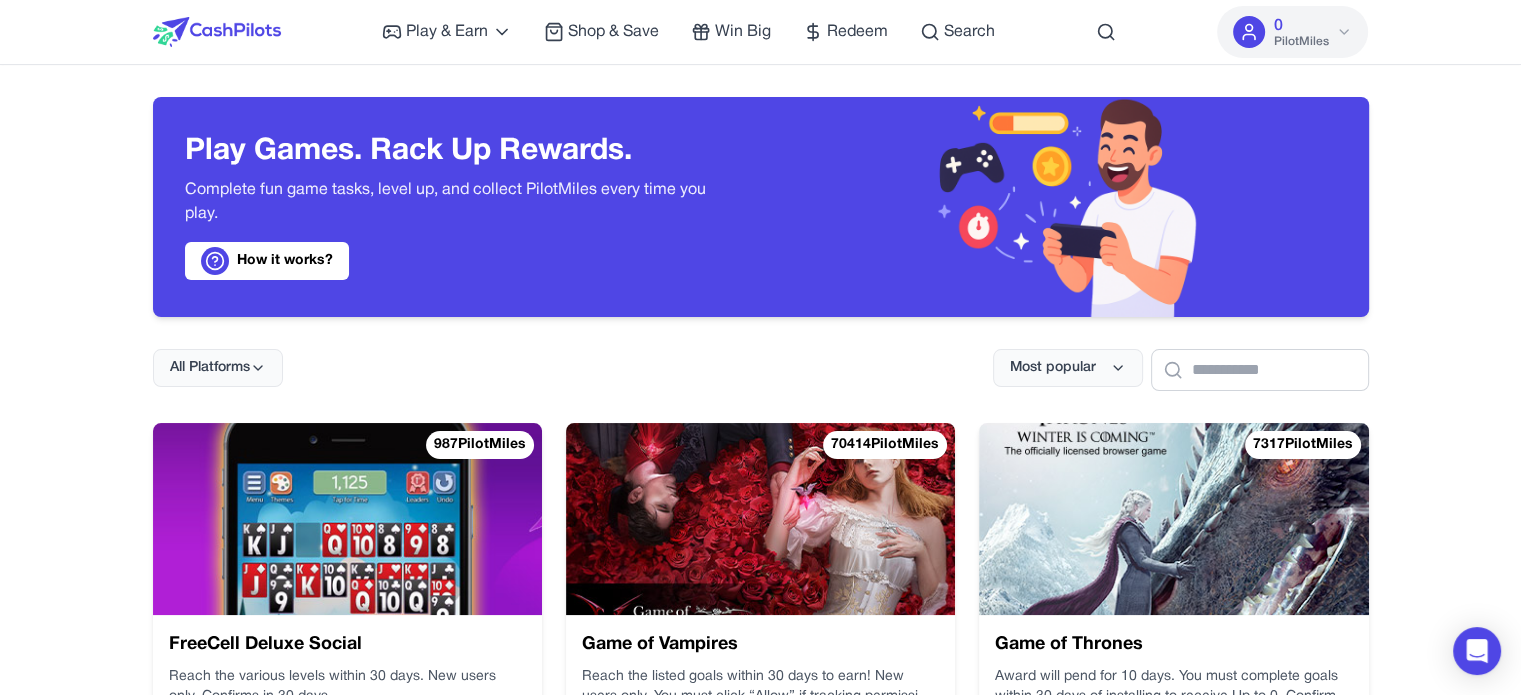 click on "Play & Earn   Play Games Enjoy fun games and earn Try New App Test new app for rewards Answer Surveys Share opinions for PilotMiles Signup & Earn Join service, get rewards Read Articles Learn and earn PilotMiles Shop & Save   Win Big   Redeem   Search   0 PilotMiles Home Play & Earn Shop & Save Win Big Redeem Search Test 0 PilotMiles Play Games. Rack Up Rewards. Complete fun game tasks, level up, and collect PilotMiles every time you play. How it works? All Platforms Most popular 987  PilotMiles FreeCell Deluxe Social Reach the various levels within 30 days.  New users only. Confirms in 30 days Android Games 70414  PilotMiles Game of Vampires Reach the listed goals within 30 days to earn! New users only. You must click “Allow” if tracking permission is requested within the app. Confirms in 7 days iOS Games 7317  PilotMiles Game of Thrones Award will pend for 10 days. You must complete goals within 30 days of installing to receive Up to 0. Confirms Instantly Android Games 67593  PilotMiles Web Games 2711" at bounding box center (760, 2460) 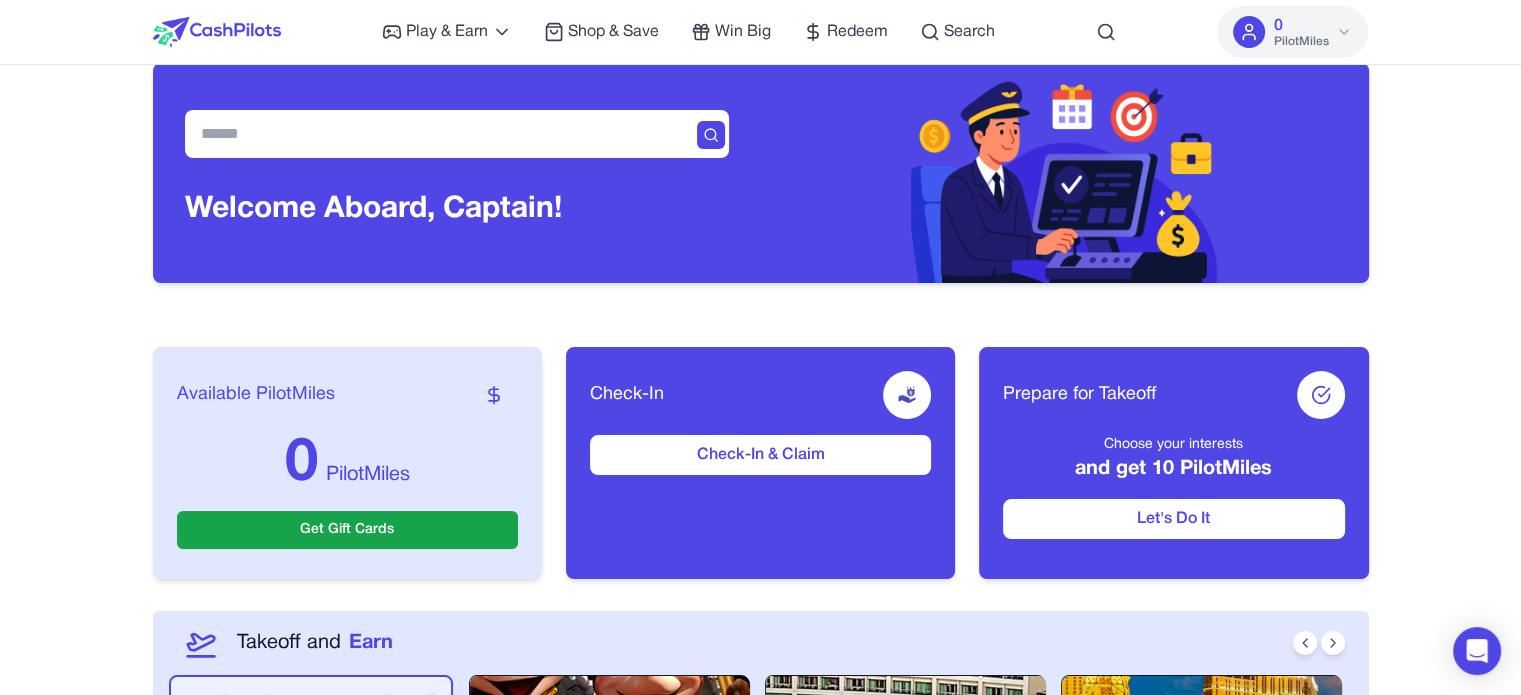 scroll, scrollTop: 0, scrollLeft: 0, axis: both 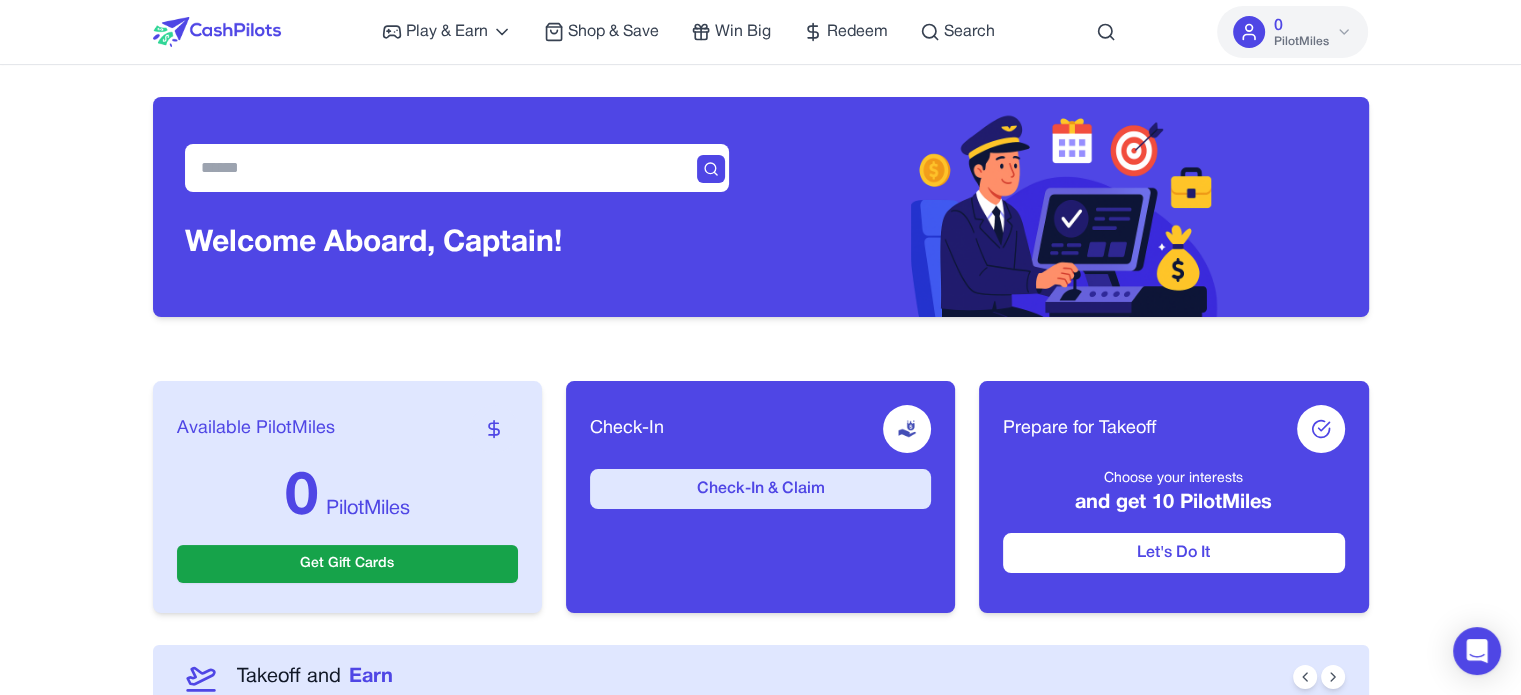 click on "Check-In & Claim" at bounding box center (760, 489) 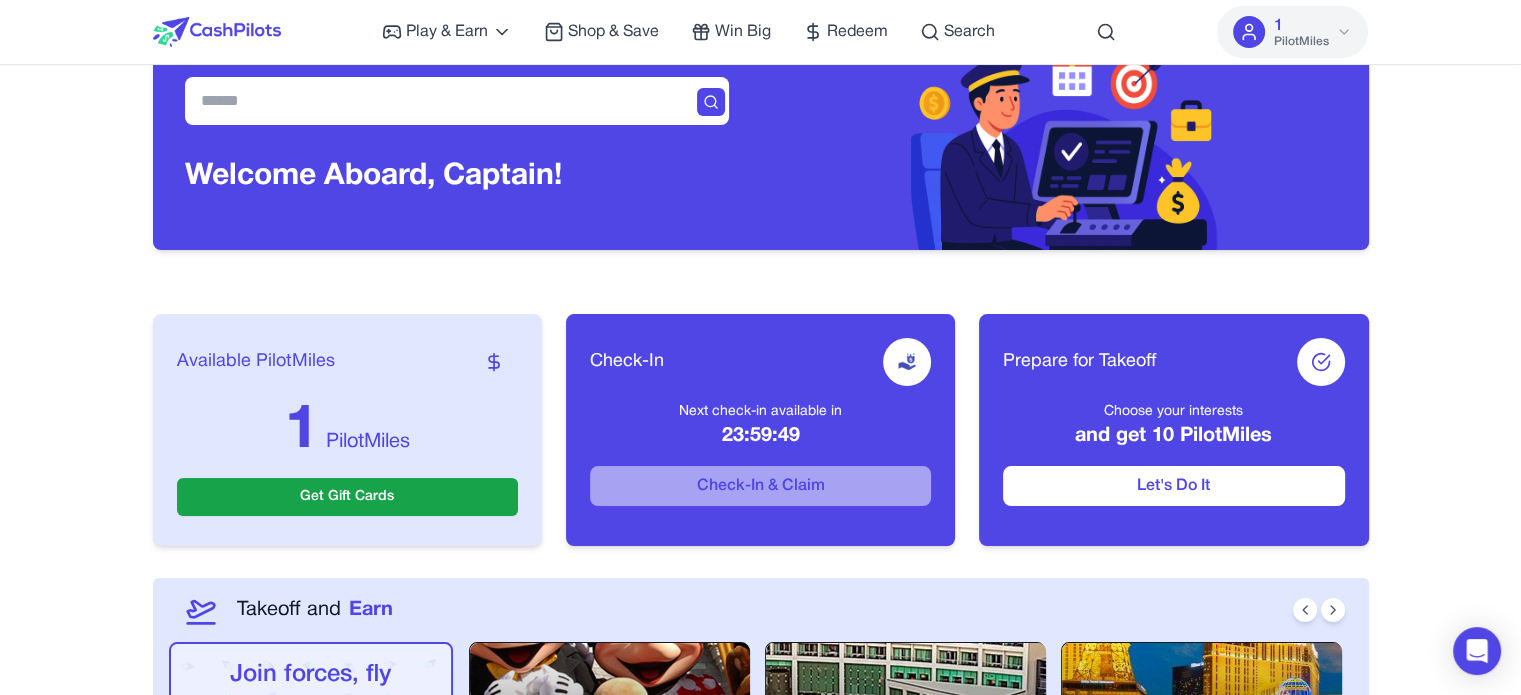 scroll, scrollTop: 100, scrollLeft: 0, axis: vertical 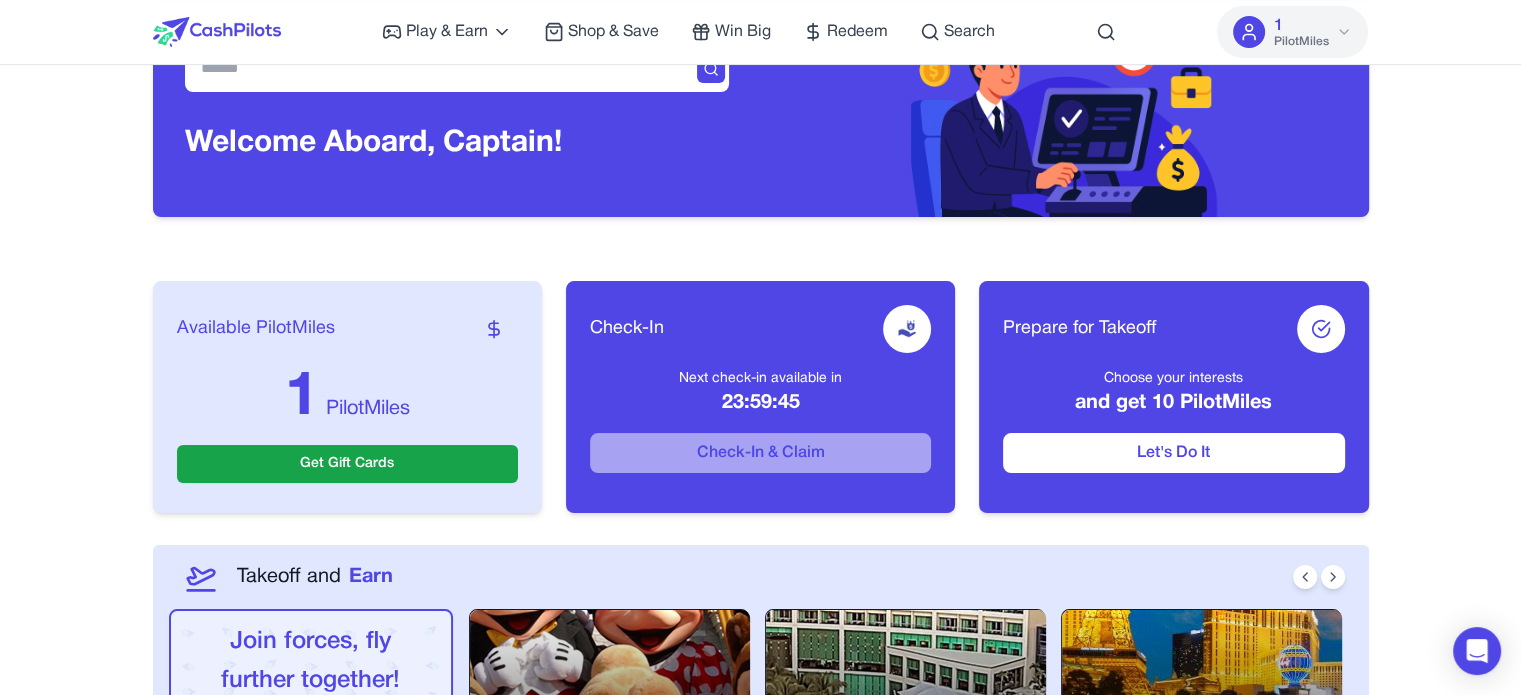 click on "Let's Do It" at bounding box center (1173, 453) 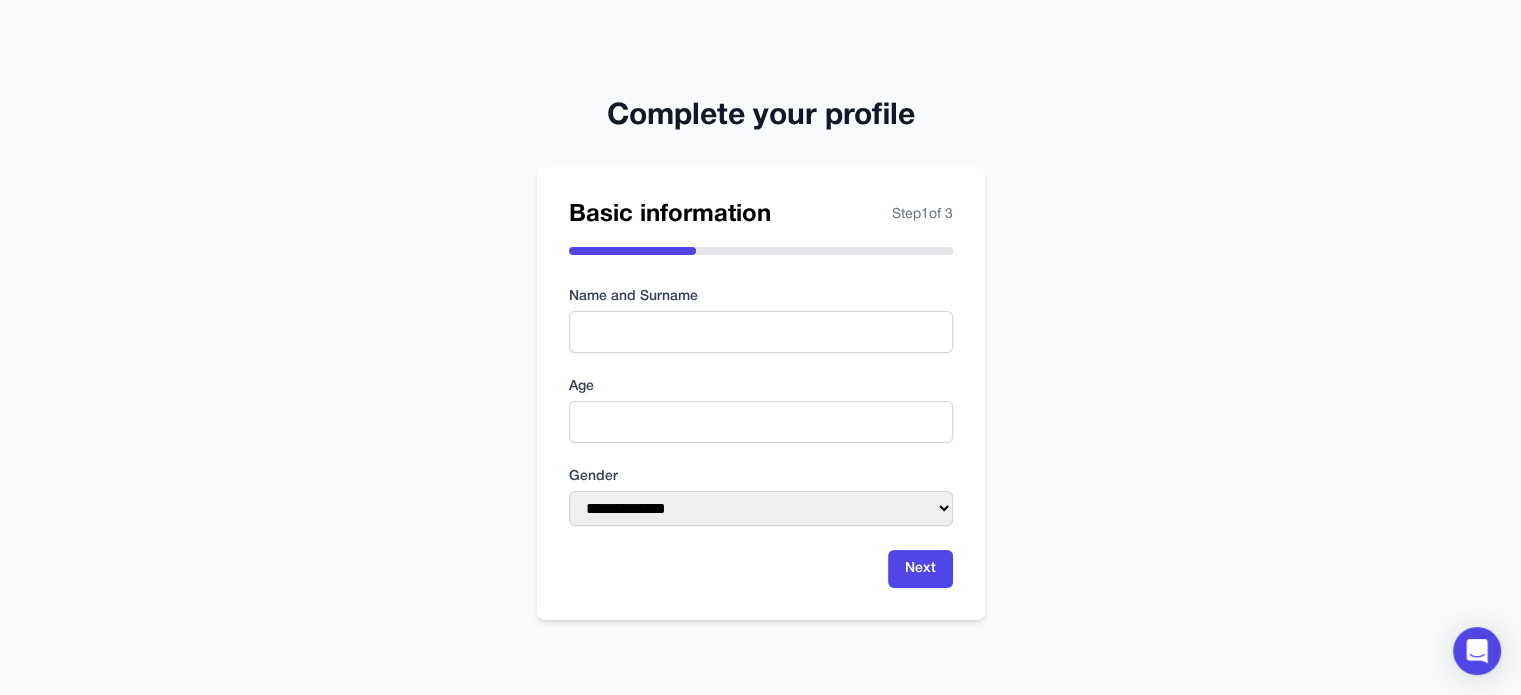scroll, scrollTop: 100, scrollLeft: 0, axis: vertical 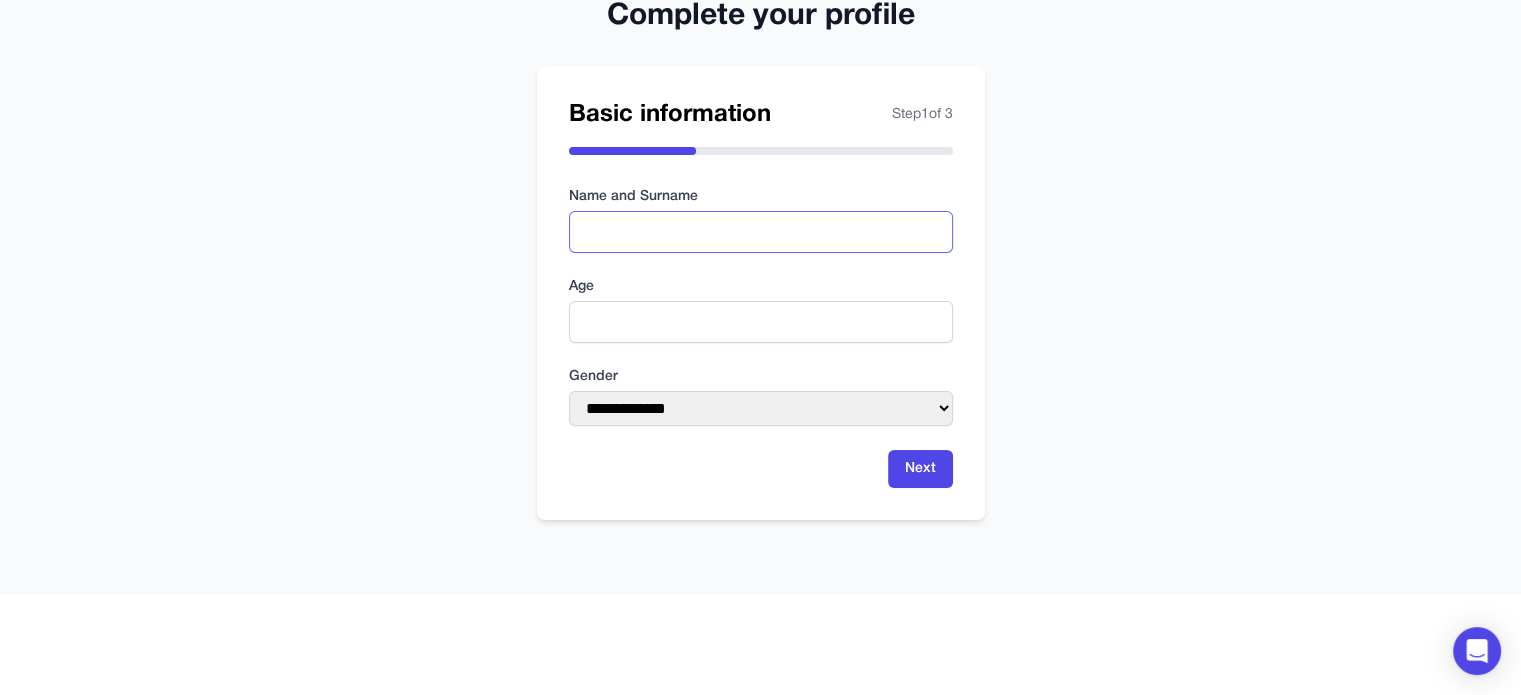 click at bounding box center [761, 232] 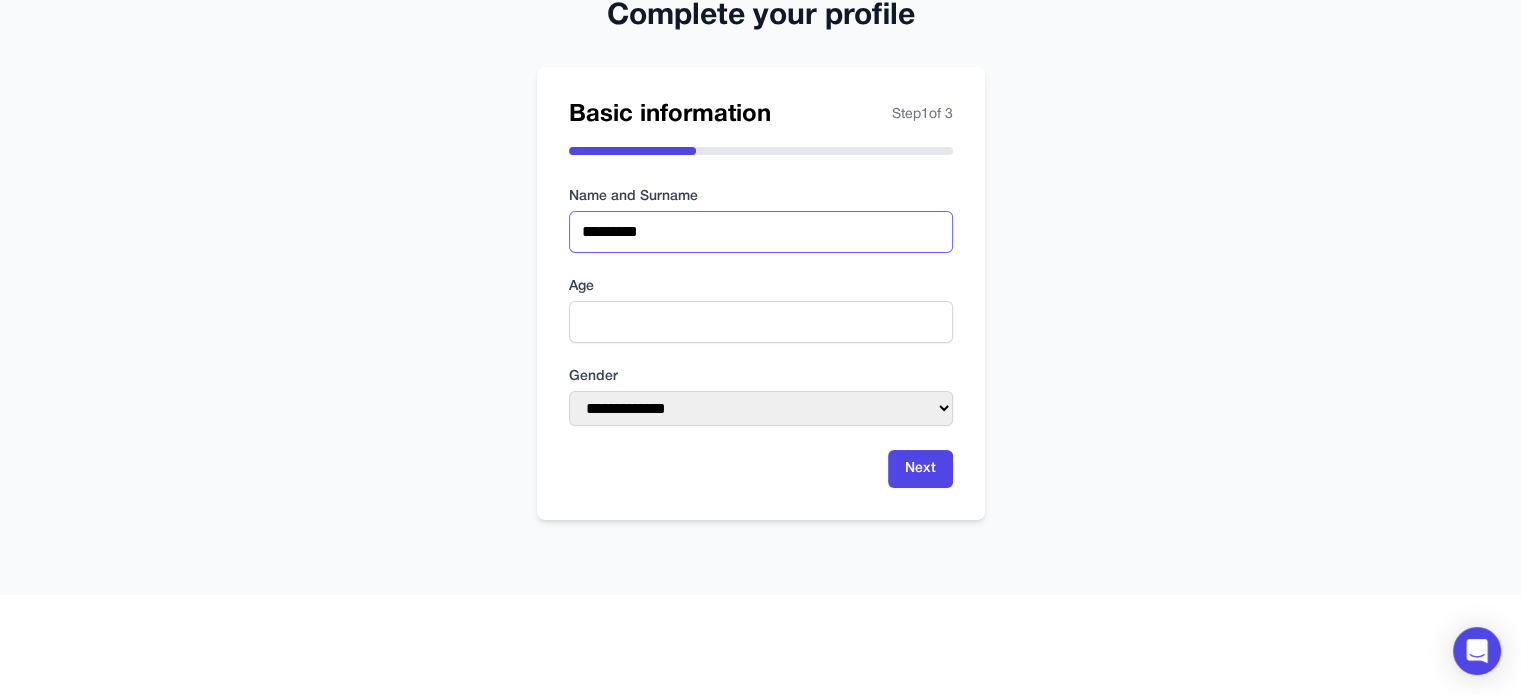 type on "*********" 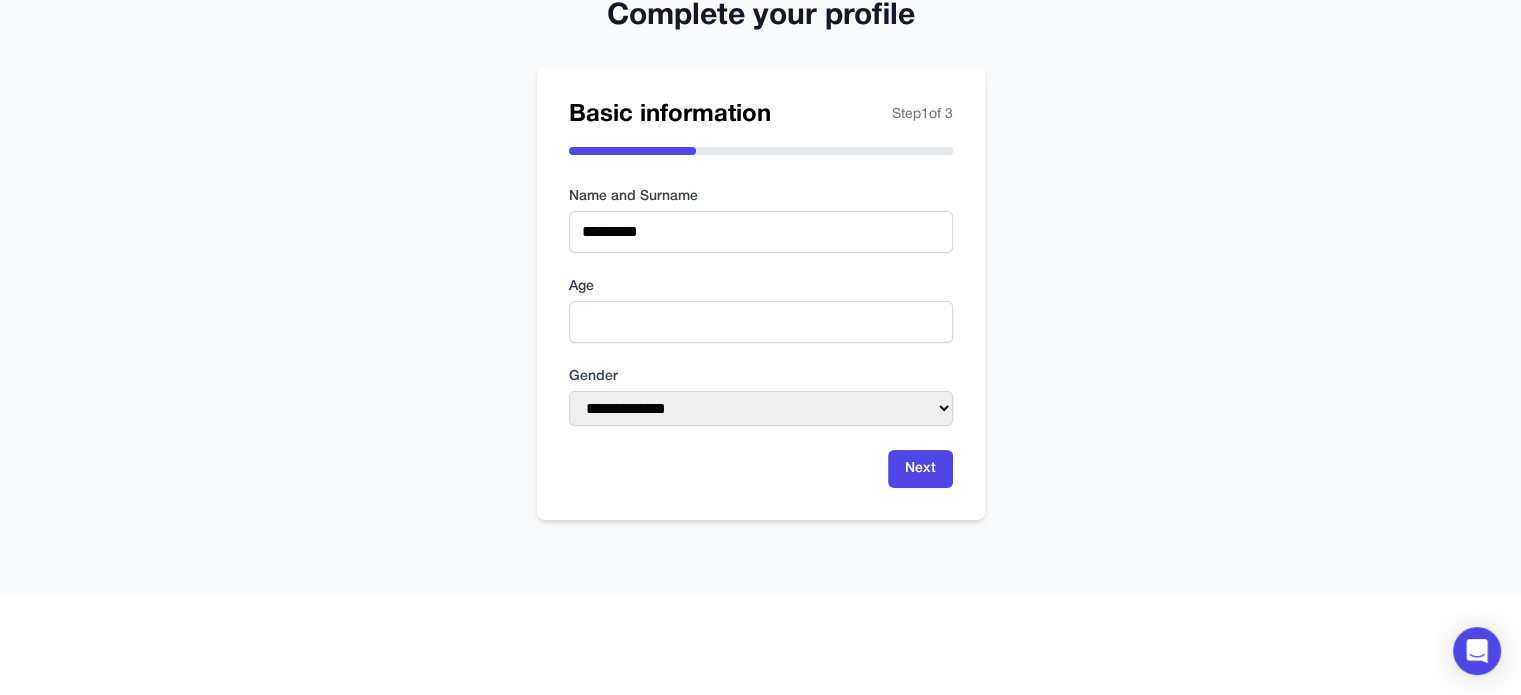 click on "**********" at bounding box center (760, 247) 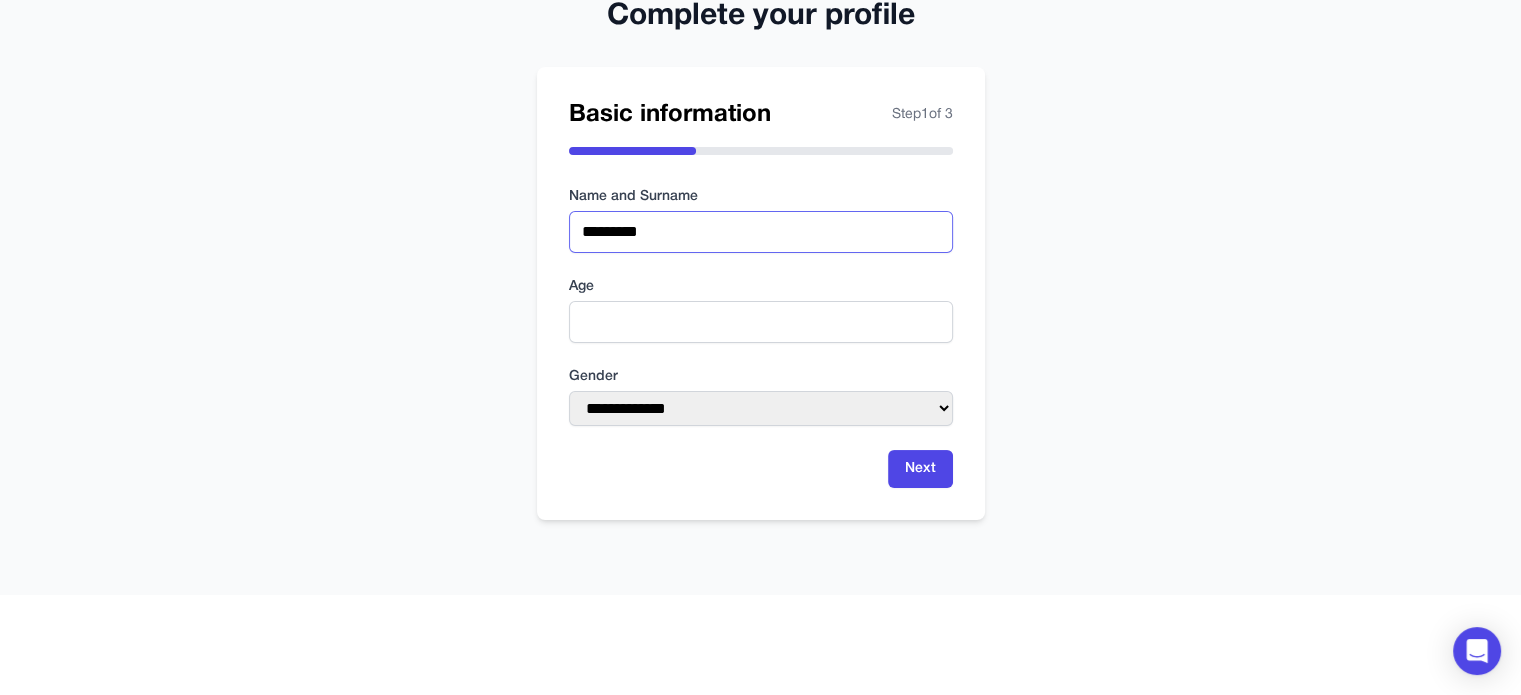 click on "*********" at bounding box center [761, 232] 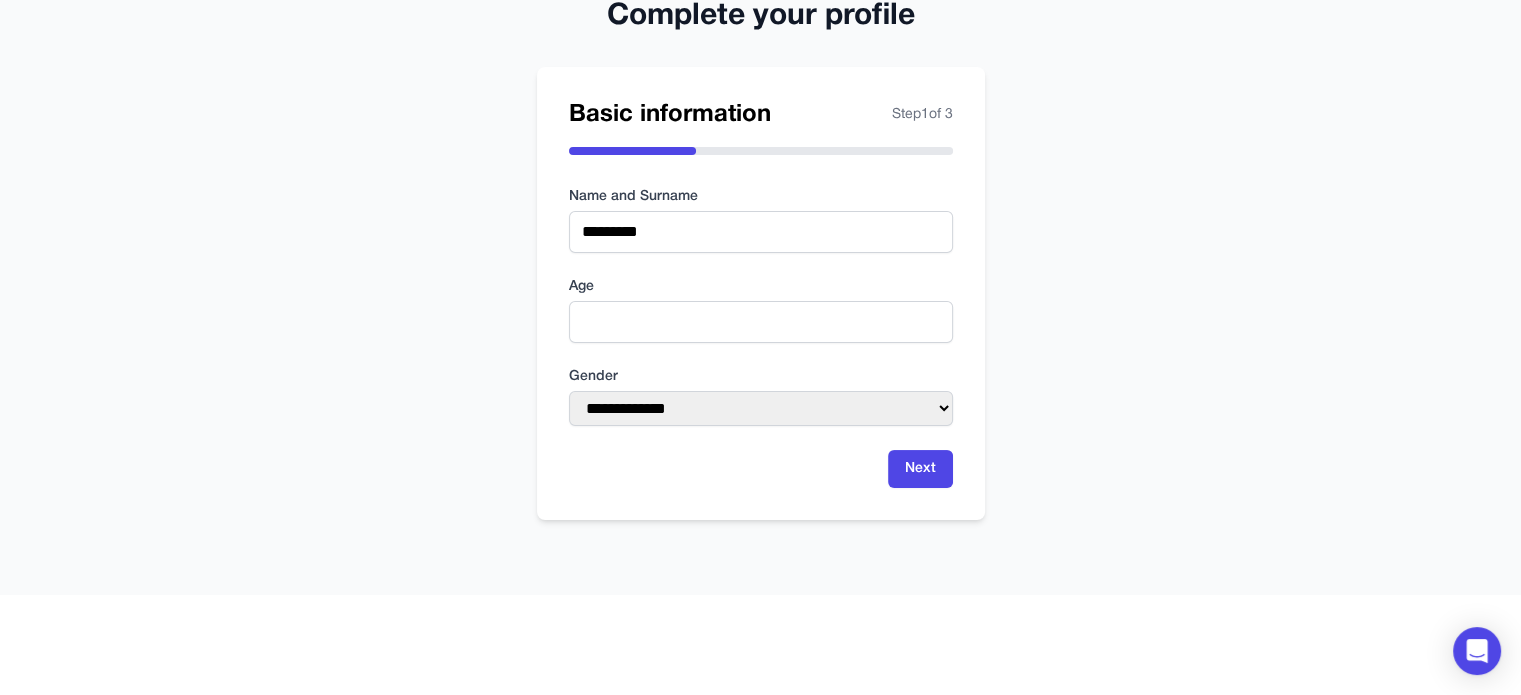 click on "**********" at bounding box center [761, 337] 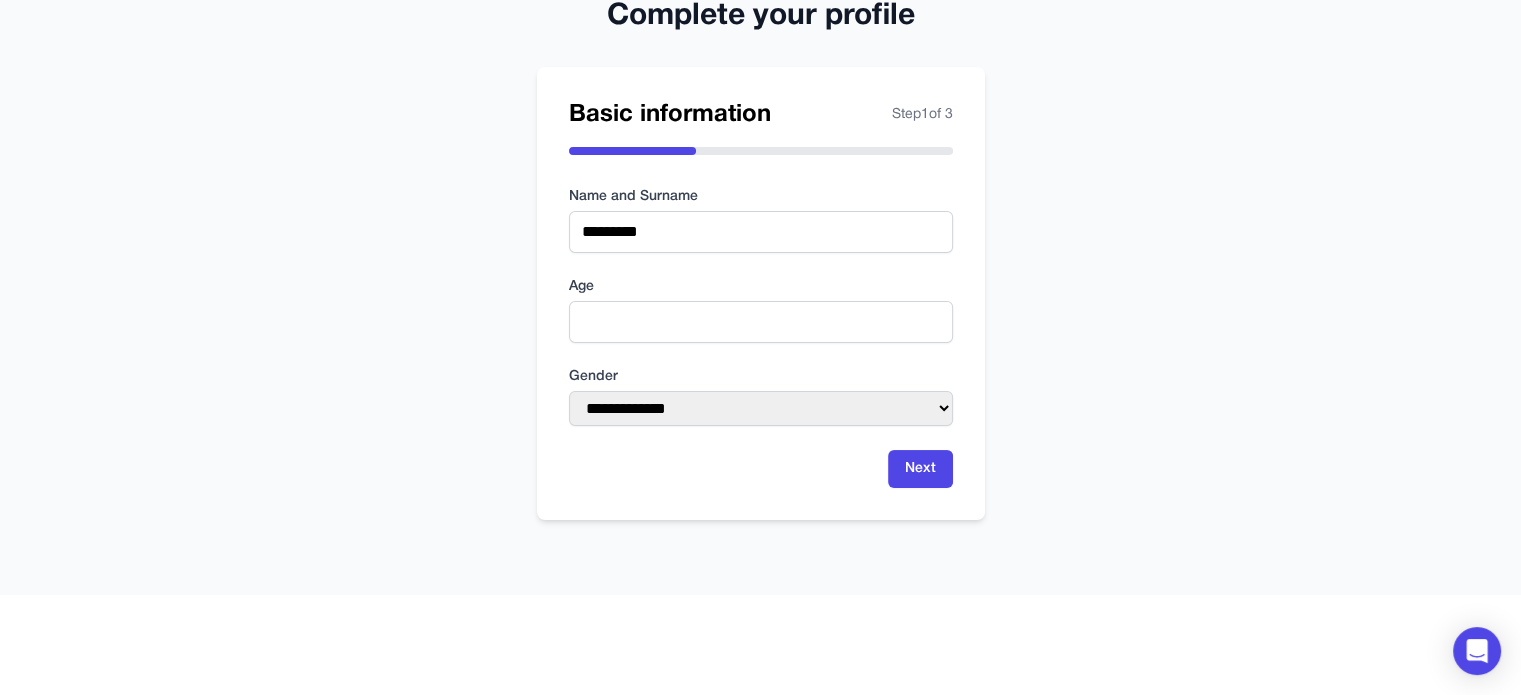 click on "**********" at bounding box center (761, 337) 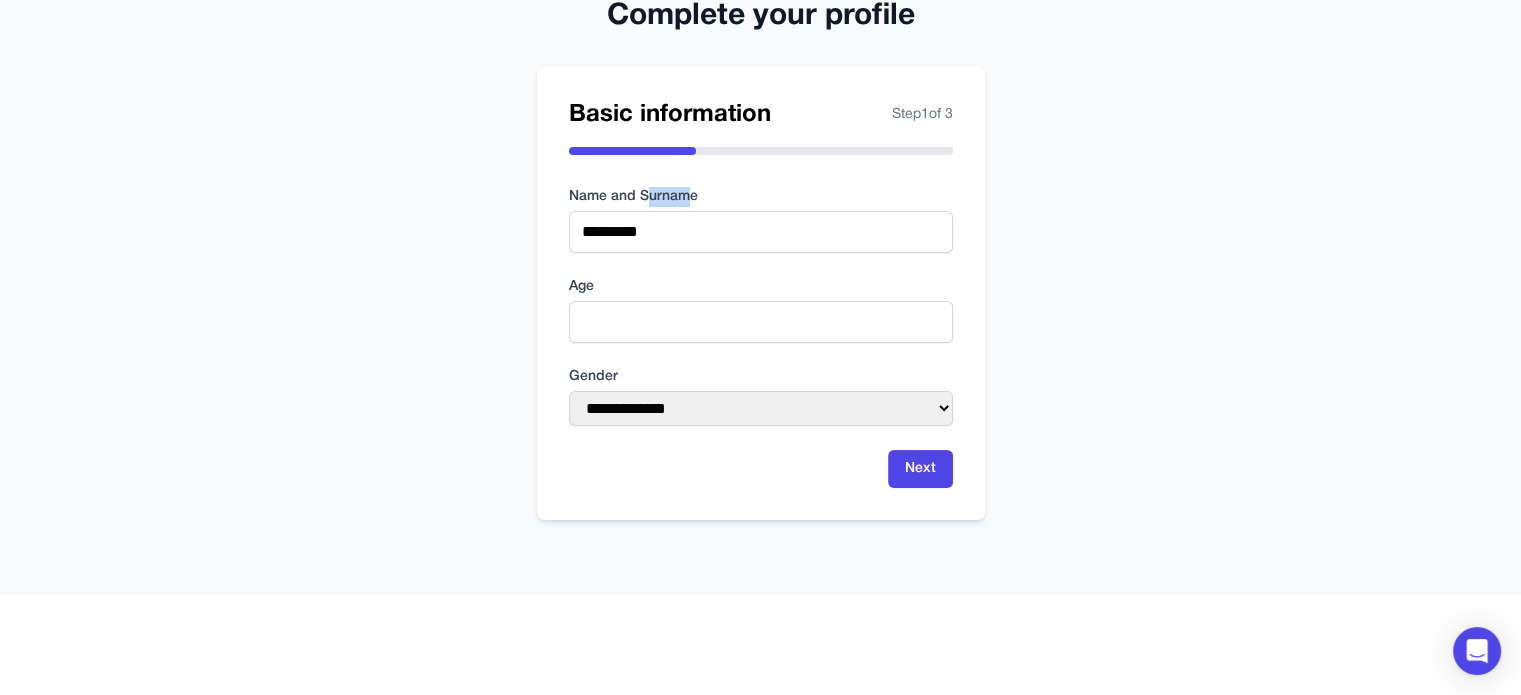 drag, startPoint x: 676, startPoint y: 190, endPoint x: 648, endPoint y: 187, distance: 28.160255 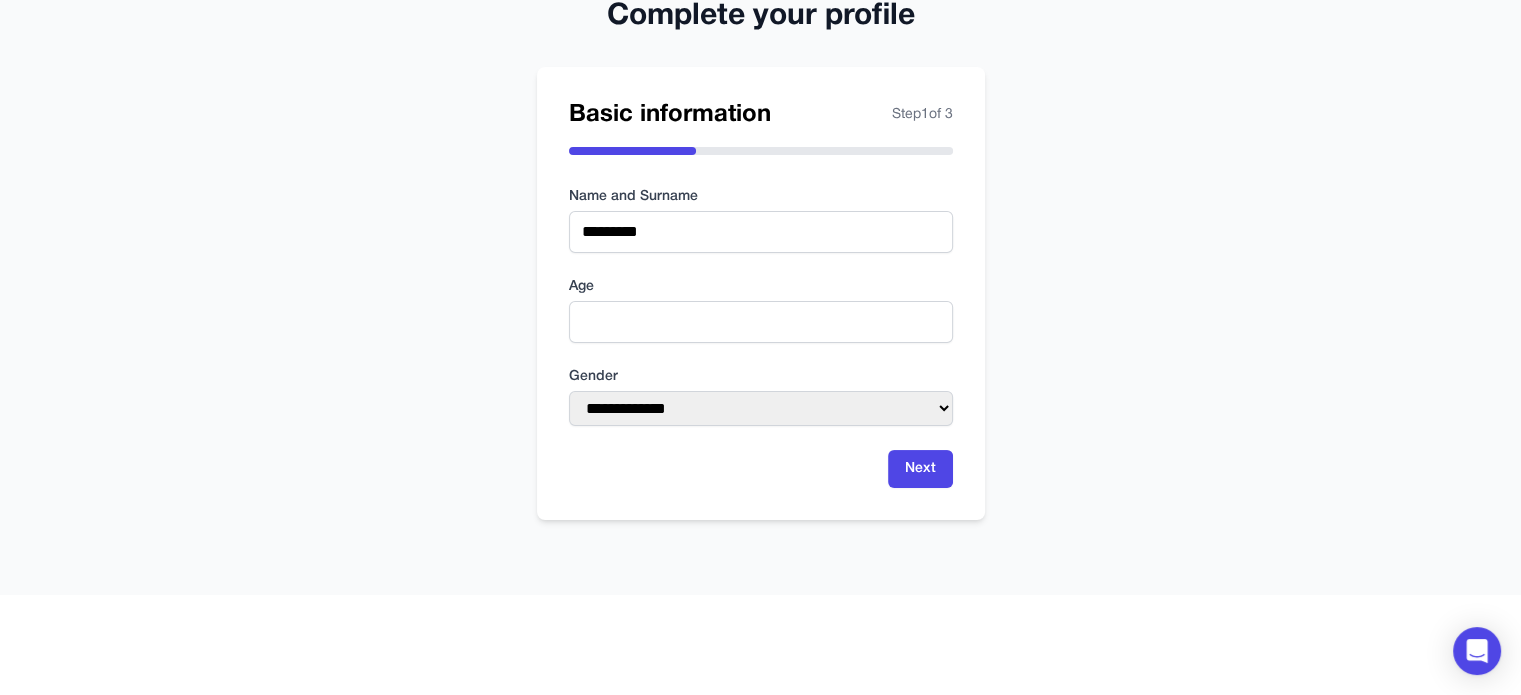 click on "Name and Surname" at bounding box center (761, 197) 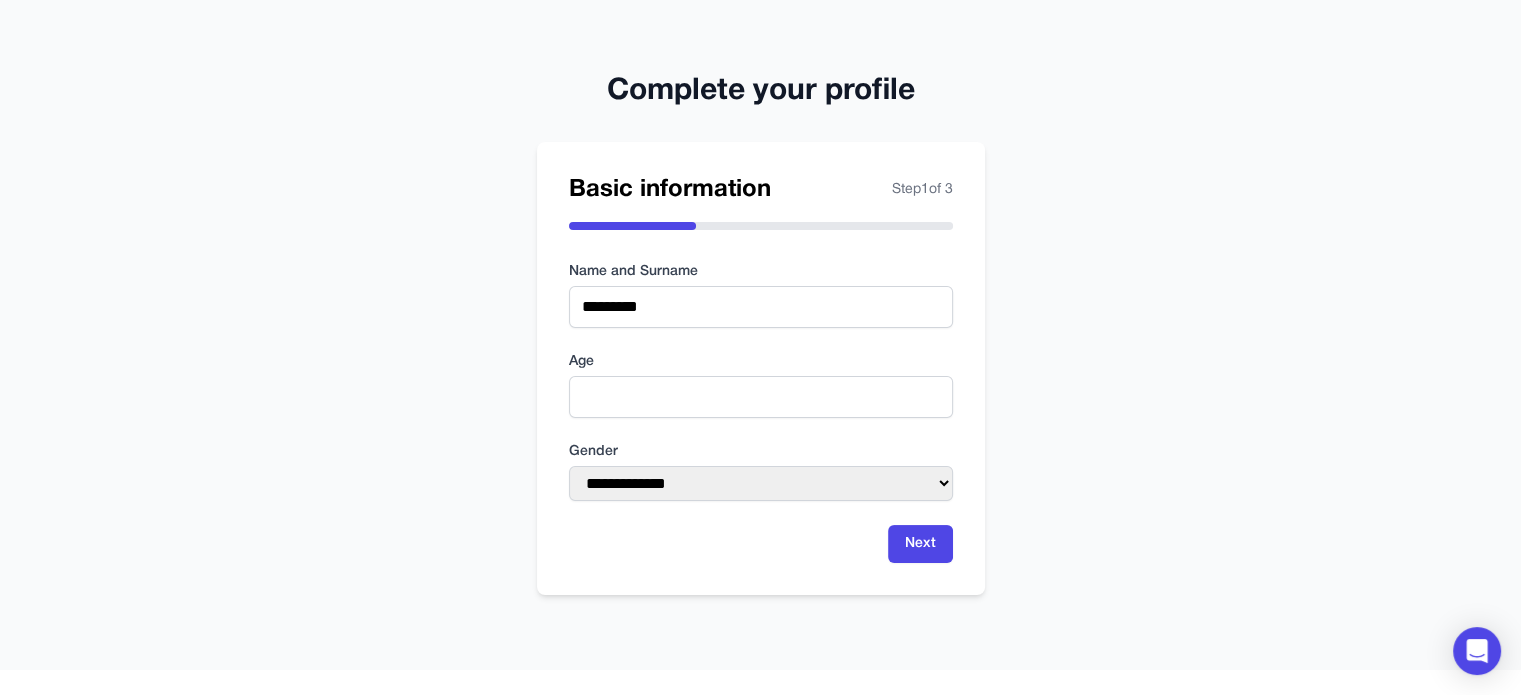 scroll, scrollTop: 0, scrollLeft: 0, axis: both 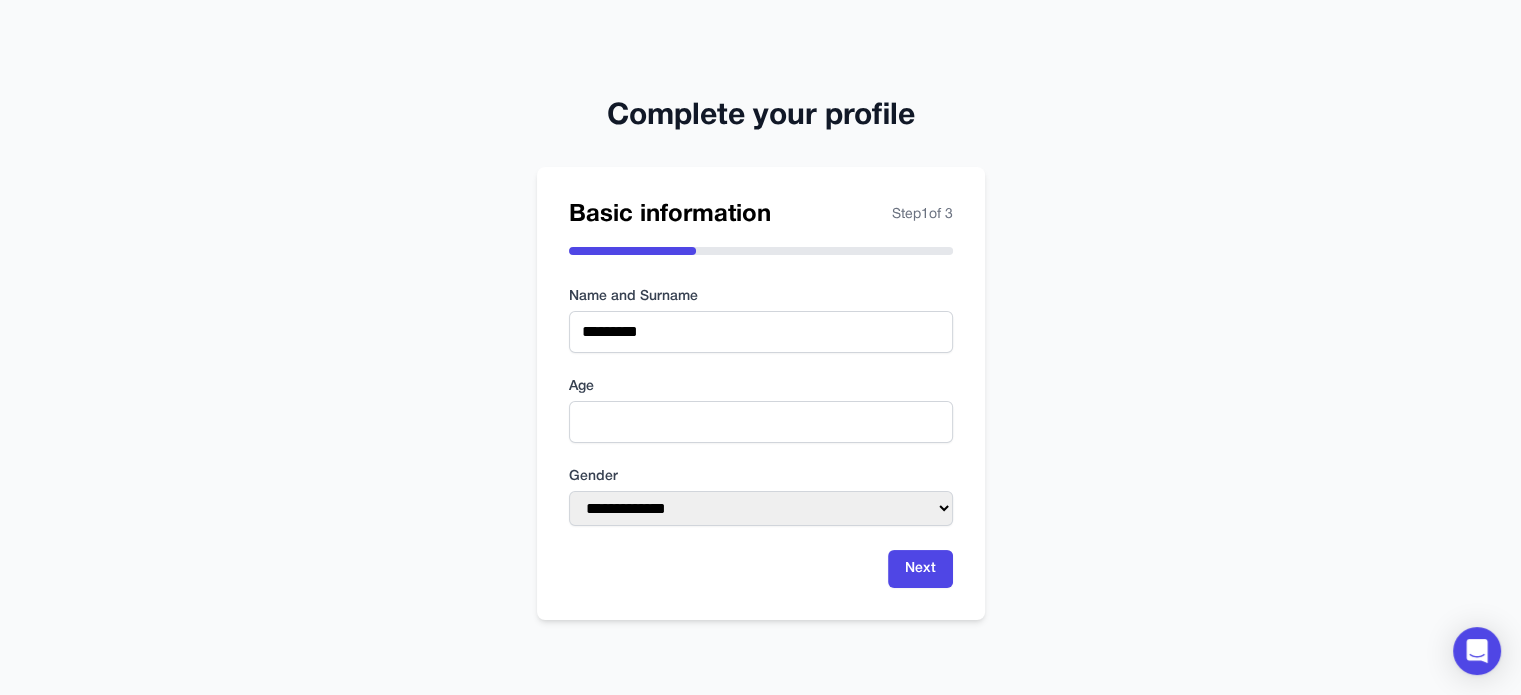 click on "**********" at bounding box center (760, 347) 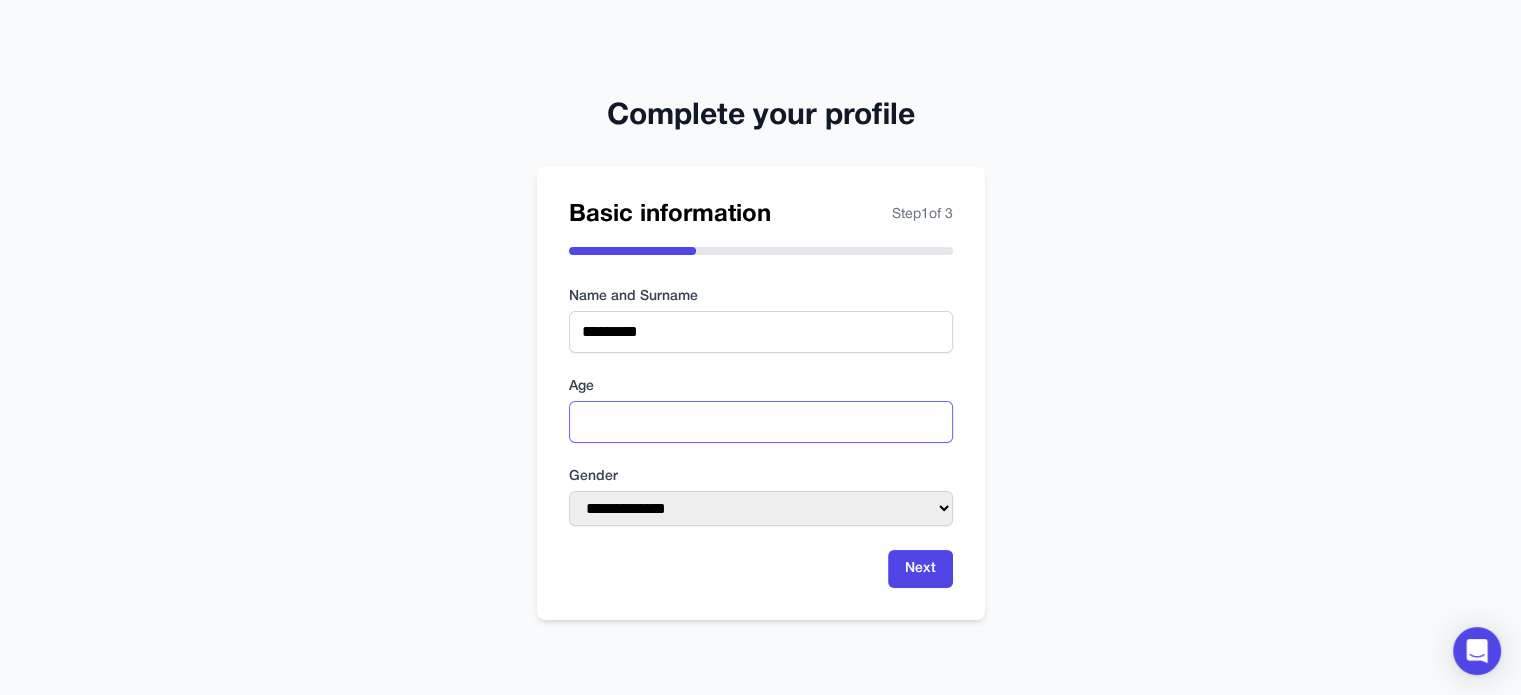 click at bounding box center (761, 422) 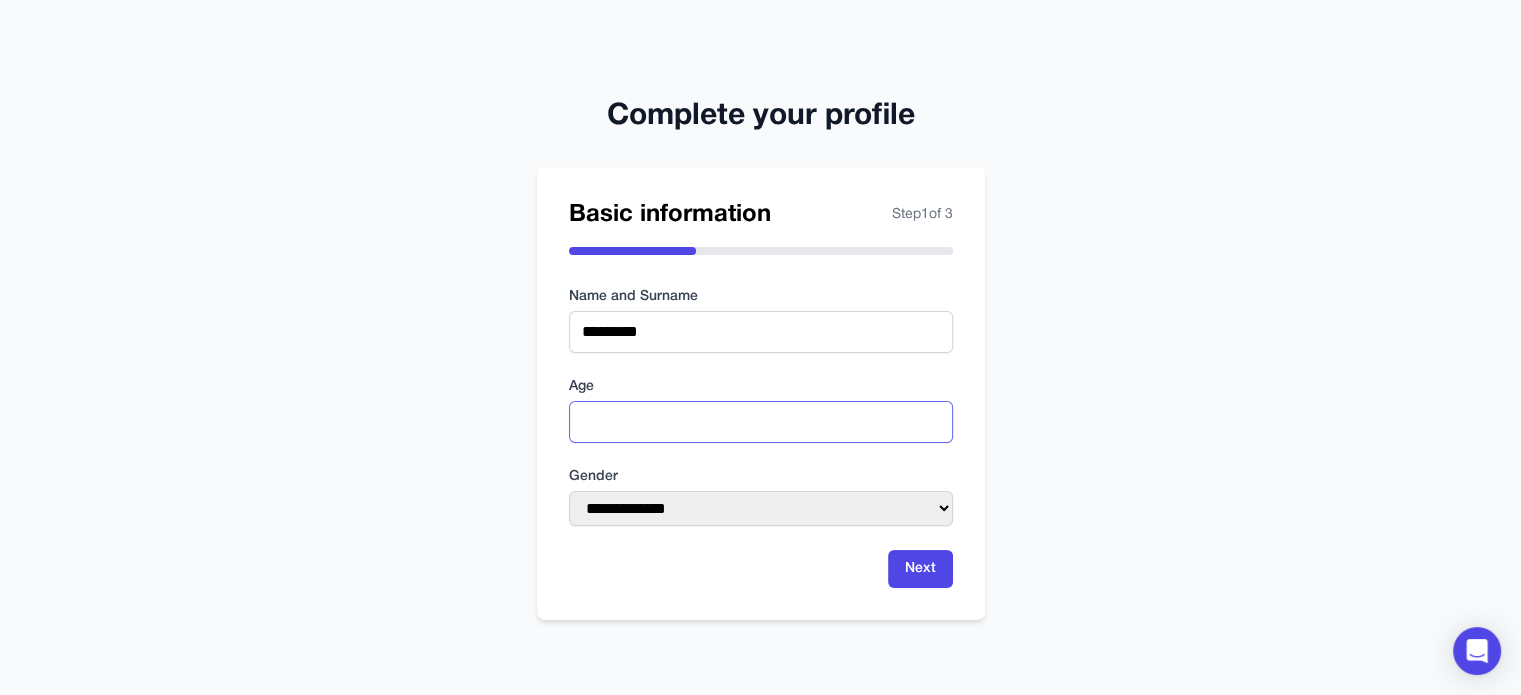 type on "**" 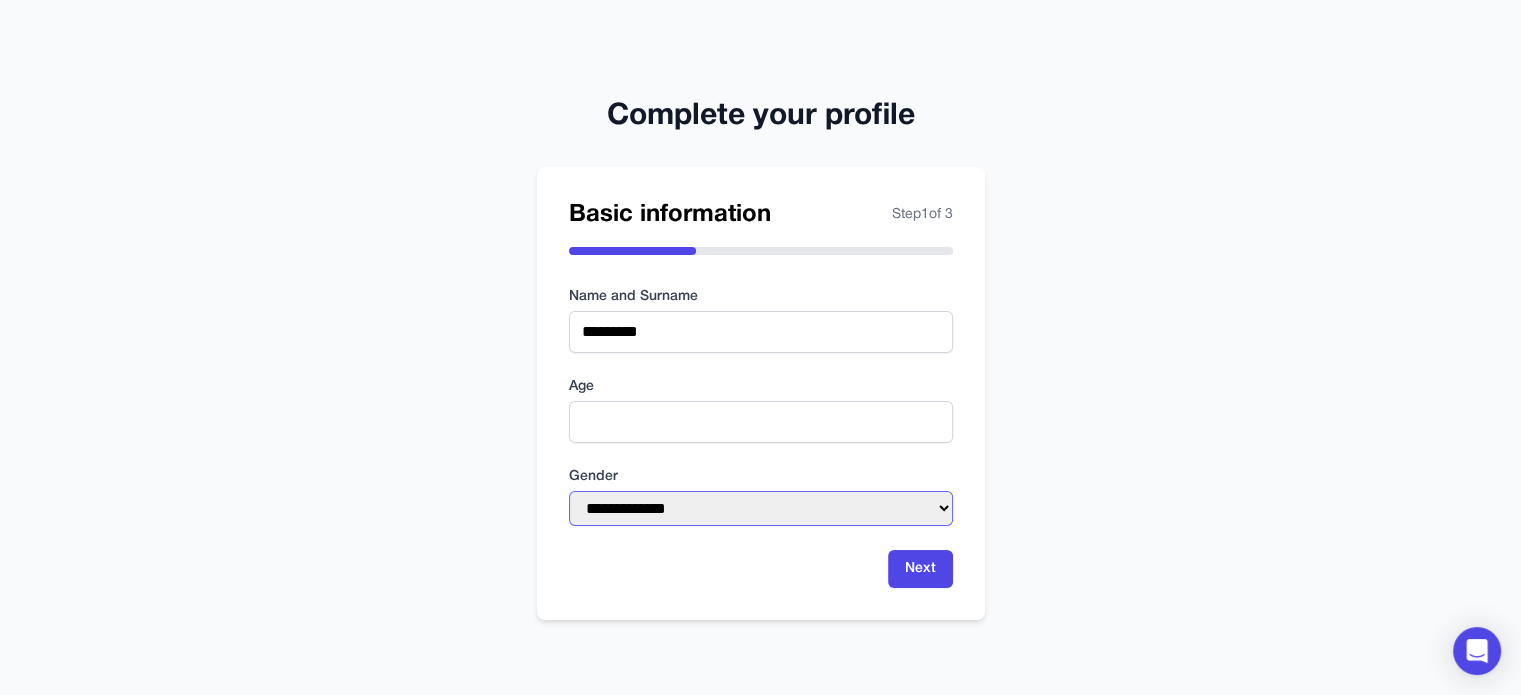 click on "**********" at bounding box center (761, 508) 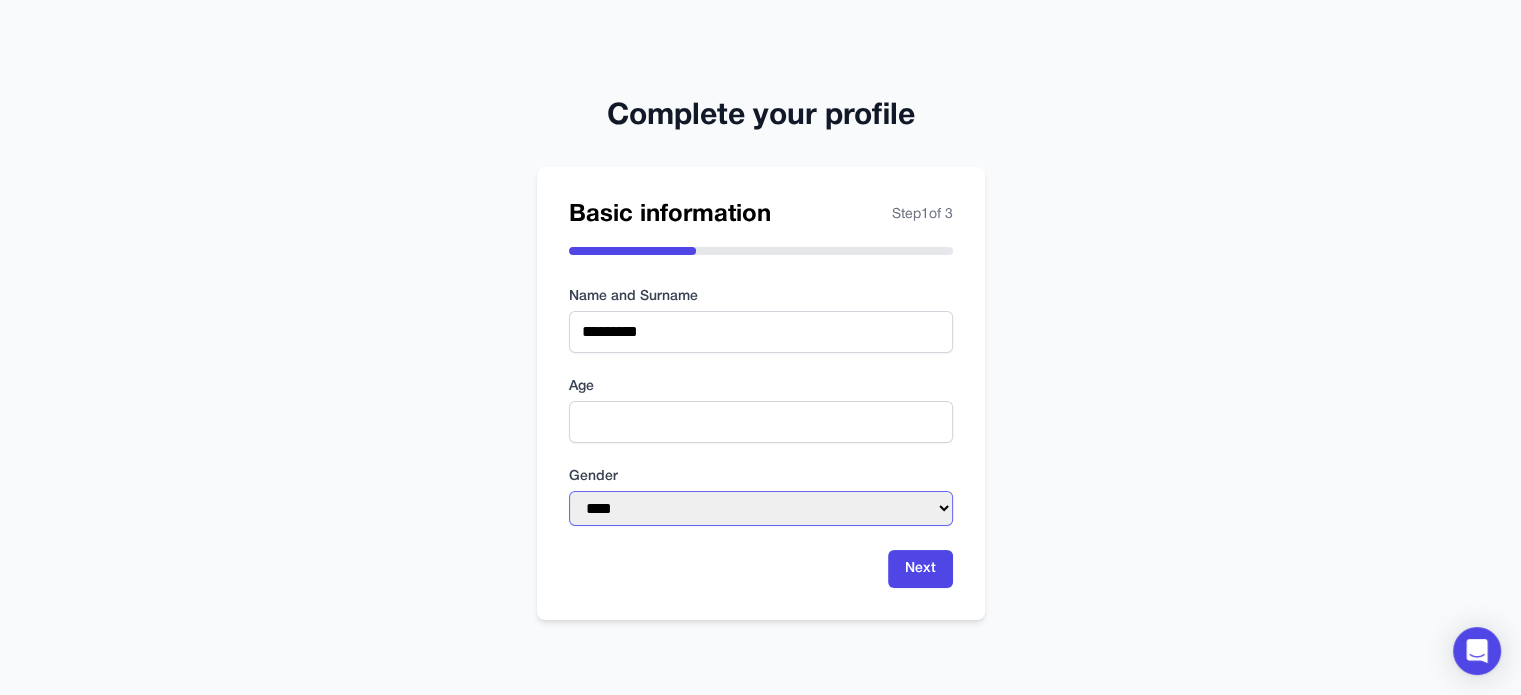 click on "**********" at bounding box center [761, 508] 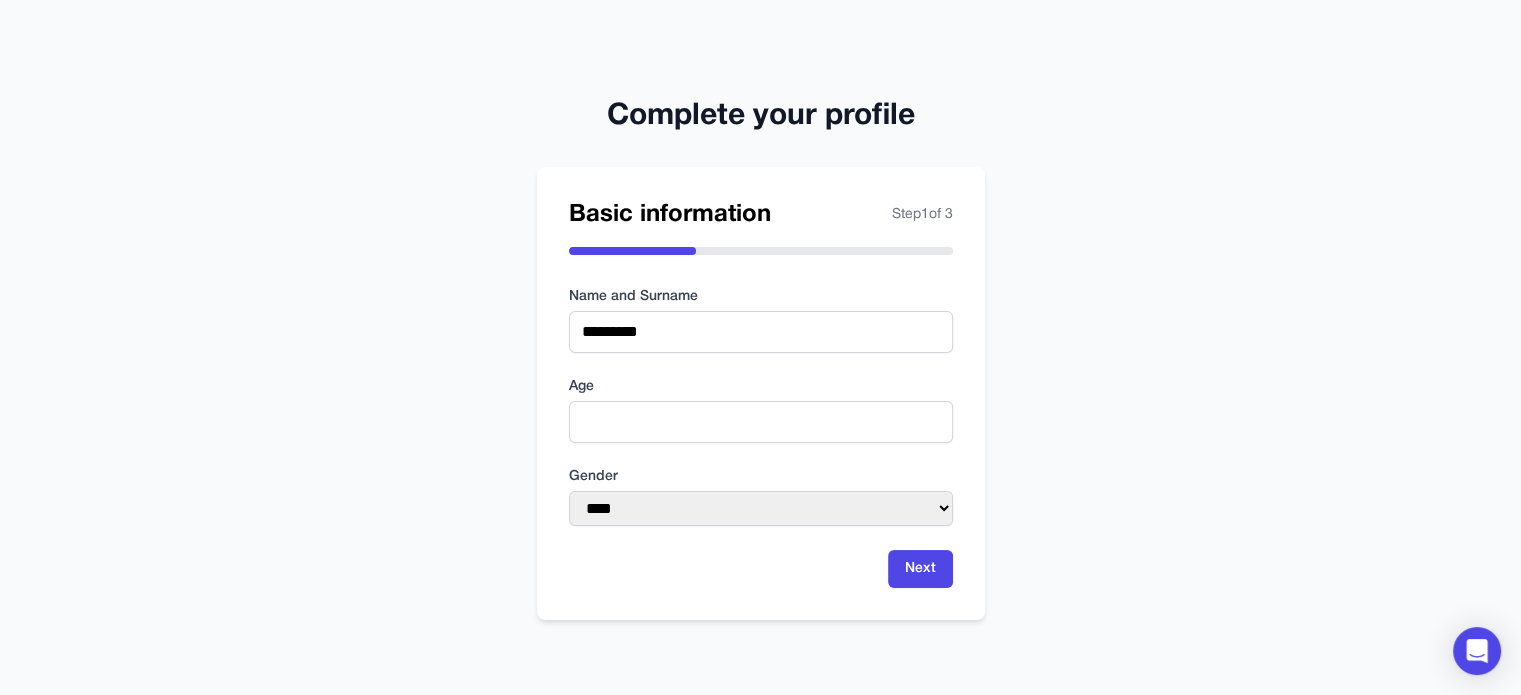 click on "Next" at bounding box center [761, 569] 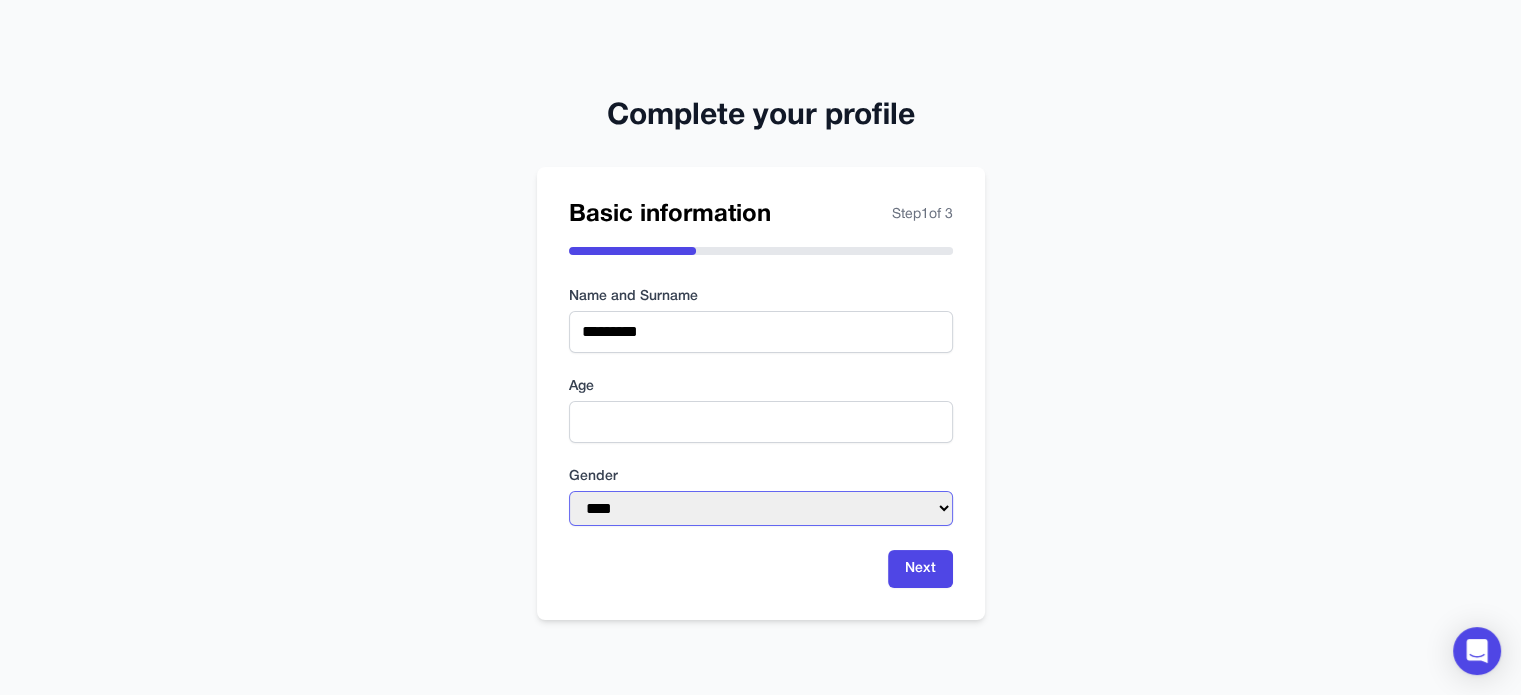 click on "**********" at bounding box center [761, 508] 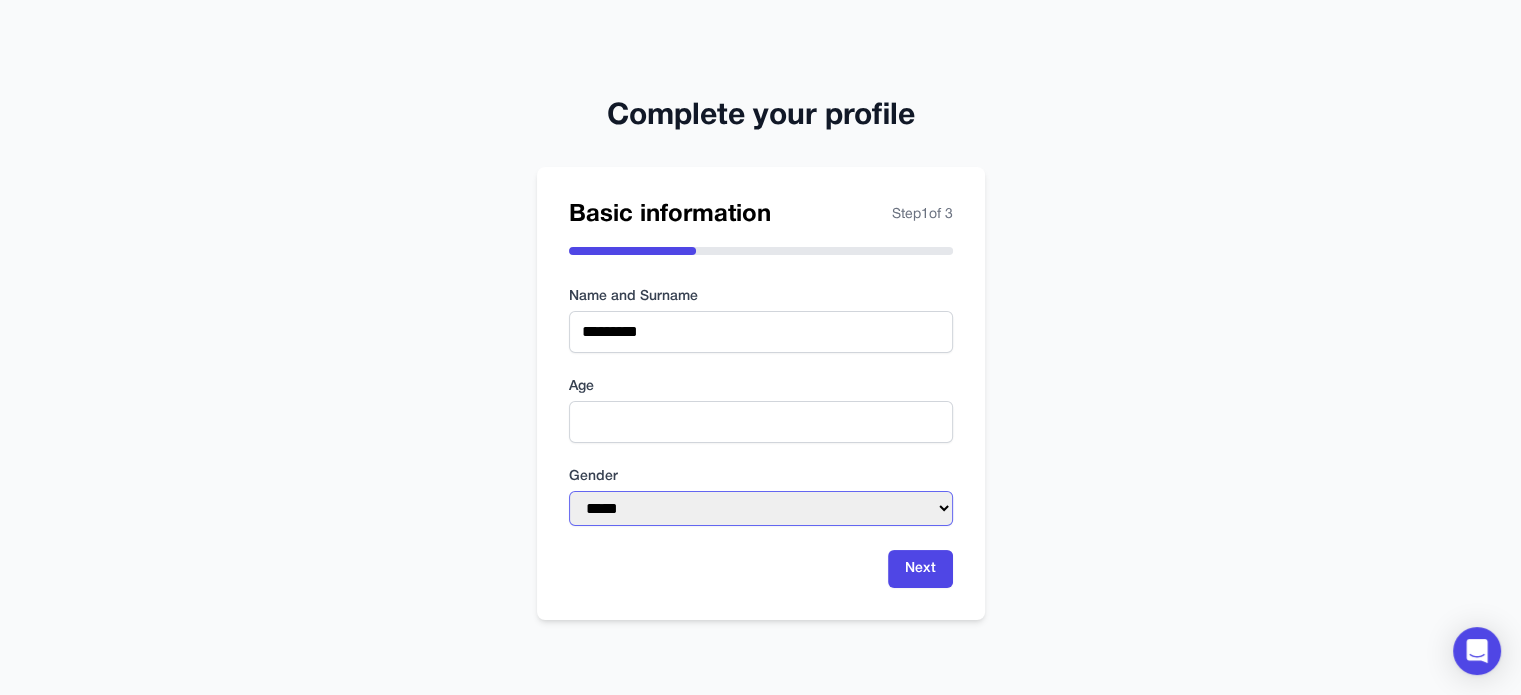 click on "**********" at bounding box center (761, 508) 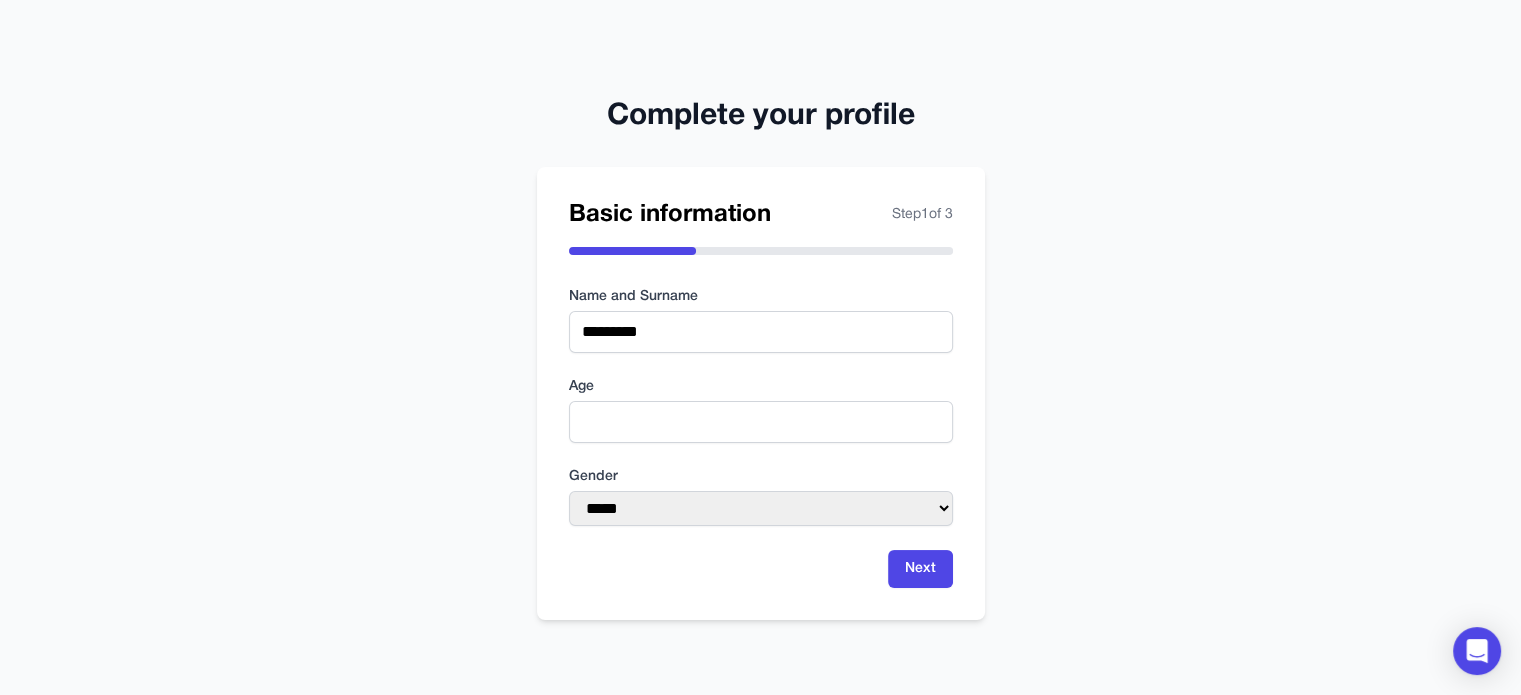 click on "Next" at bounding box center [761, 569] 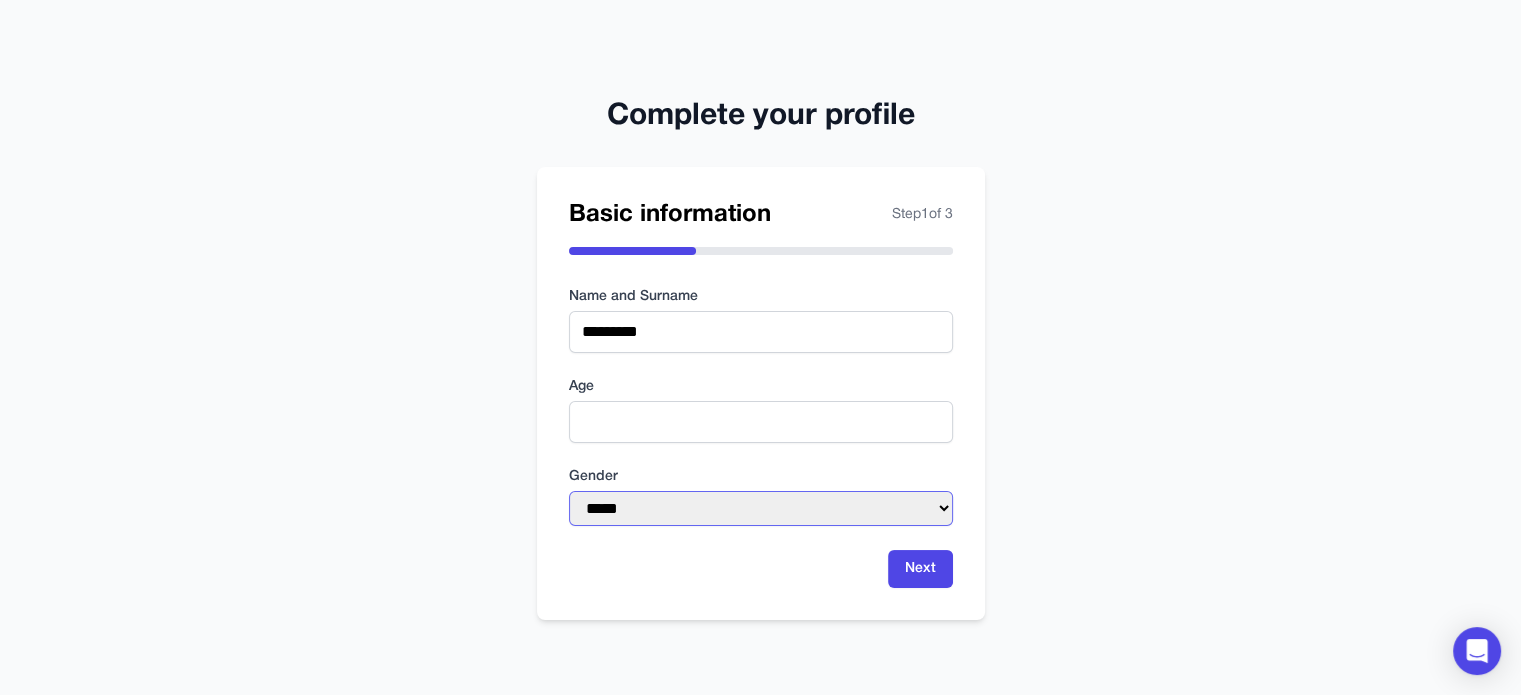 click on "**********" at bounding box center [761, 508] 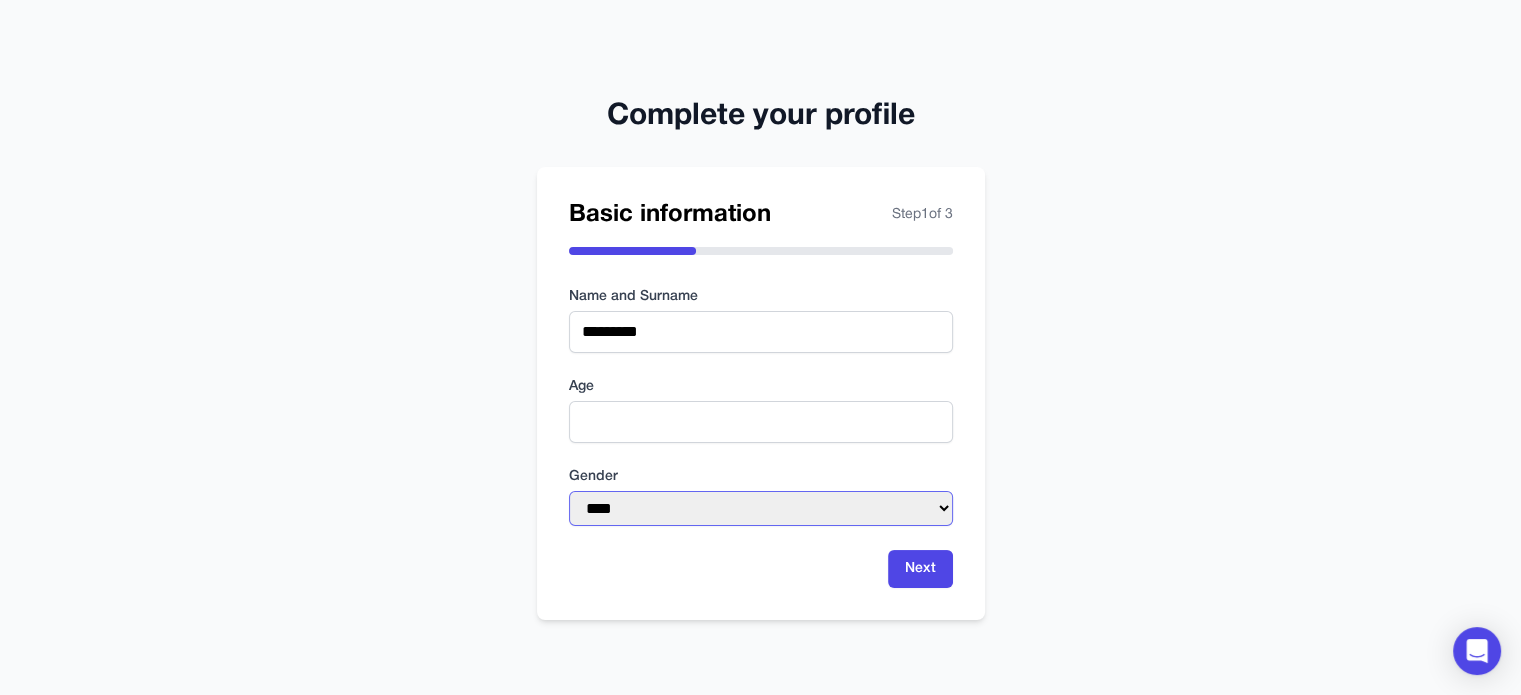 click on "**********" at bounding box center (761, 508) 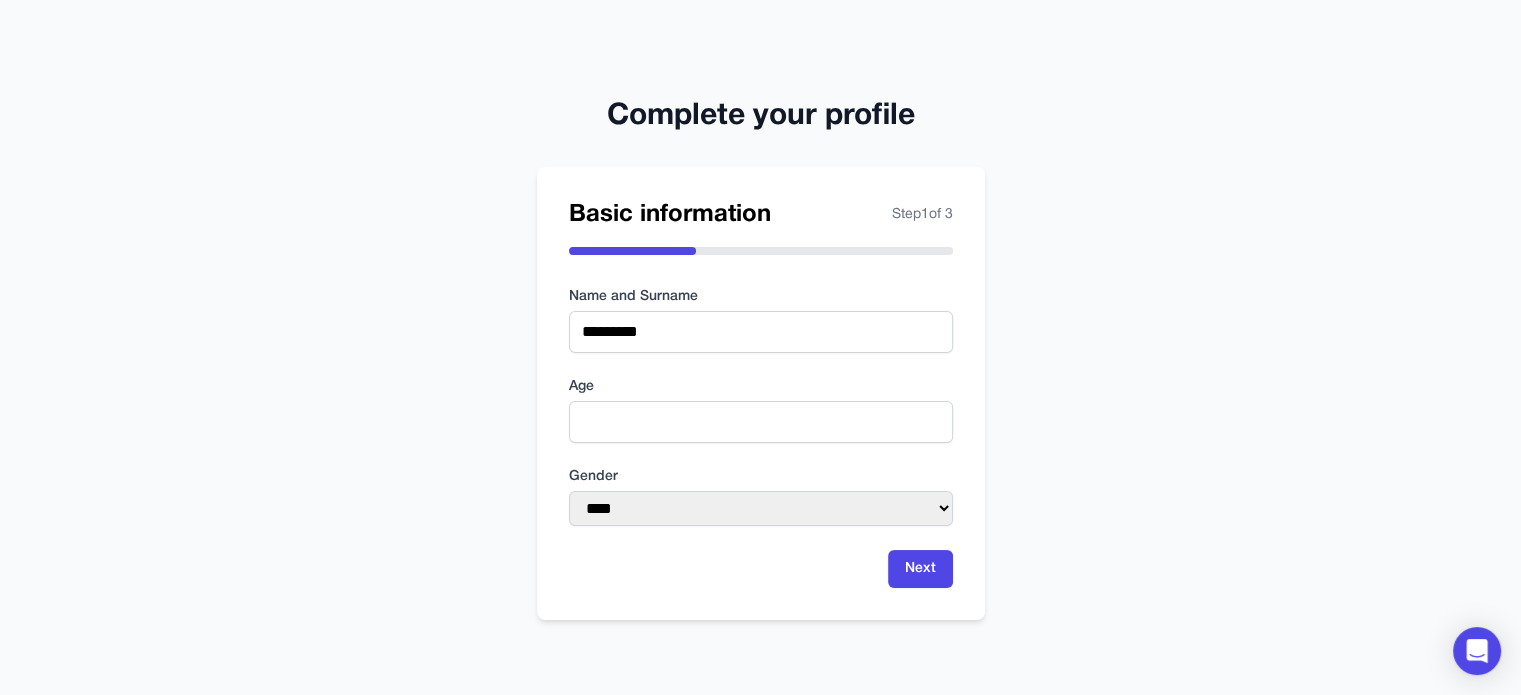 click on "**********" at bounding box center (761, 437) 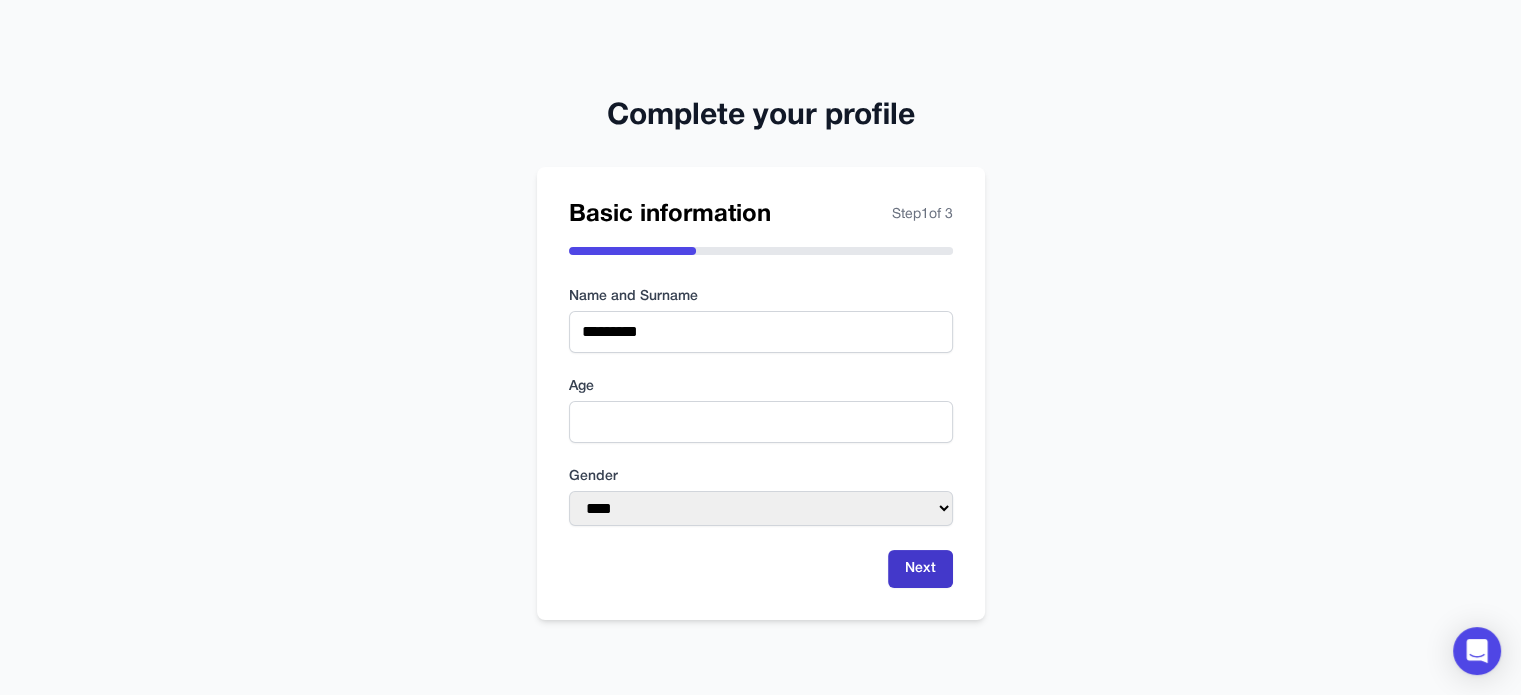click on "Next" at bounding box center (920, 569) 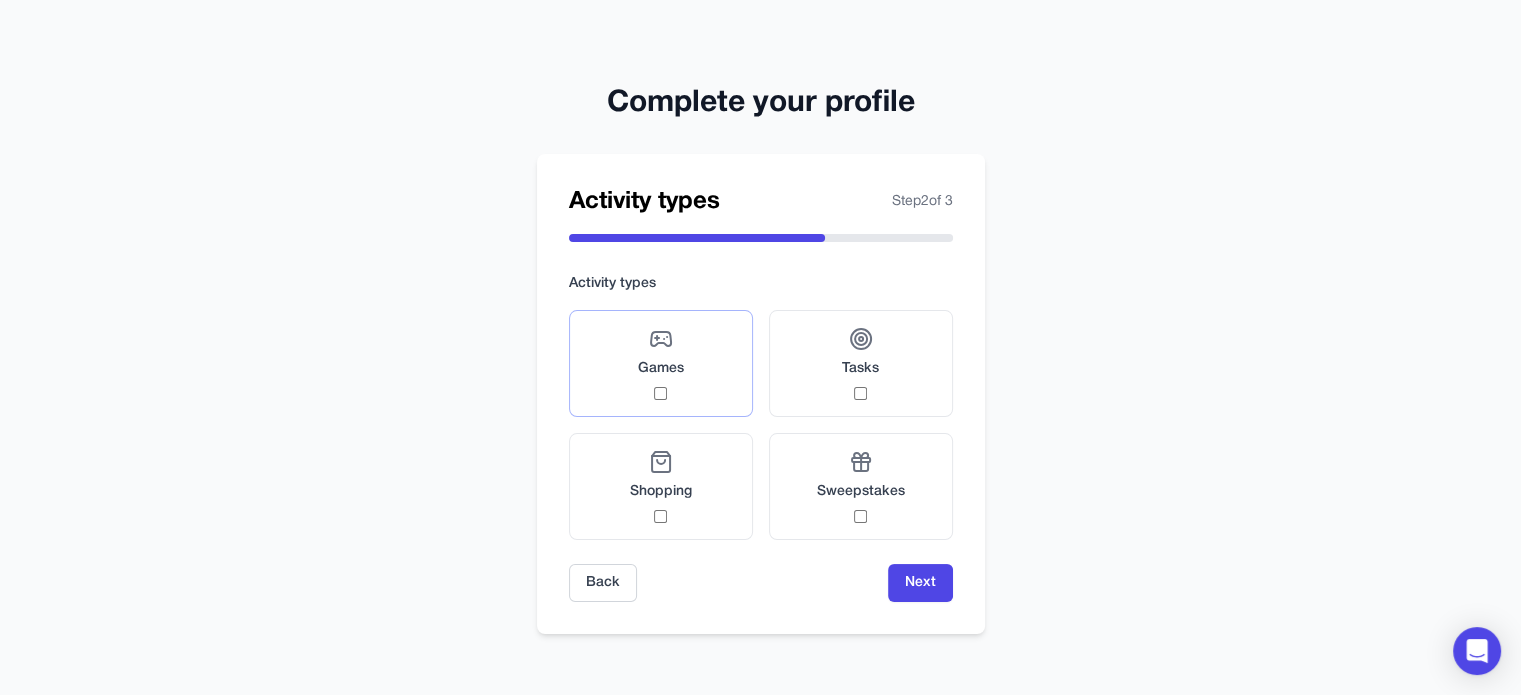 click on "Games" at bounding box center [661, 363] 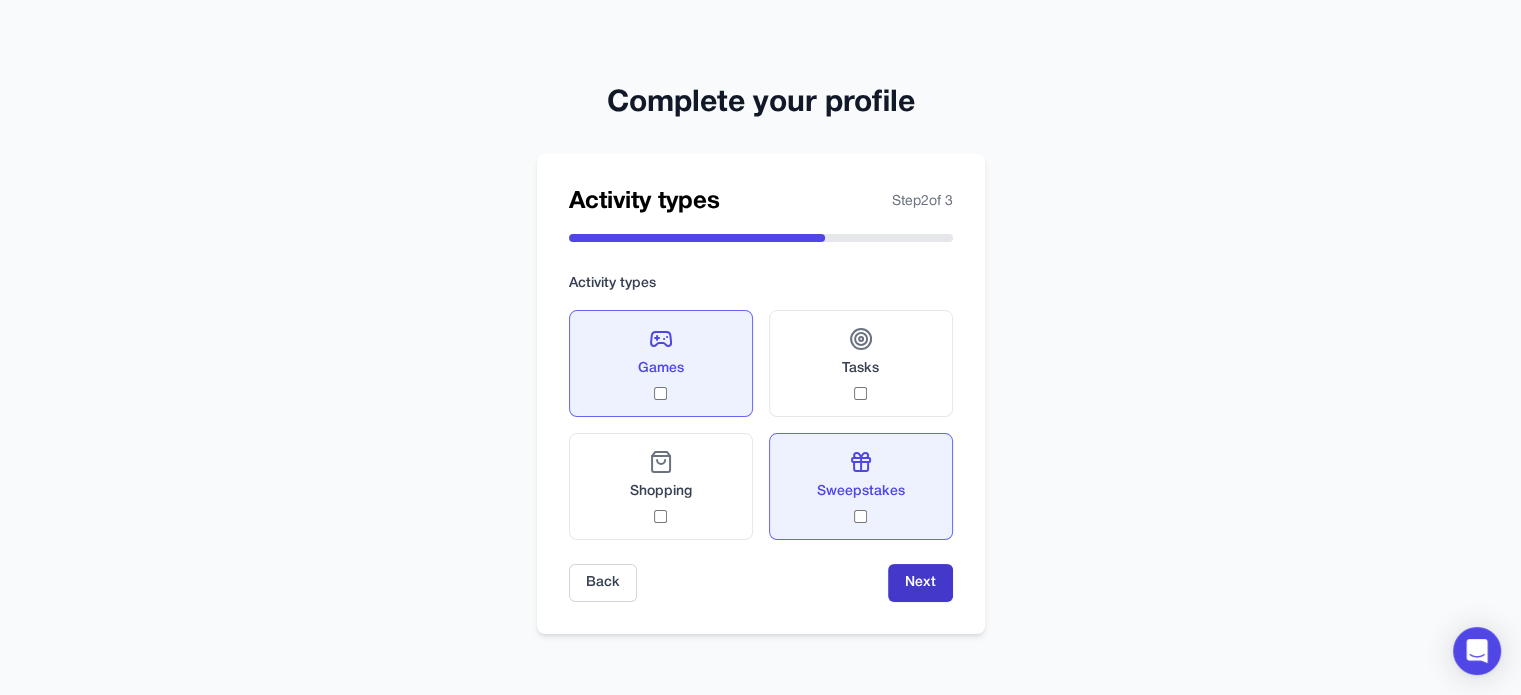 click on "Next" at bounding box center [920, 583] 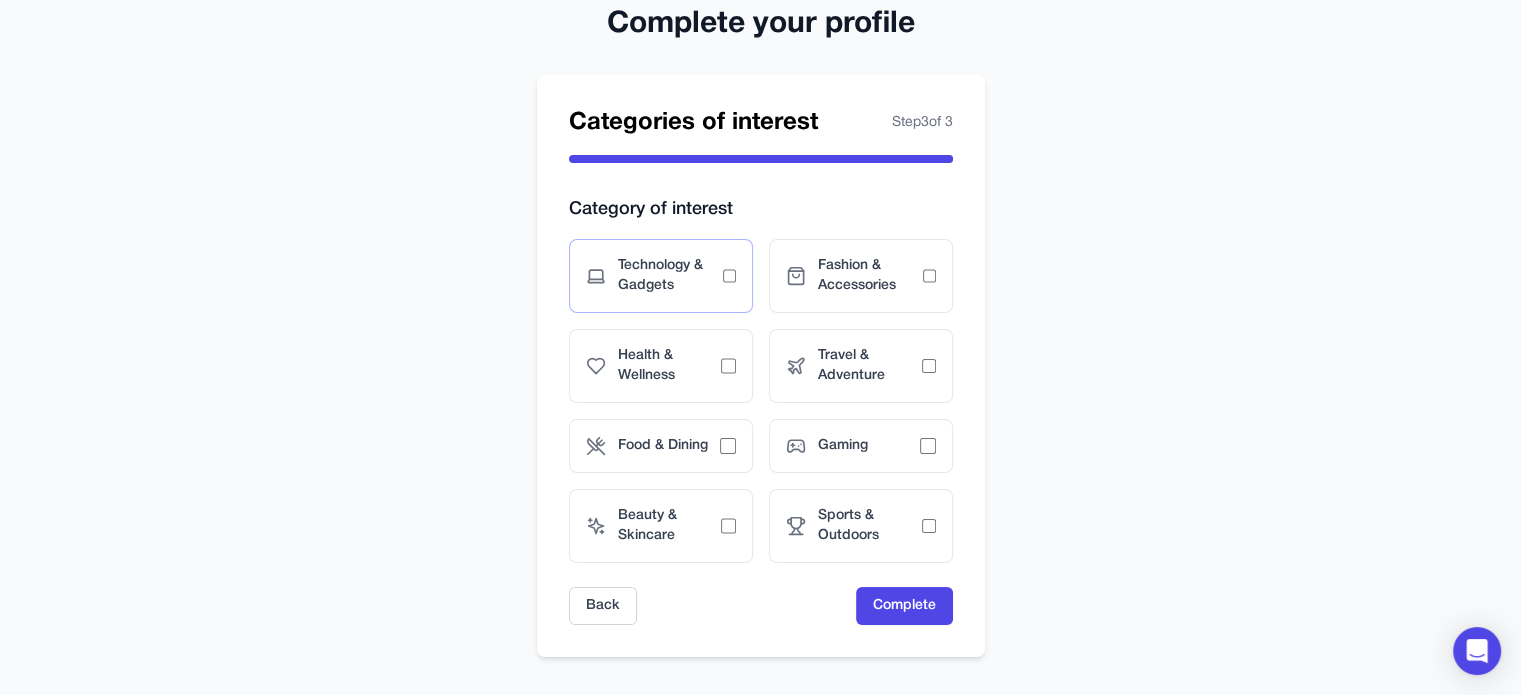 scroll, scrollTop: 100, scrollLeft: 0, axis: vertical 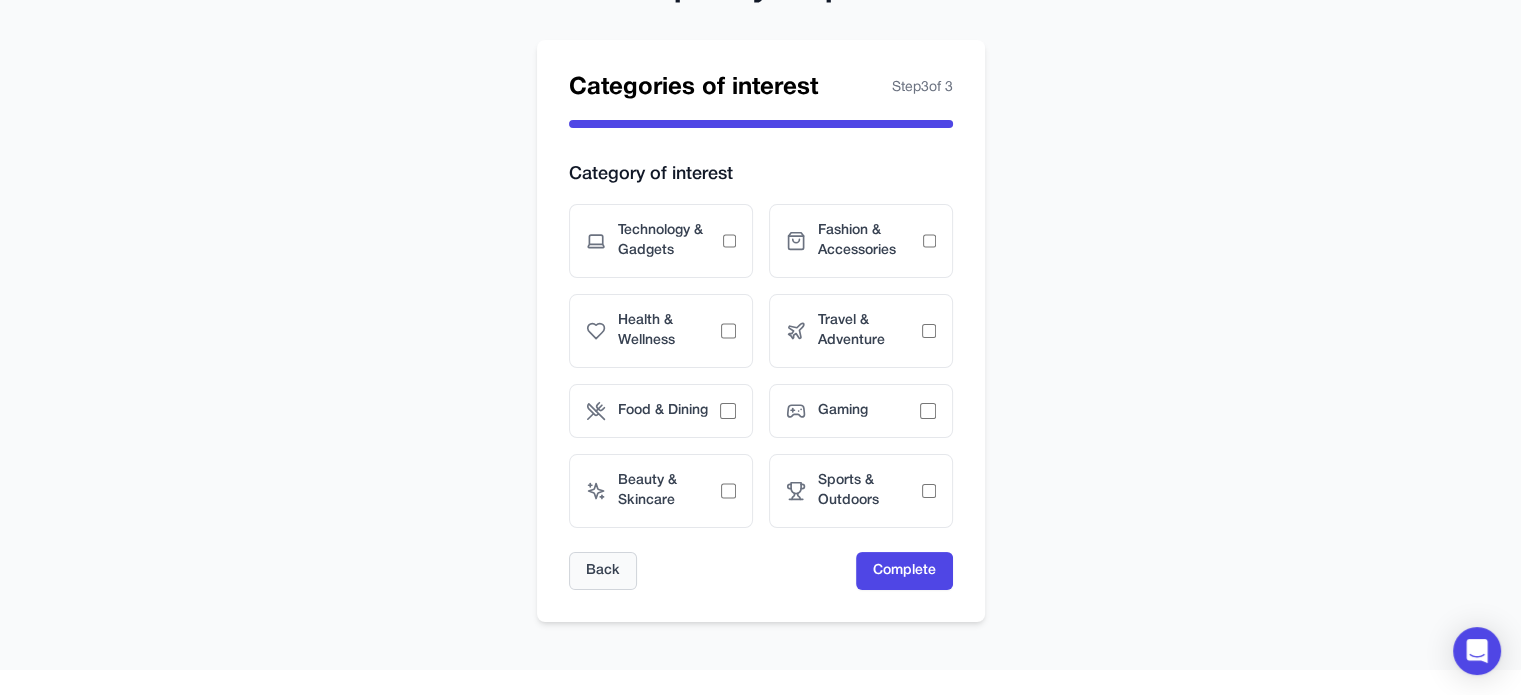 click on "Back" at bounding box center (603, 571) 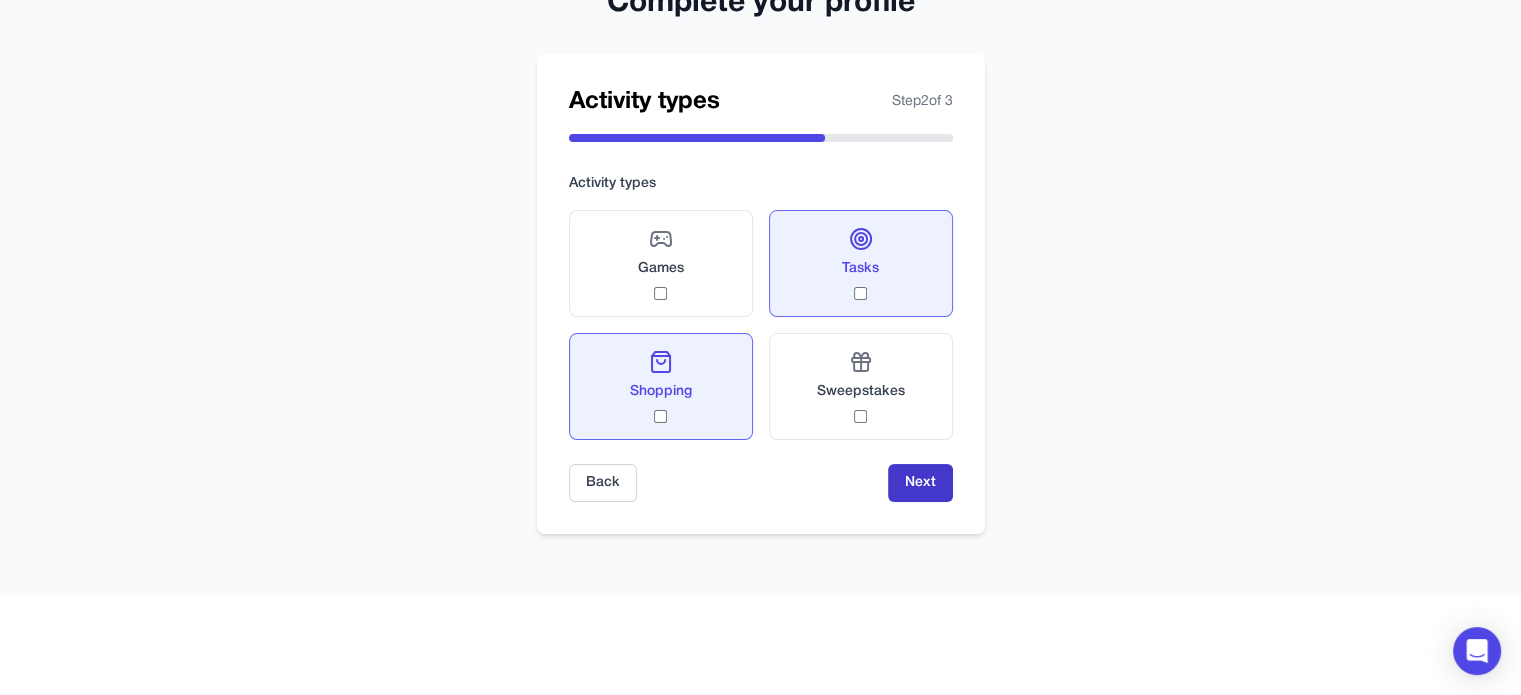 click on "Next" at bounding box center [920, 483] 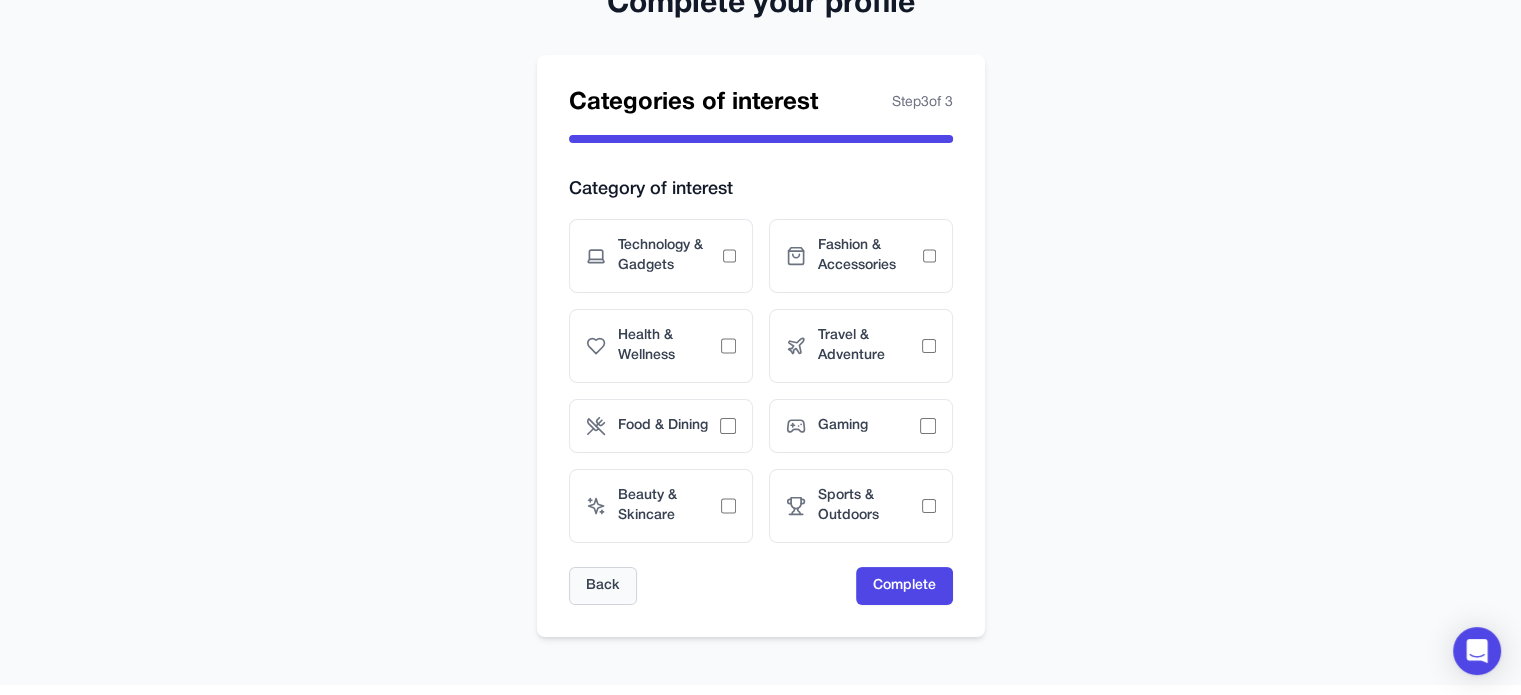 click on "Back" at bounding box center [603, 586] 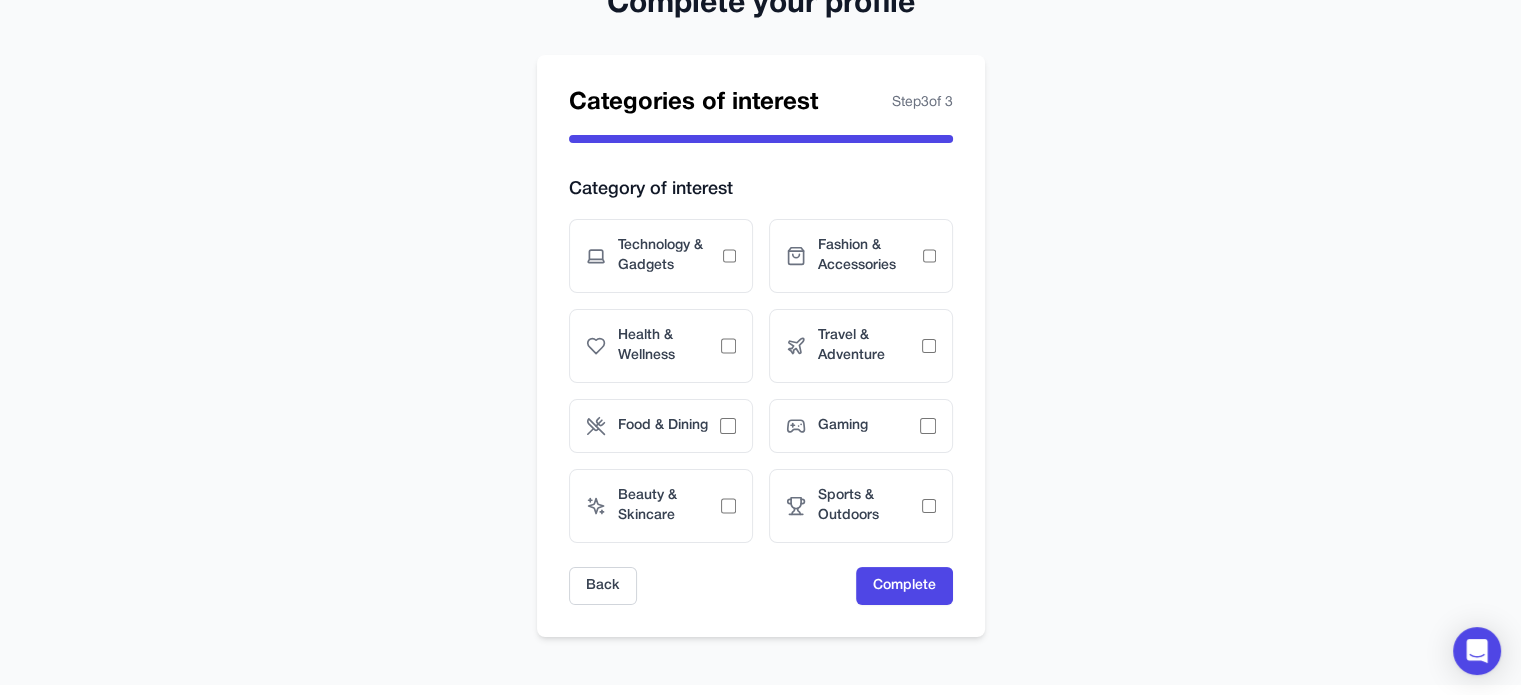 scroll, scrollTop: 100, scrollLeft: 0, axis: vertical 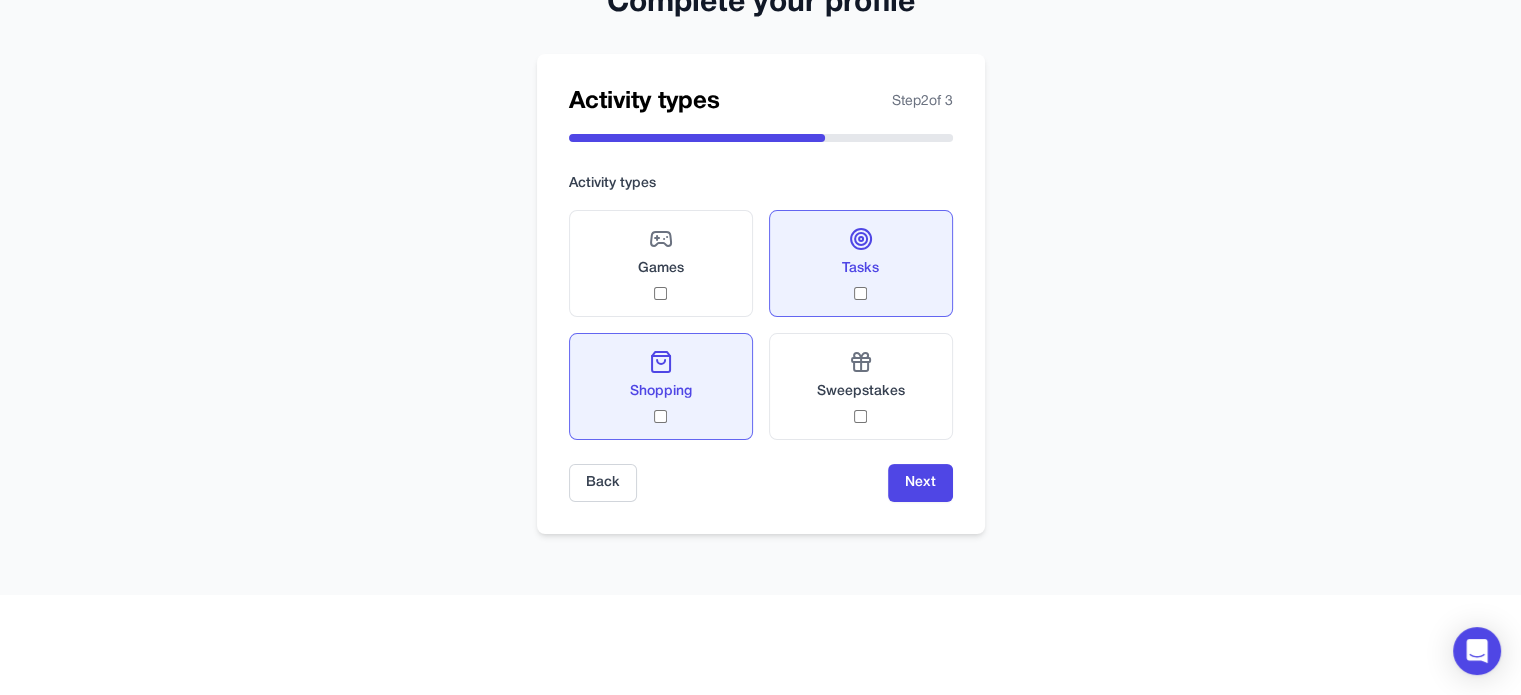 click on "Shopping" at bounding box center [661, 386] 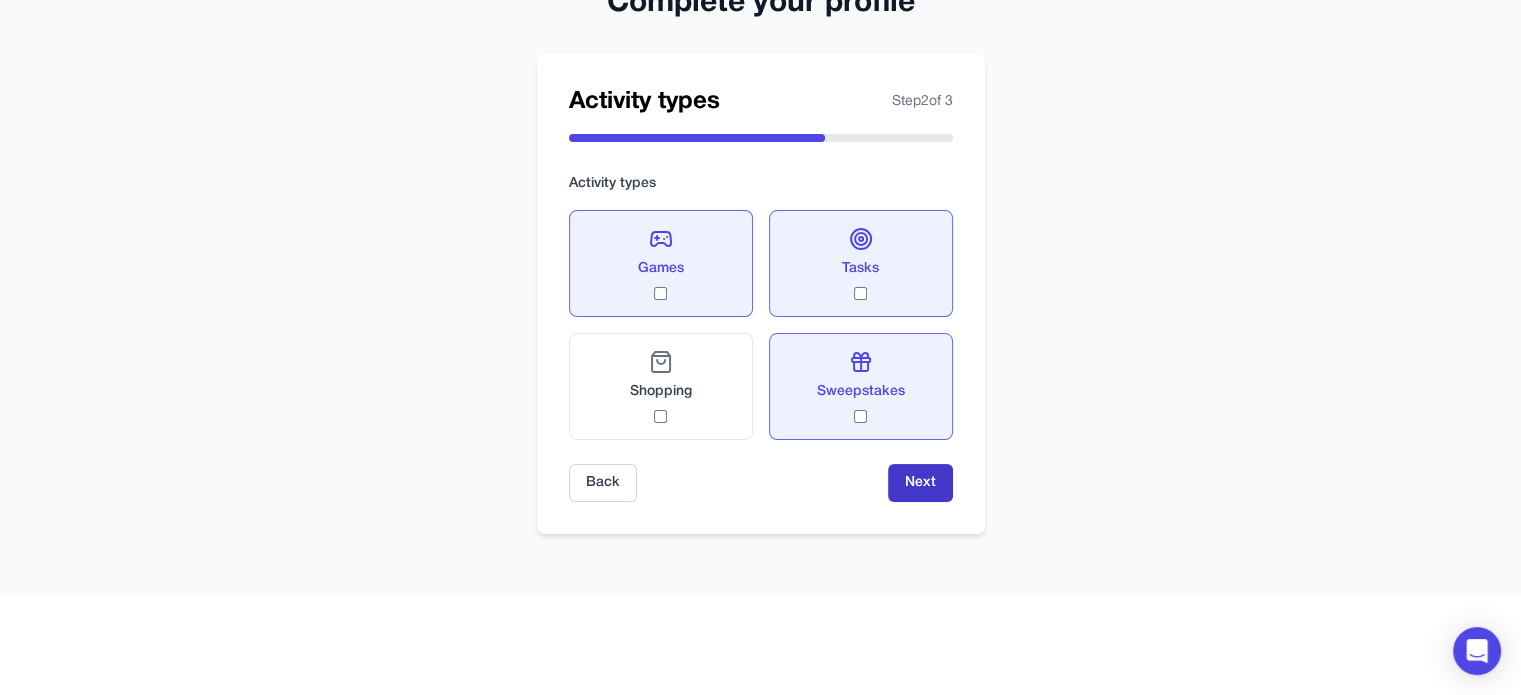 click on "Next" at bounding box center (920, 483) 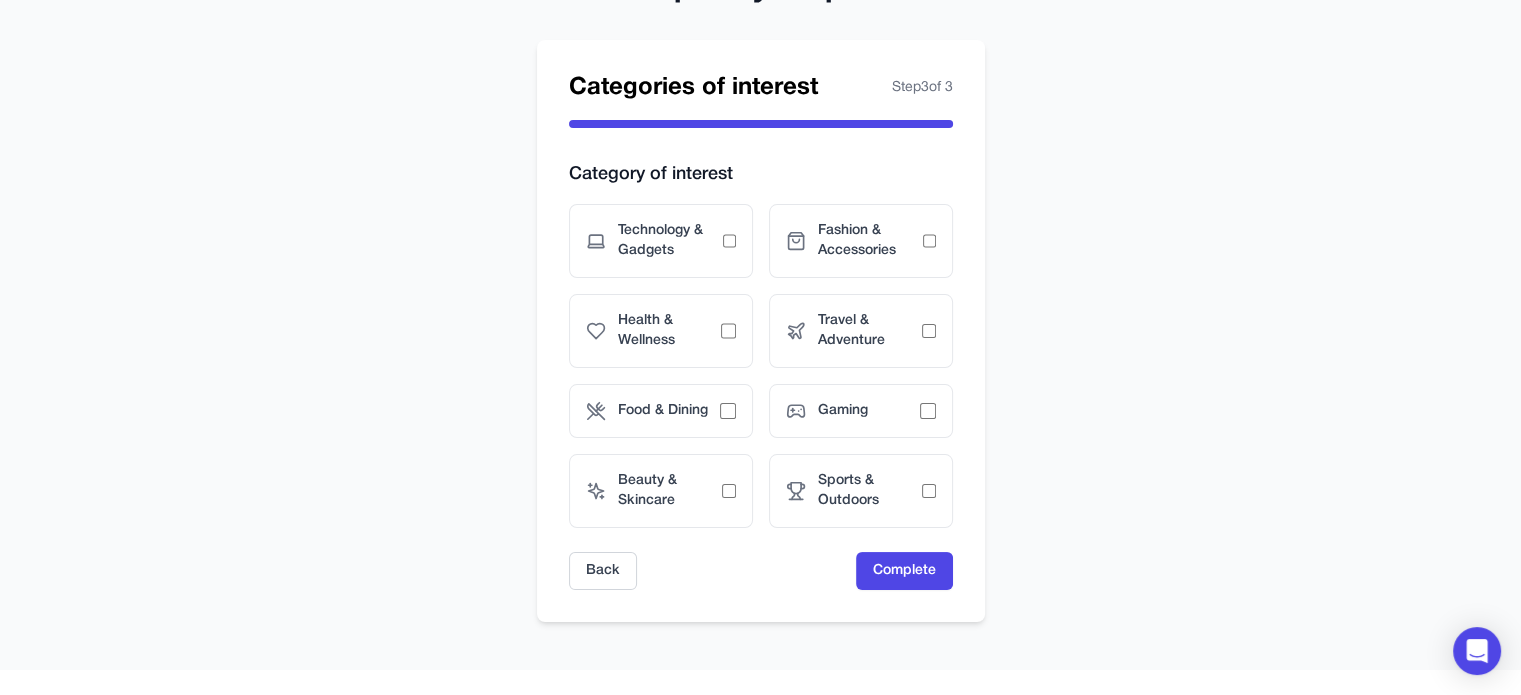 scroll, scrollTop: 85, scrollLeft: 0, axis: vertical 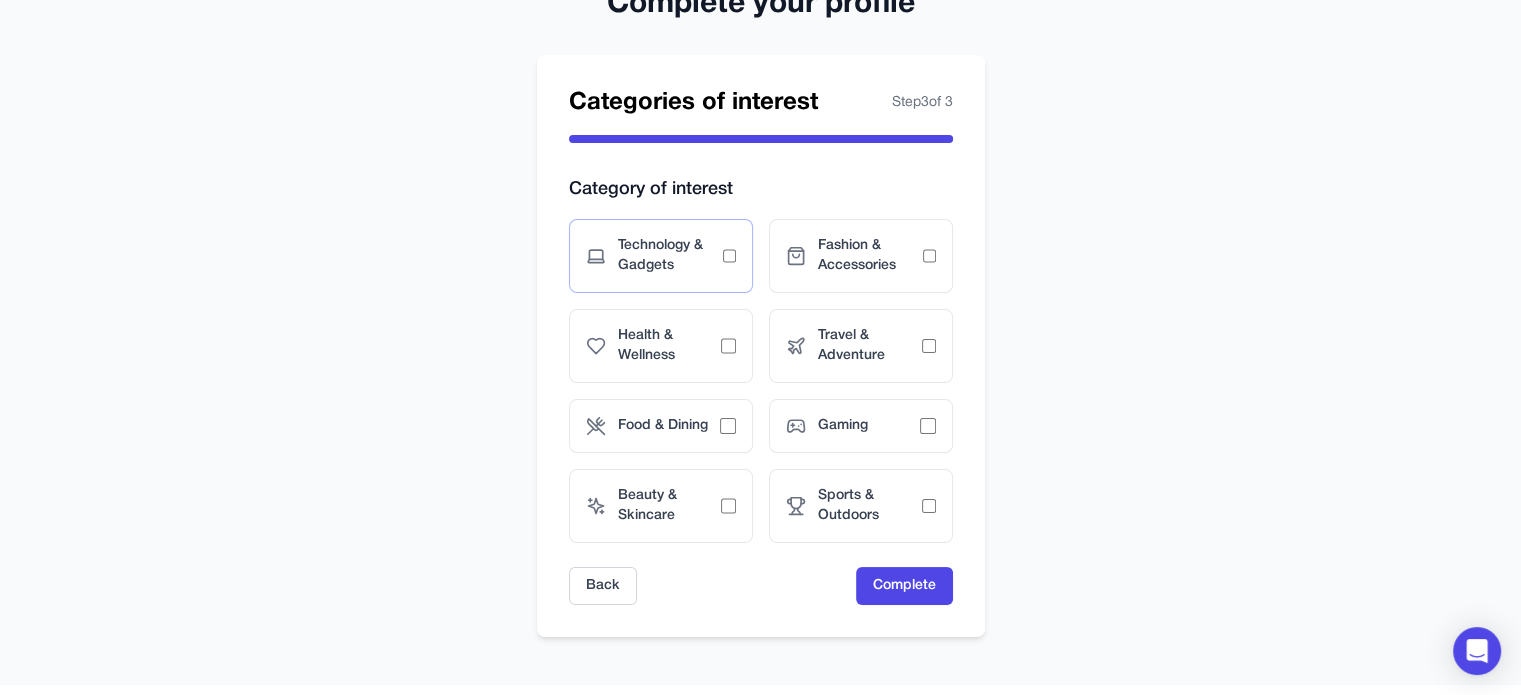 click on "Technology & Gadgets" at bounding box center [661, 256] 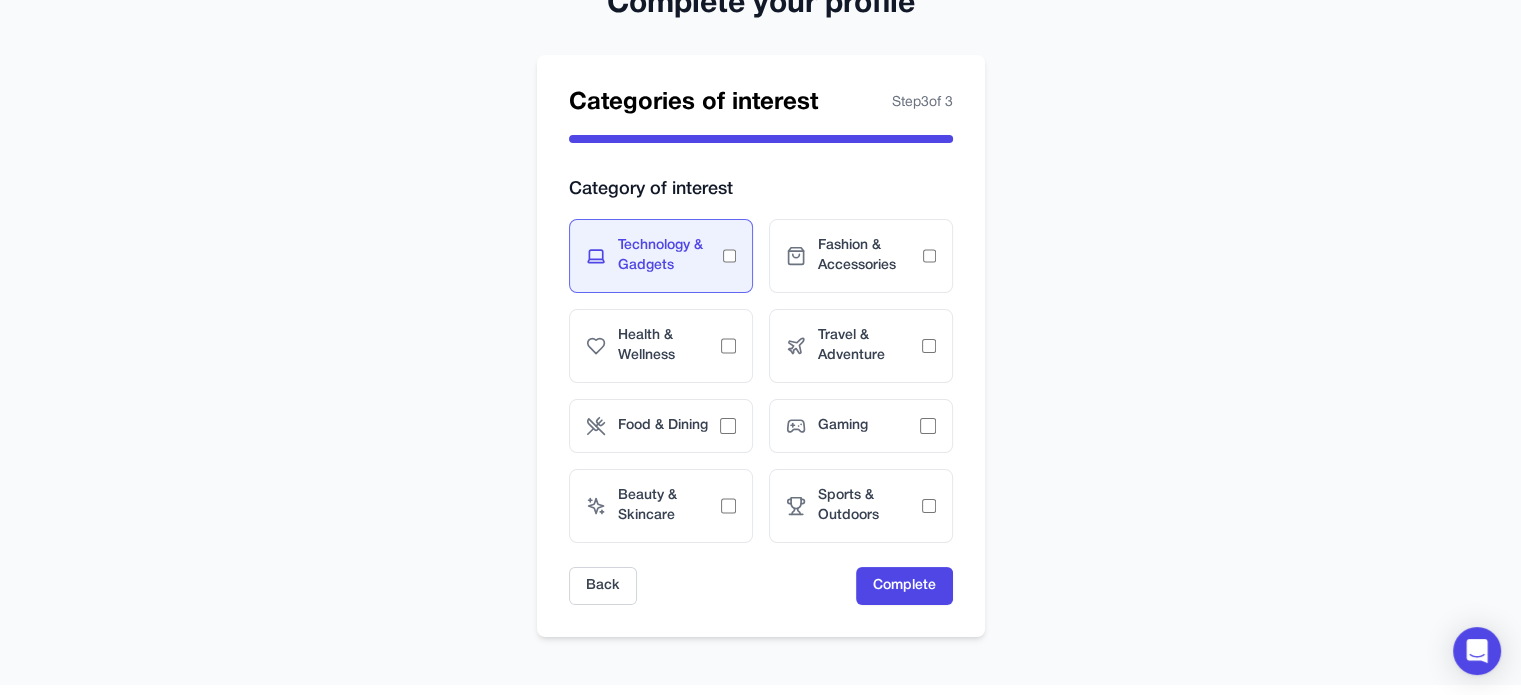 click on "Technology & Gadgets" at bounding box center (661, 256) 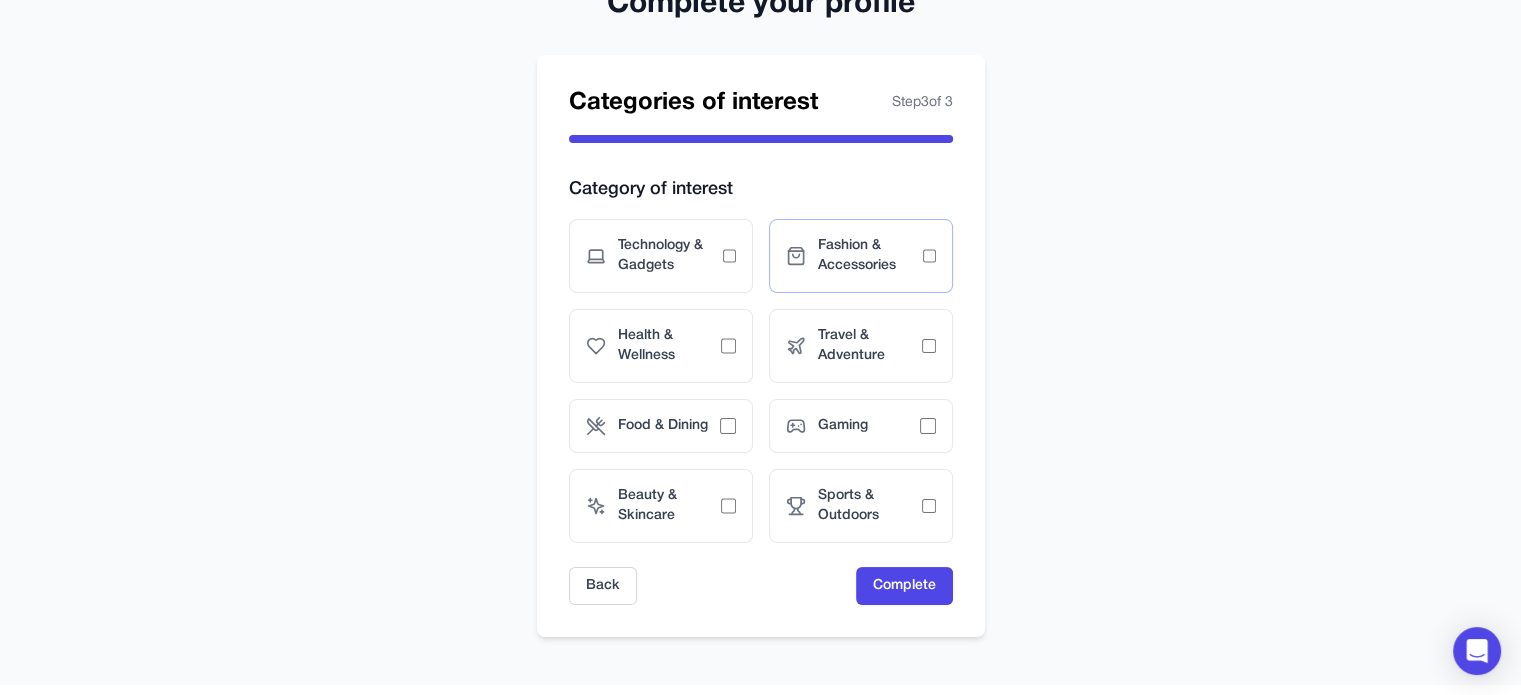 click on "Fashion & Accessories" at bounding box center [870, 256] 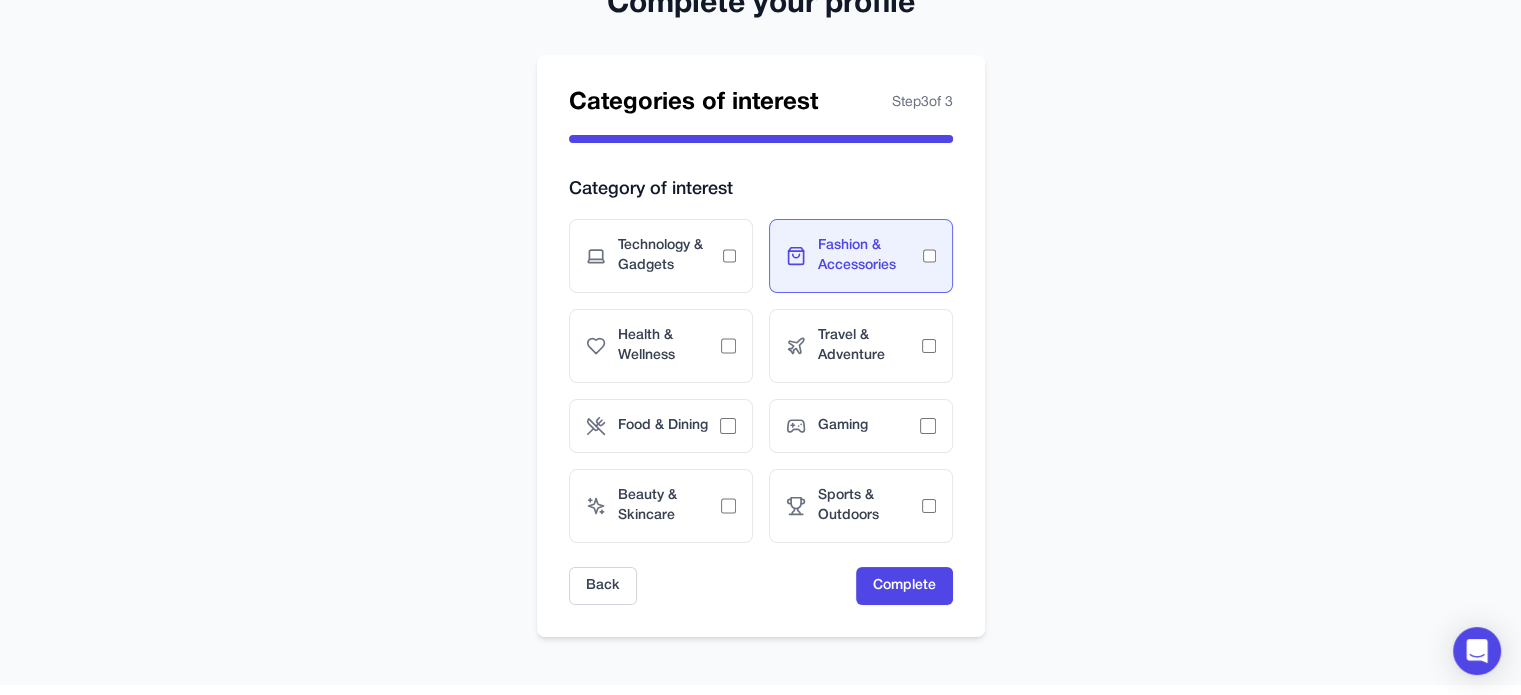 click on "Fashion & Accessories" at bounding box center (861, 256) 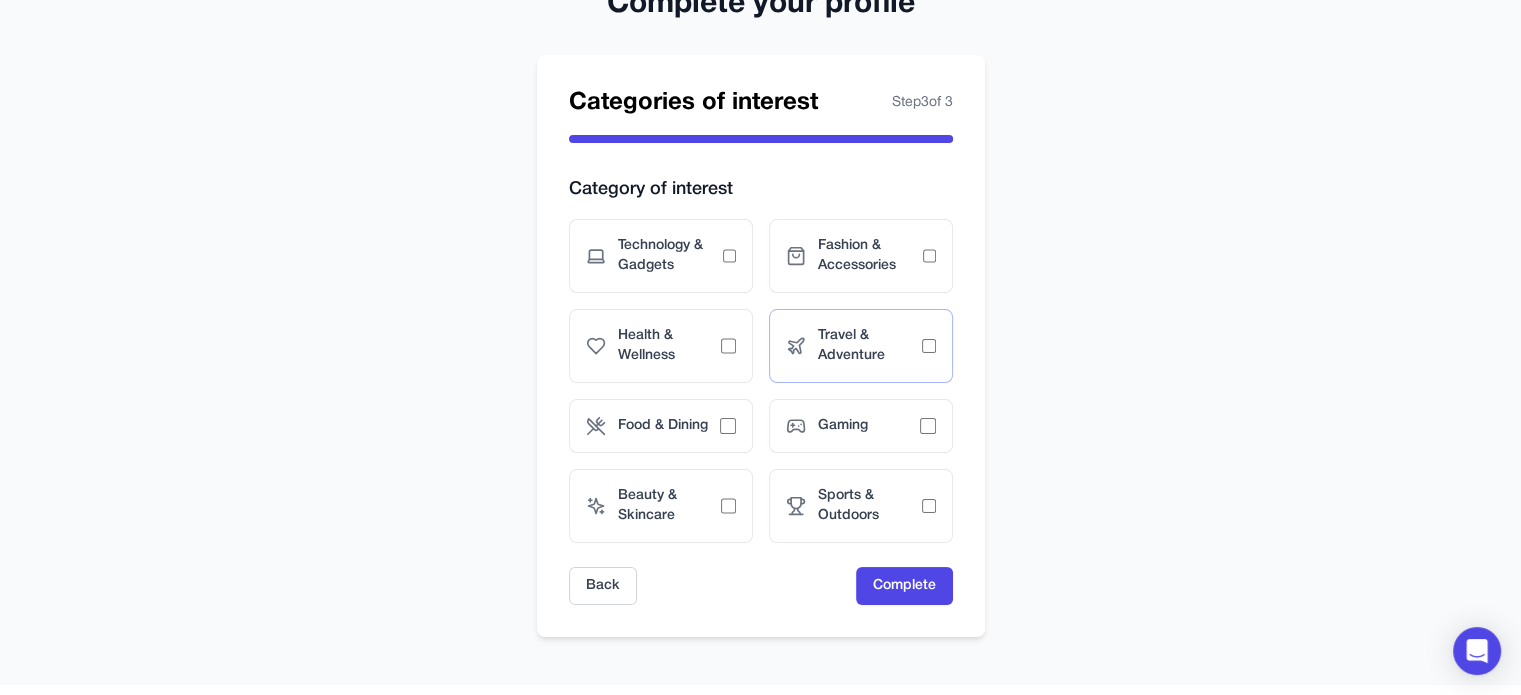 click on "Travel & Adventure" at bounding box center [870, 346] 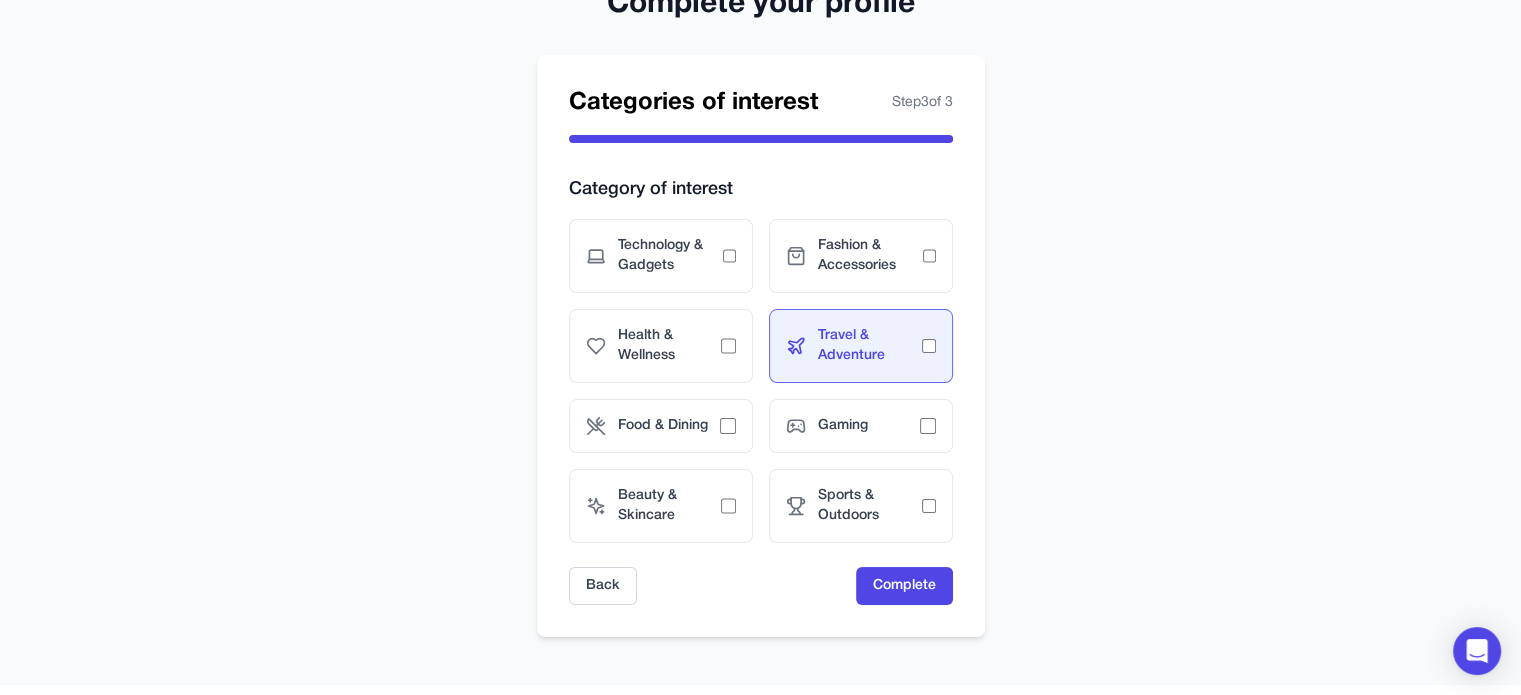 click on "Travel & Adventure" at bounding box center (870, 346) 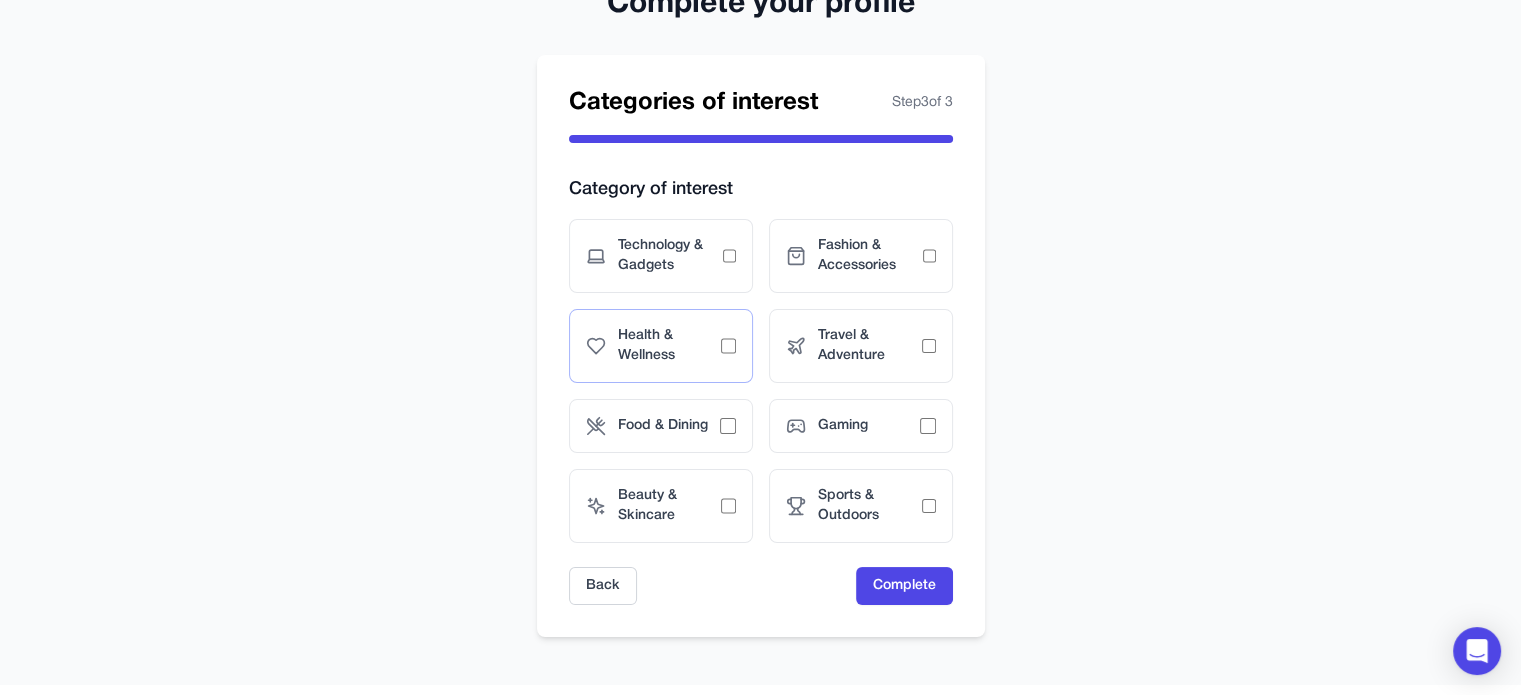 click on "Health & Wellness" at bounding box center (661, 346) 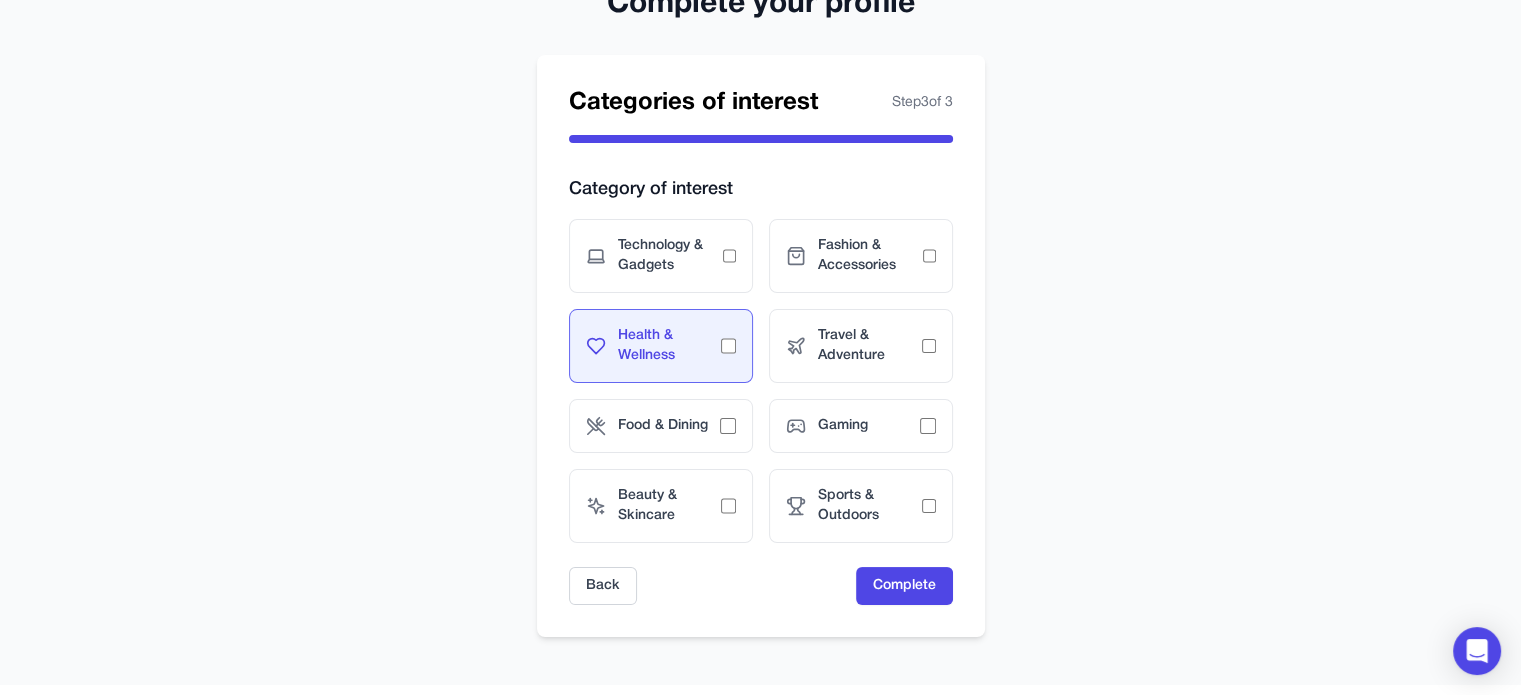 click on "Health & Wellness" at bounding box center (661, 346) 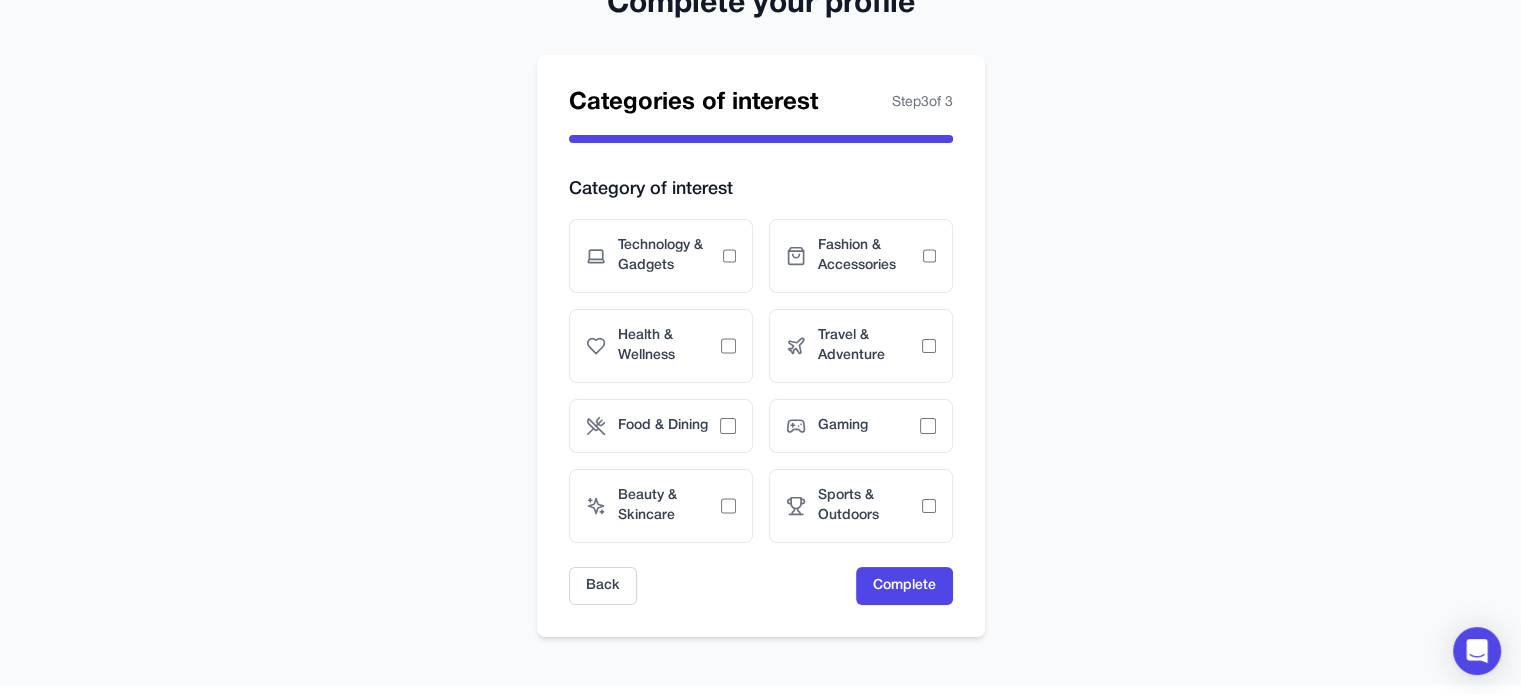 click on "Complete your profile Categories of interest Step  3  of 3 Category of interest Technology & Gadgets Fashion & Accessories Health & Wellness Travel & Adventure Food & Dining Gaming Beauty & Skincare Sports & Outdoors Back Complete" at bounding box center (760, 300) 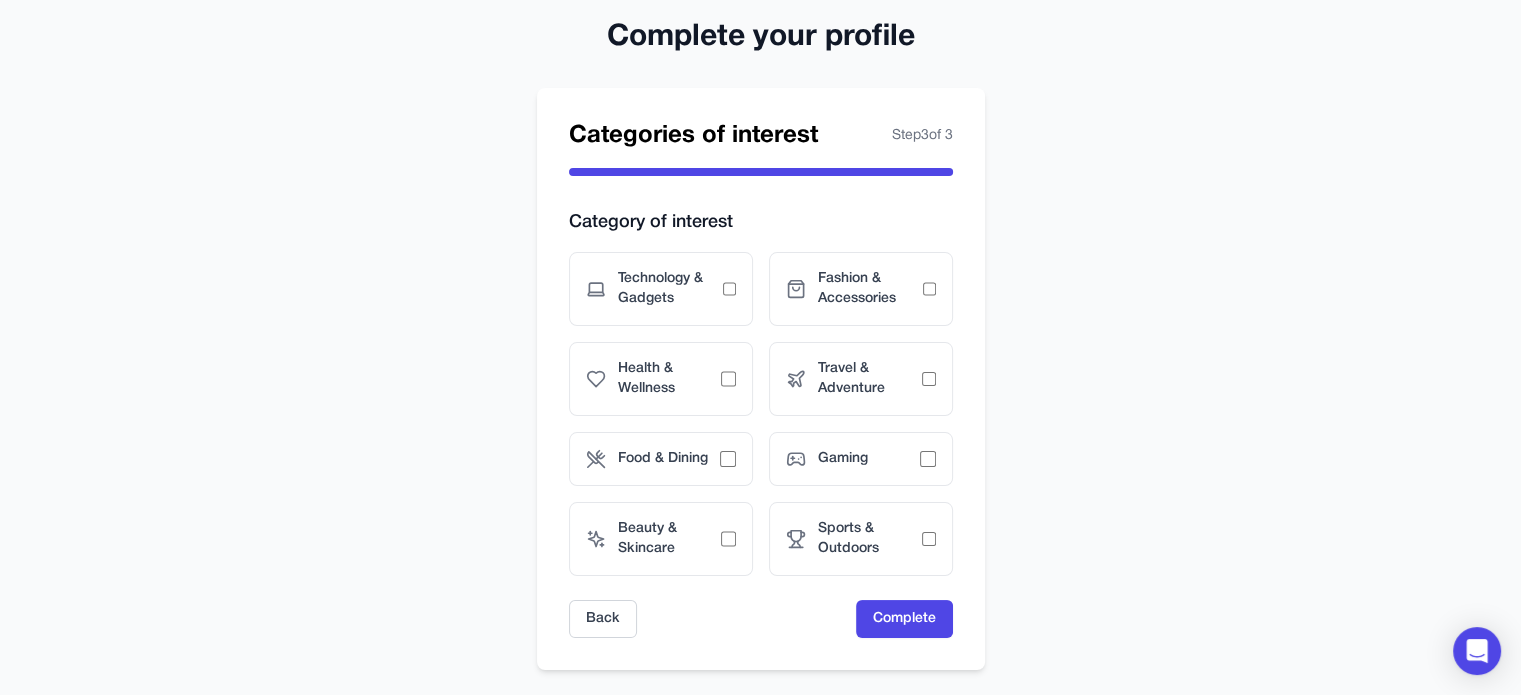 scroll, scrollTop: 100, scrollLeft: 0, axis: vertical 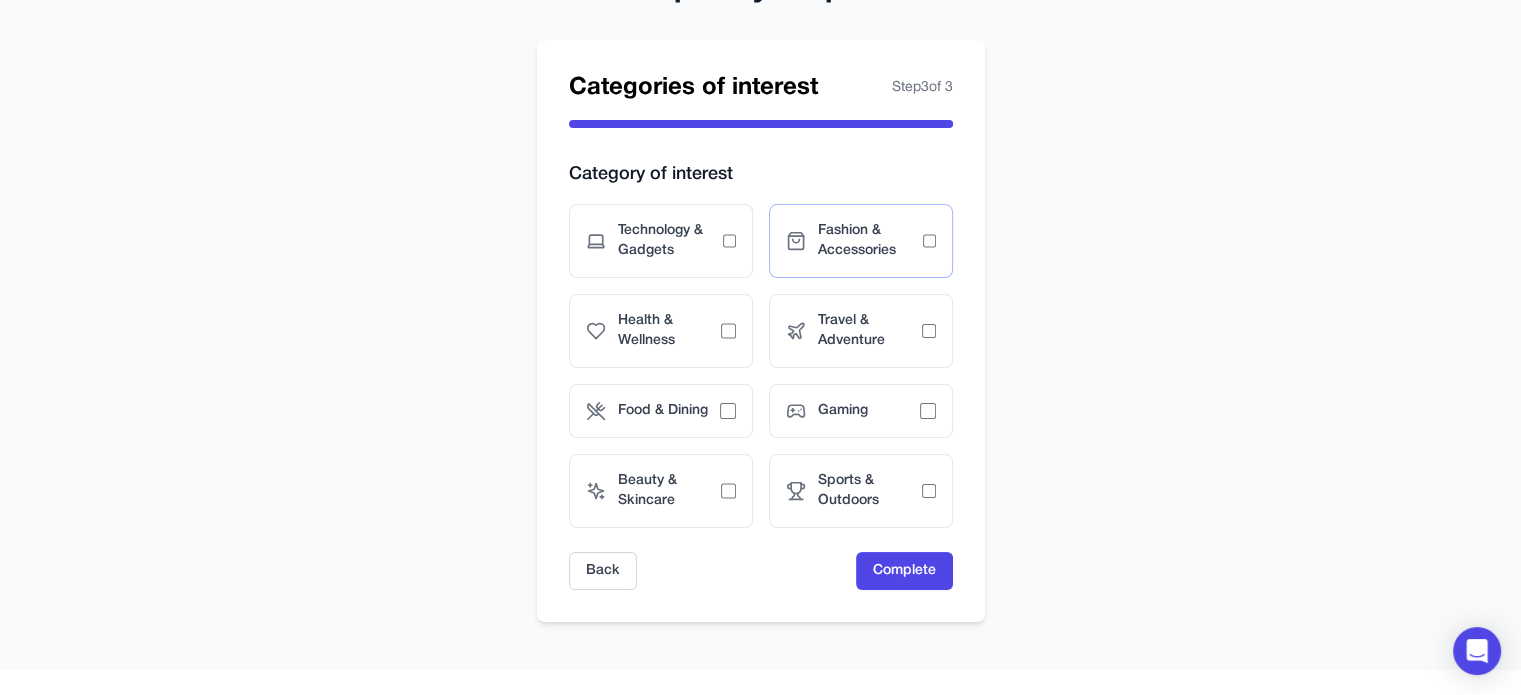 click on "Fashion & Accessories" at bounding box center [861, 241] 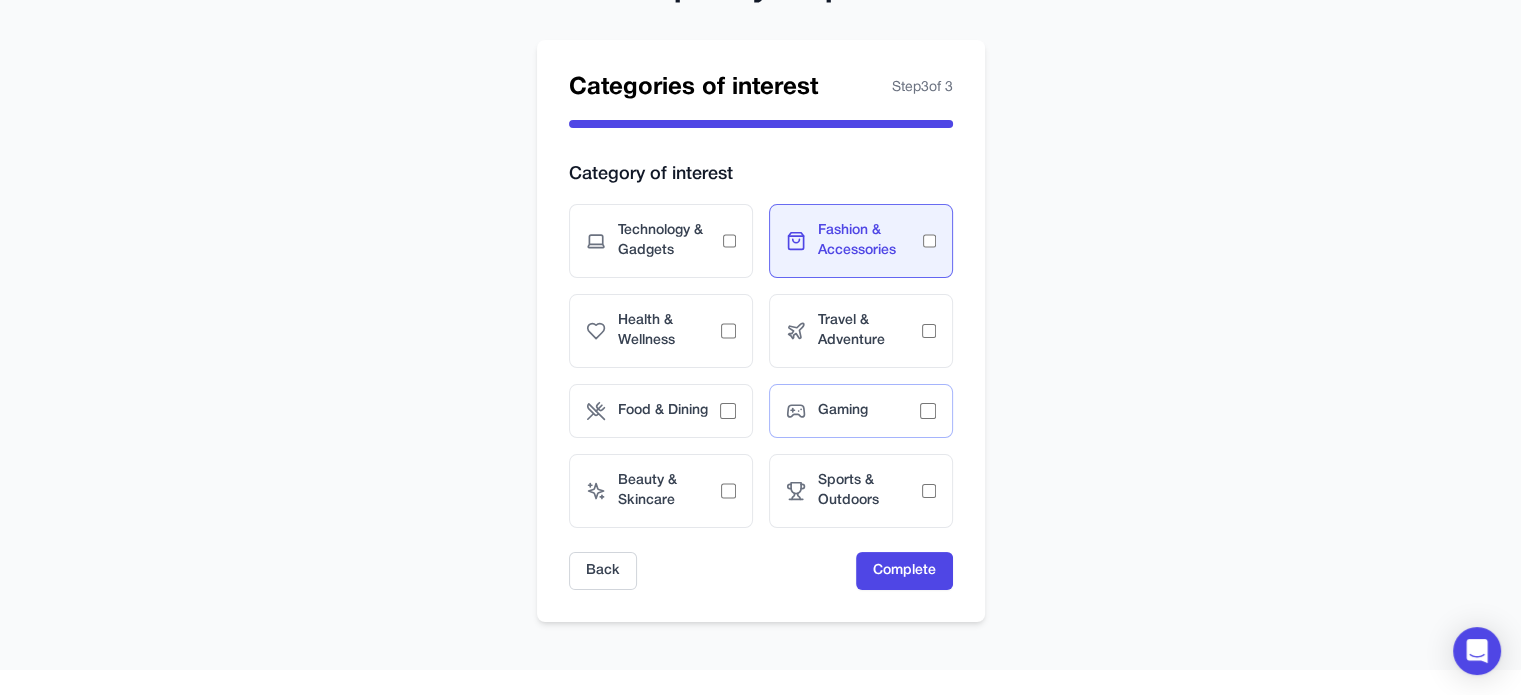 click on "Gaming" at bounding box center [861, 411] 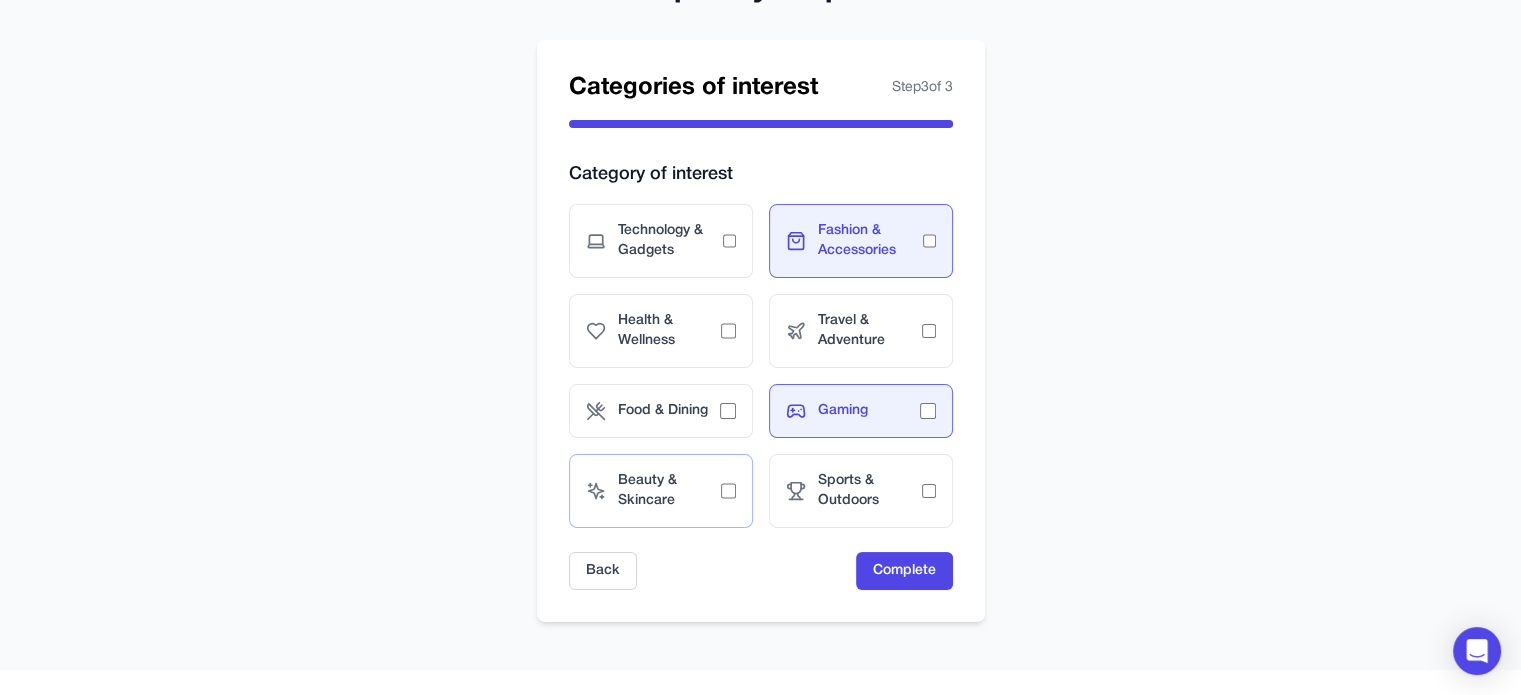 drag, startPoint x: 631, startPoint y: 415, endPoint x: 716, endPoint y: 525, distance: 139.01439 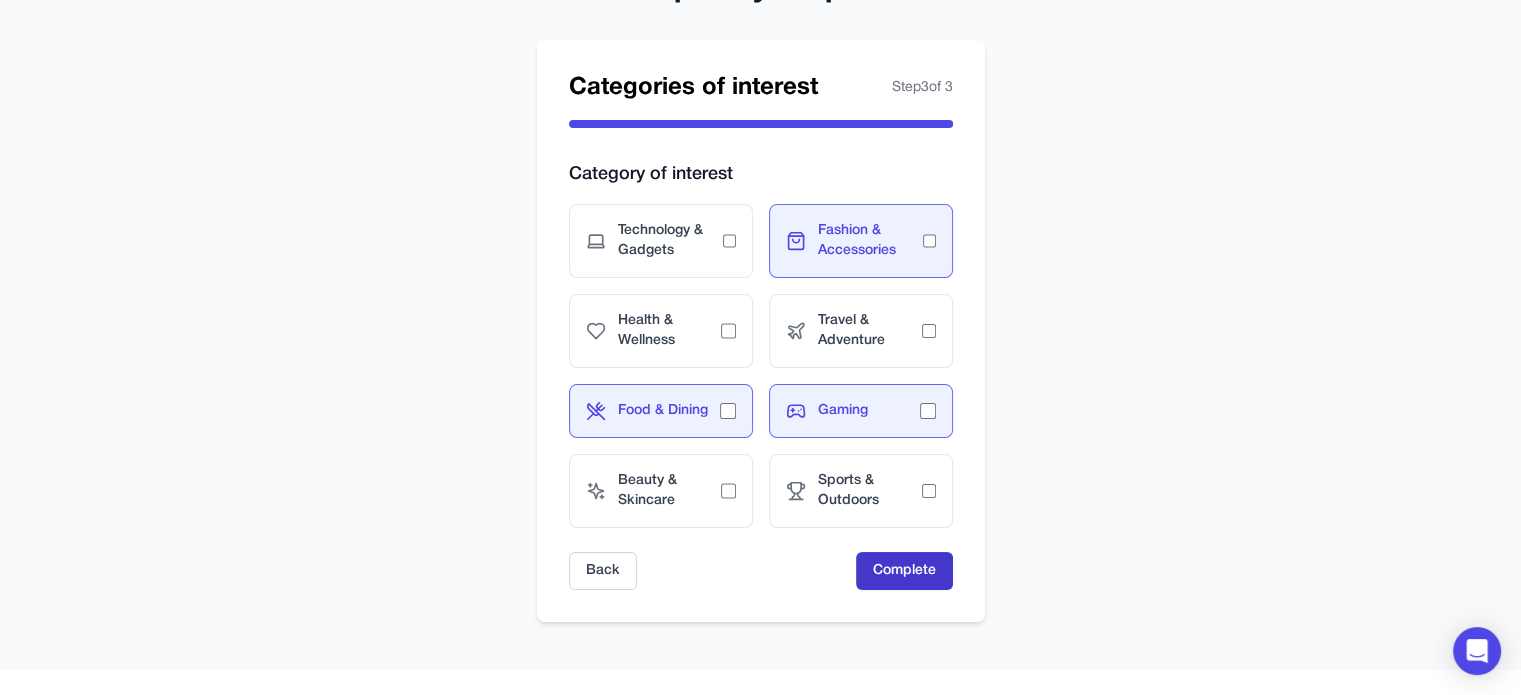 drag, startPoint x: 899, startPoint y: 566, endPoint x: 910, endPoint y: 559, distance: 13.038404 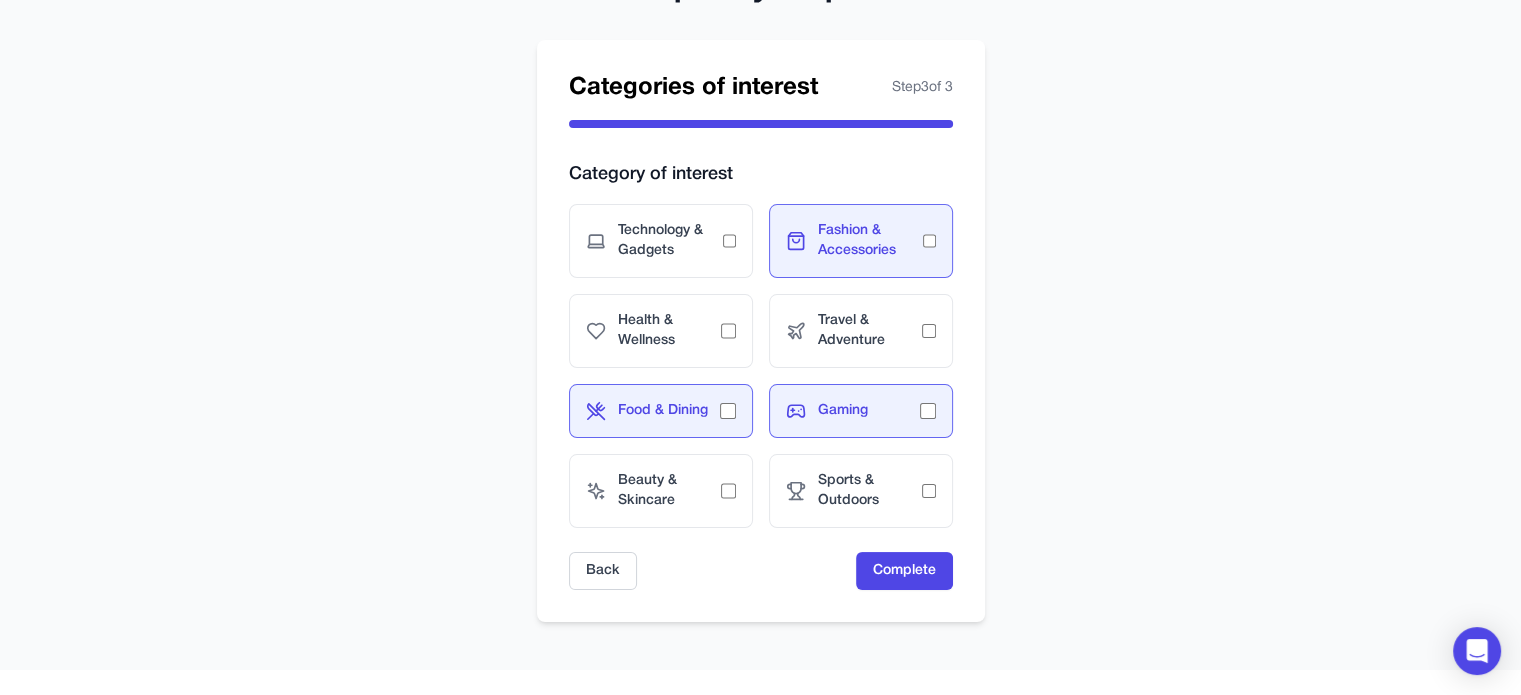 scroll, scrollTop: 0, scrollLeft: 0, axis: both 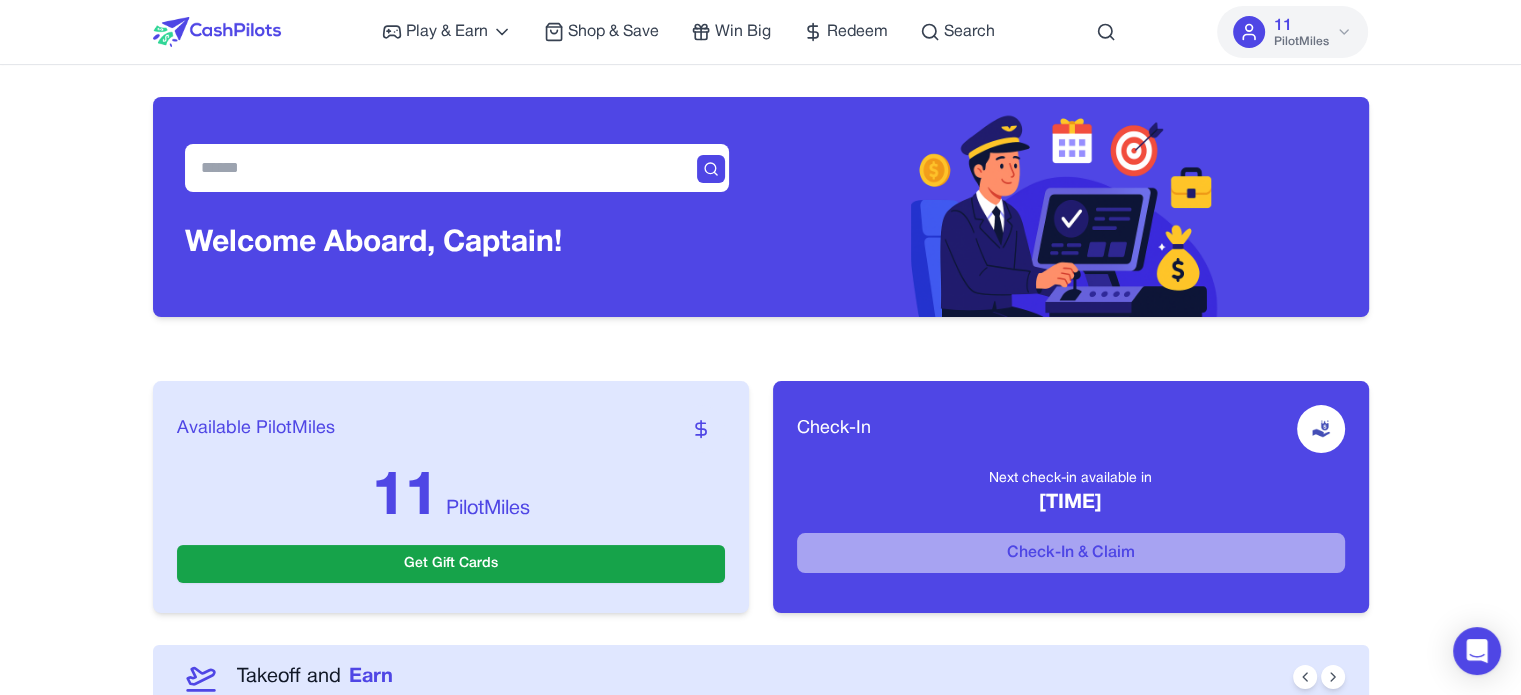 click on "Play & Earn   Play Games Enjoy fun games and earn Try New App Test new app for rewards Answer Surveys Share opinions for PilotMiles Signup & Earn Join service, get rewards Read Articles Learn and earn PilotMiles Shop & Save   Win Big   Redeem   Search   11 PilotMiles Home Play & Earn Shop & Save Win Big Redeem Search Test 11 PilotMiles Welcome Aboard, Captain! Available PilotMiles 11 PilotMiles Get Gift Cards Check-In Next check-in available in [TIME] Check-In & Claim Takeoff and Earn Join forces, fly further together! Team up Disney World Family Adventure Enter Now Cancún All-Inclusive Resort Enter Now VIP Weekend in Las Vegas Enter Now Play and Earn 987  PilotMiles FreeCell Deluxe Social Reach the various levels within 30 days.  New users only. Confirms in 30 days Android Games 70414  PilotMiles Game of Vampires Reach the listed goals within 30 days to earn! New users only. You must click “Allow” if tracking permission is requested within the app. Confirms in 7 days iOS Games 20  PilotMiles Android 5" at bounding box center (760, 1510) 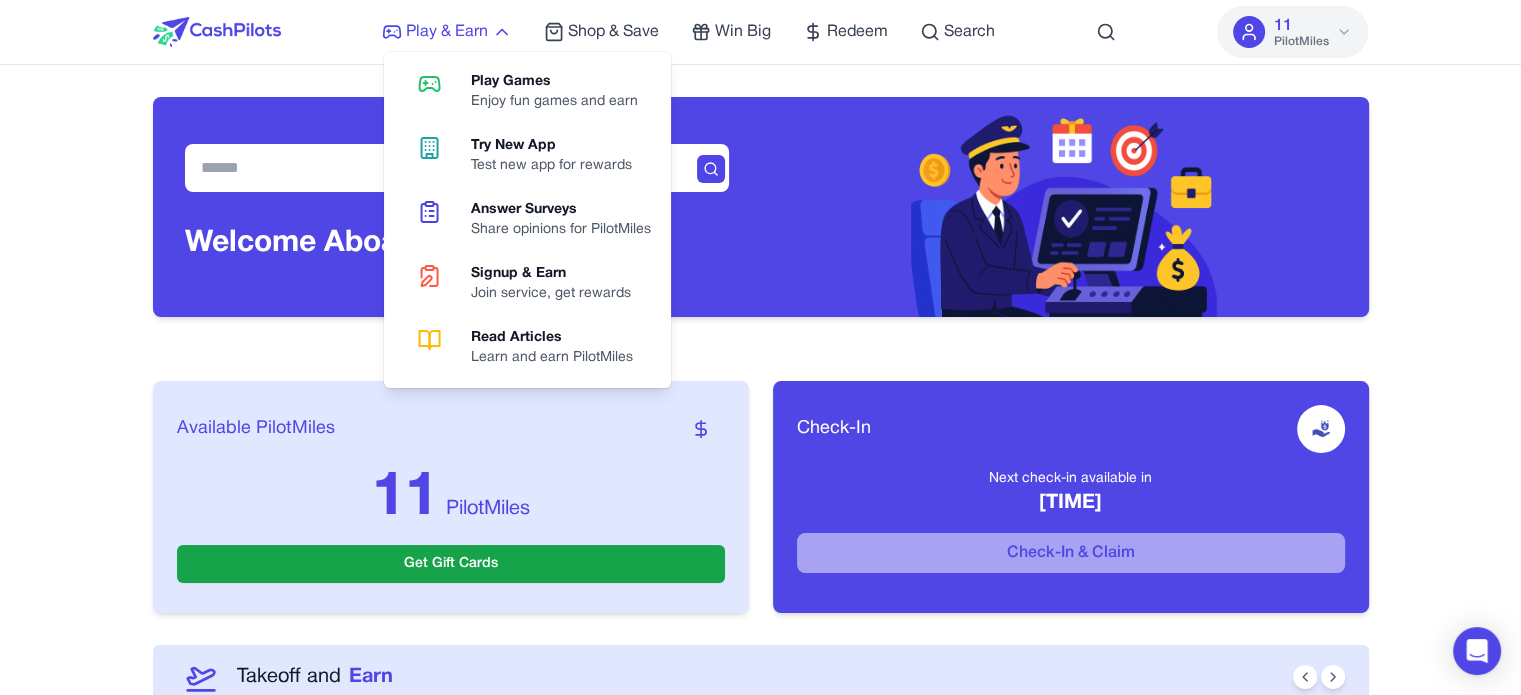 click 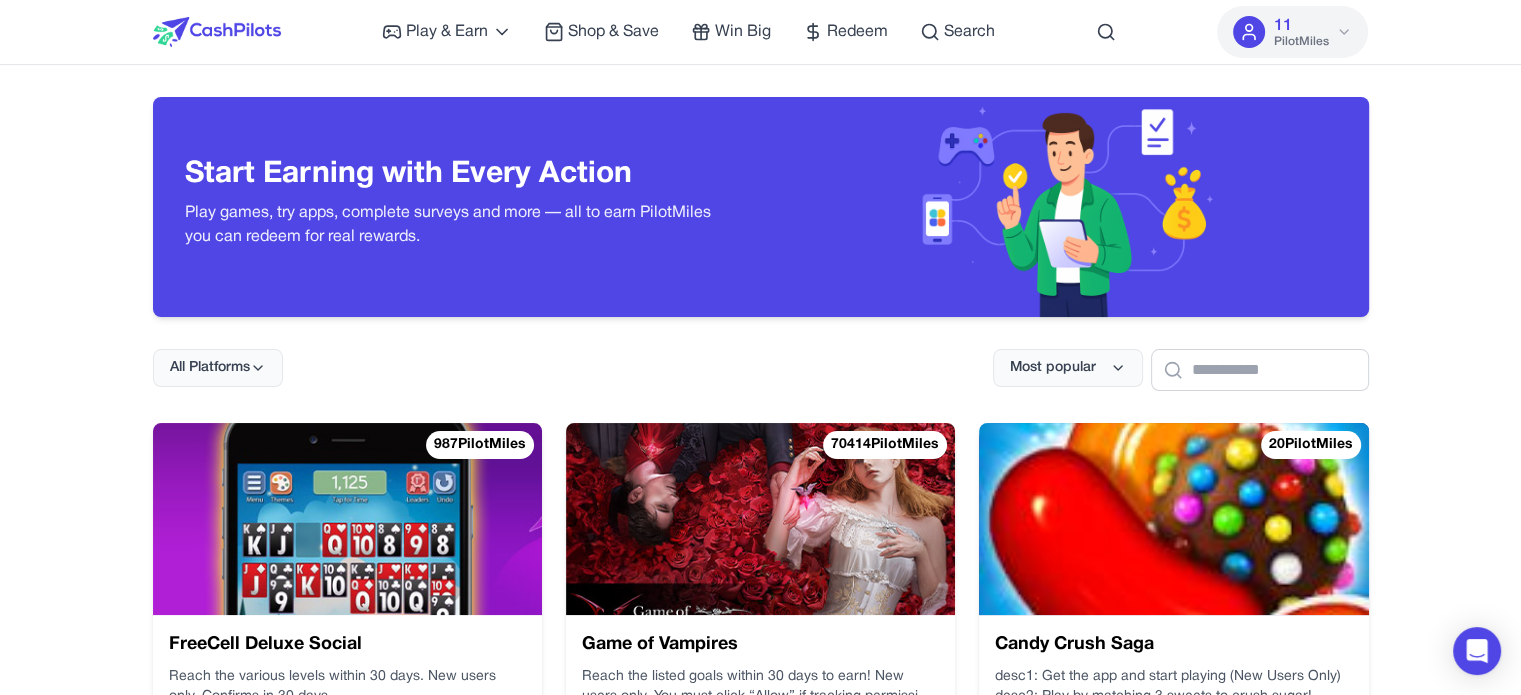click on "Start Earning with Every Action Play games, try apps, complete surveys and more — all to earn PilotMiles you can redeem for real rewards. All Platforms Most popular [NUMBER]  PilotMiles FreeCell Deluxe Social Reach the various levels within [NUMBER] days.  New users only. Confirms in [NUMBER] days Android Games [NUMBER]  PilotMiles Game of Vampires Reach the listed goals within [NUMBER] days to earn! New users only. You must click “Allow” if tracking permission is requested within the app. Confirms in [NUMBER] days iOS Games [NUMBER]  PilotMiles Candy Crush Saga desc1: Get the app and start playing (New Users Only) desc2: Play by matching [NUMBER] sweets to crush sugar! Spread jelly and conquer the ultimate puzzle game full of sweetness. desc3:  Android Games [NUMBER]  PilotMiles Peacock TV Subscribe to a Peacock Premium or Premium Plus Plan. Cancellations during the trial period will result in revoked rewards. Confirms after [NUMBER] days Android Subscriptions [NUMBER]  PilotMiles Game of Thrones Android Games [NUMBER]  PilotMiles Chime
Android Other [NUMBER] Web iOS" at bounding box center [761, 4980] 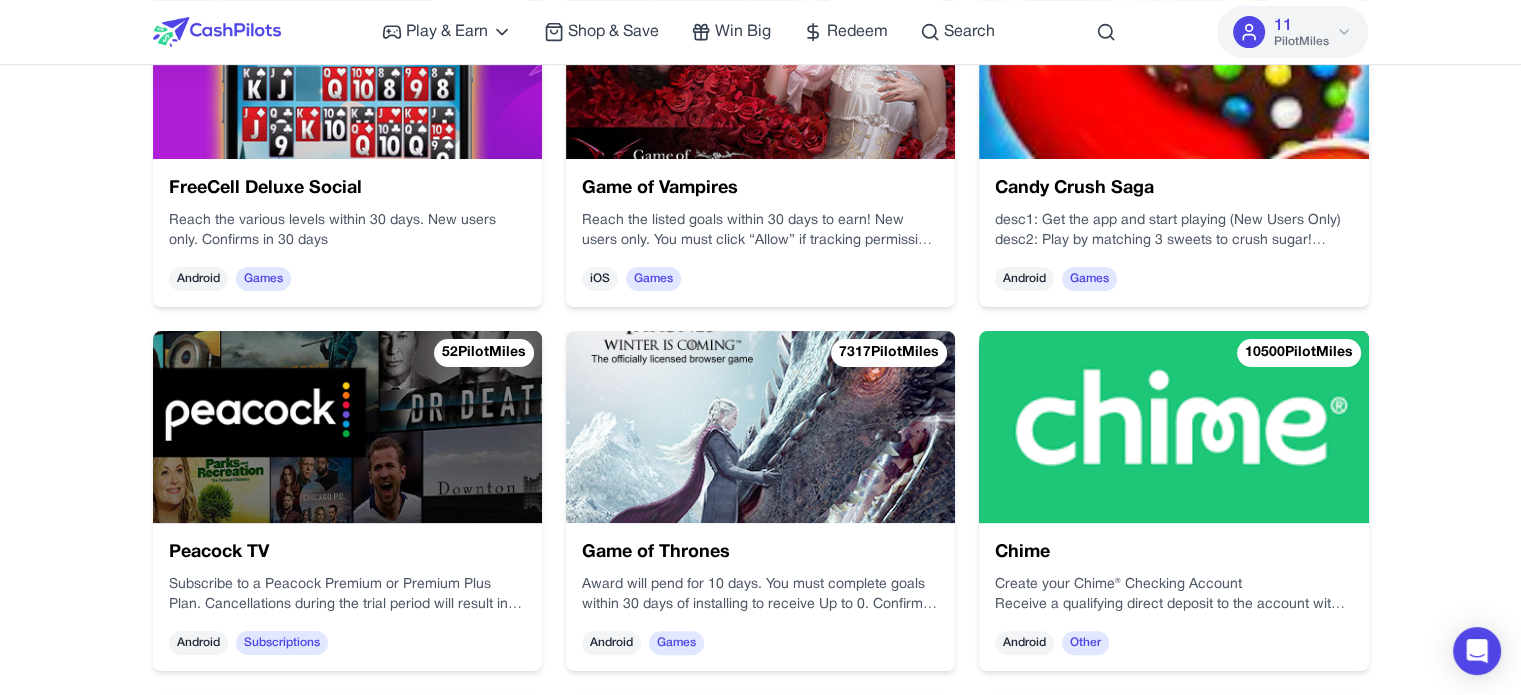 scroll, scrollTop: 0, scrollLeft: 0, axis: both 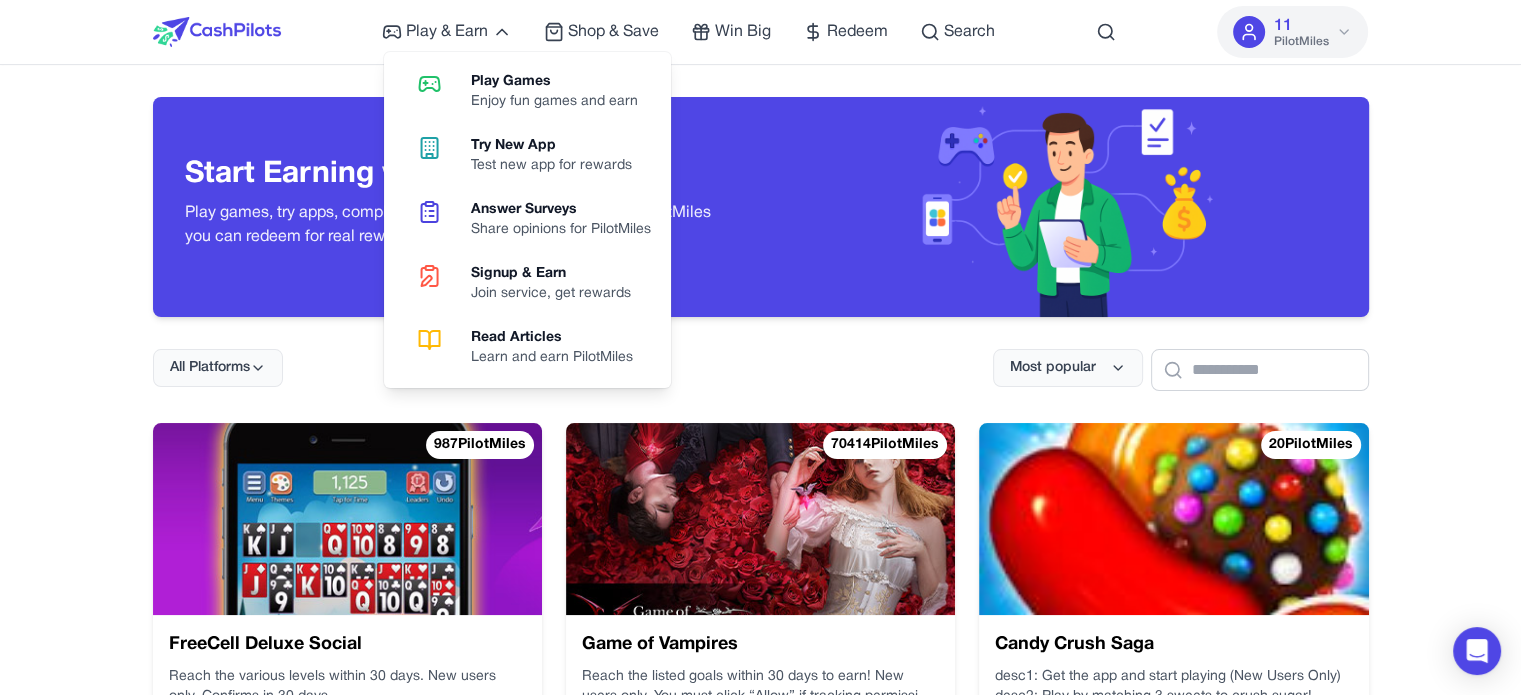 click on "Play Games" at bounding box center (554, 82) 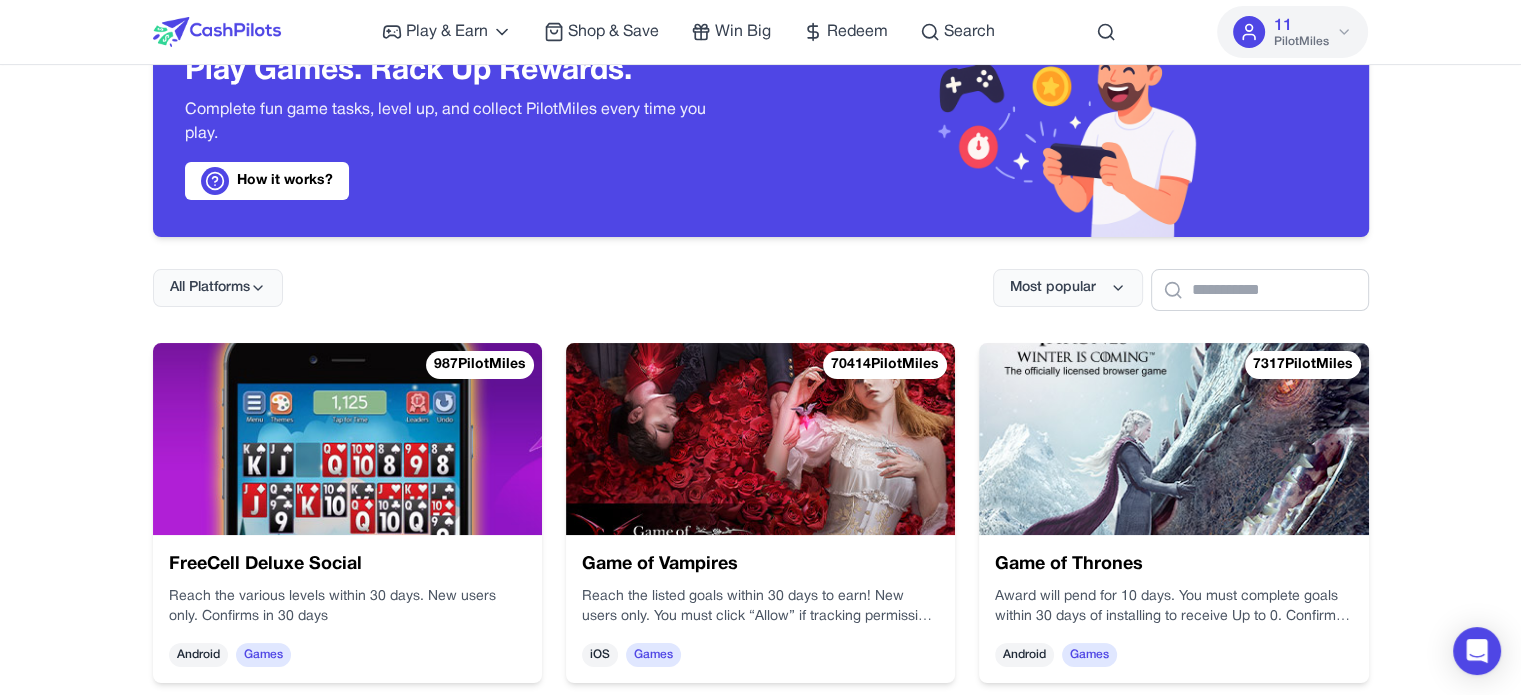 scroll, scrollTop: 200, scrollLeft: 0, axis: vertical 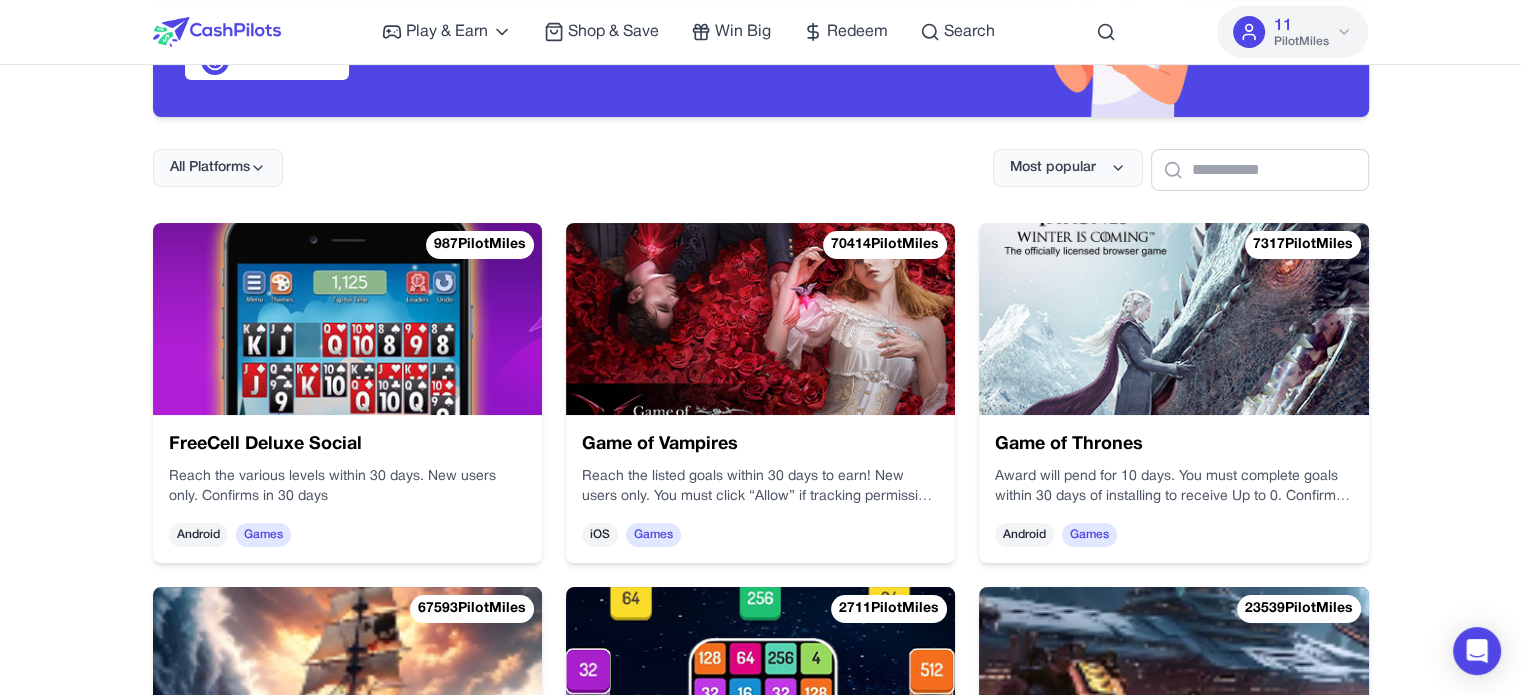 click at bounding box center [347, 319] 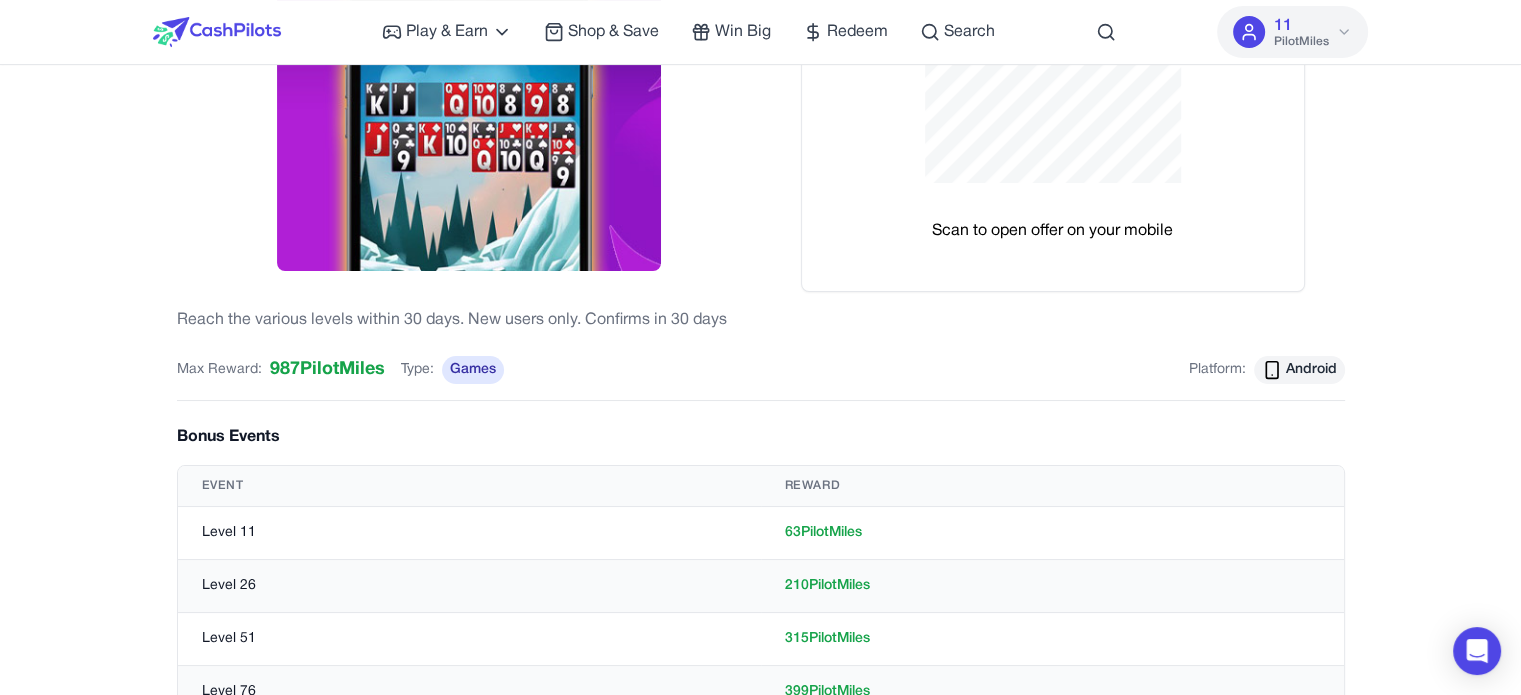 scroll, scrollTop: 400, scrollLeft: 0, axis: vertical 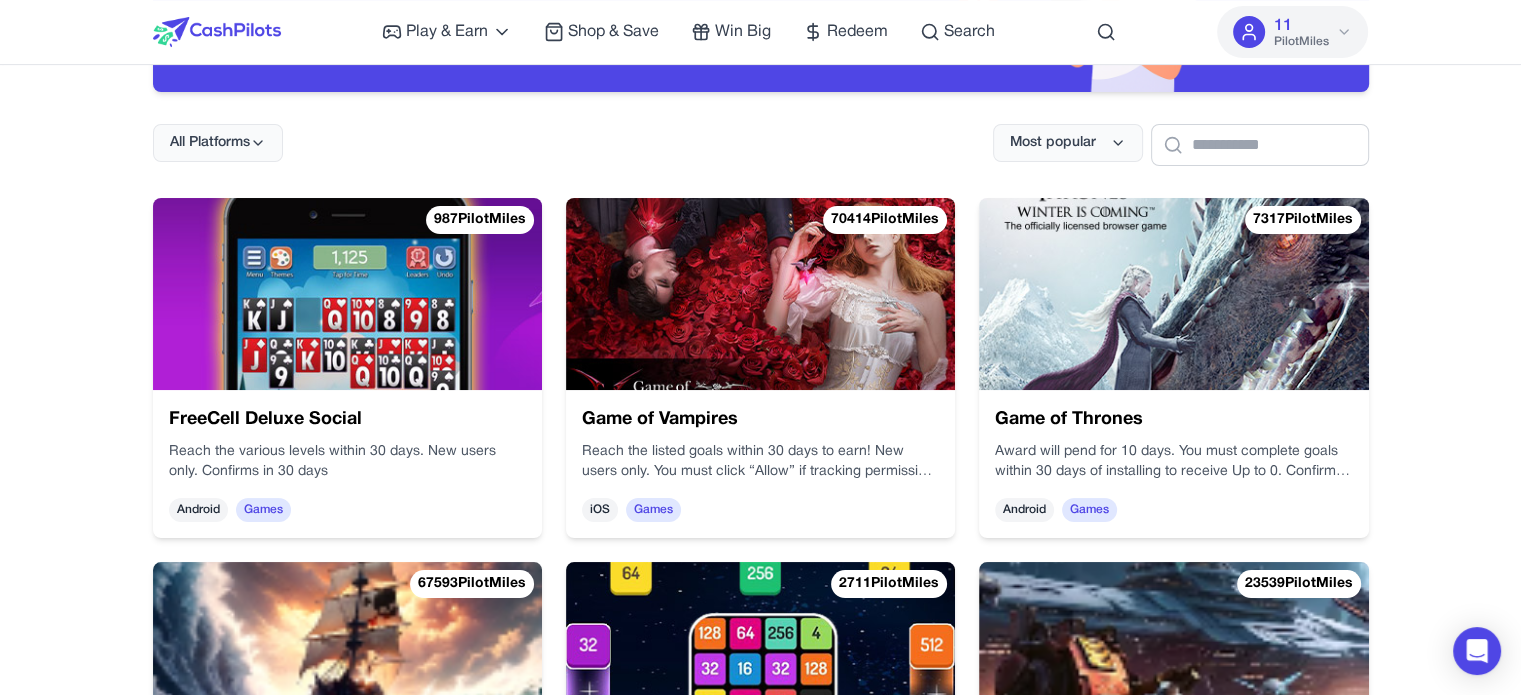 click at bounding box center [760, 294] 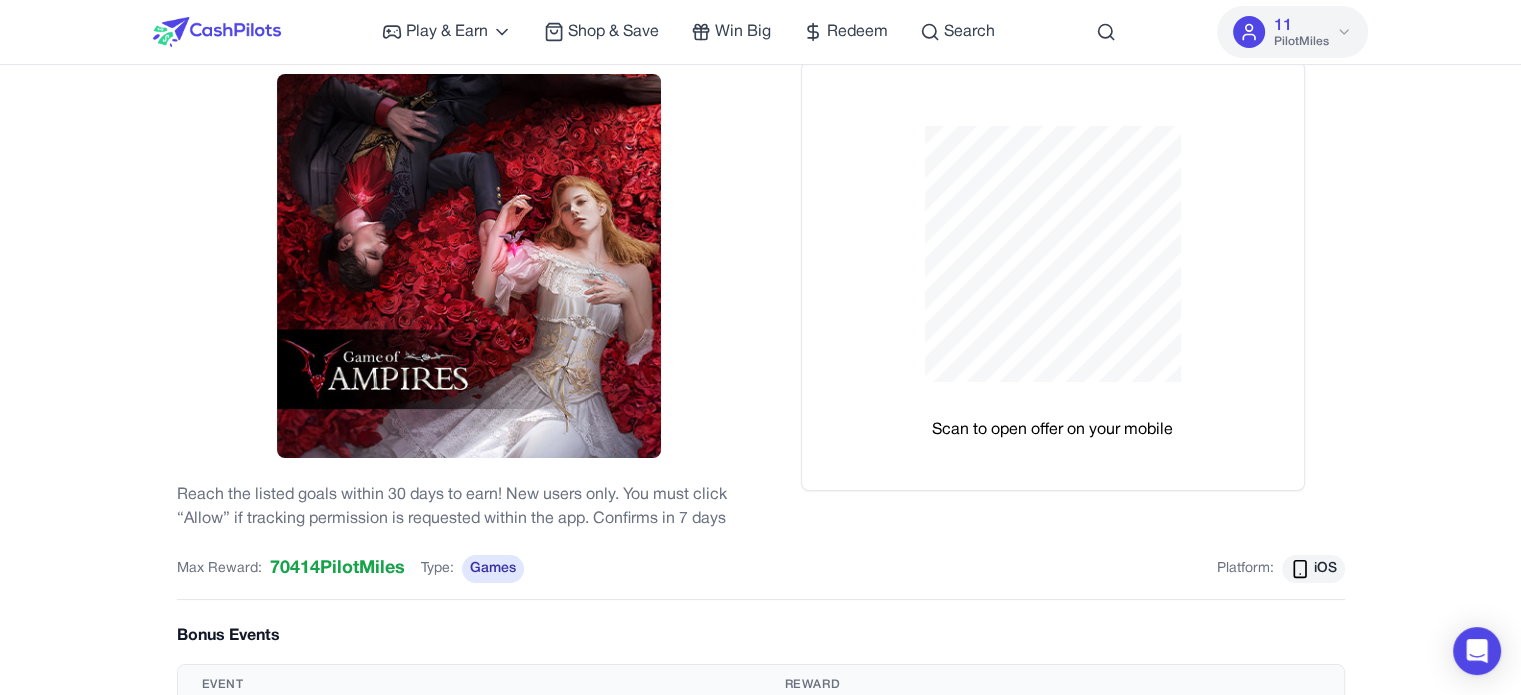 scroll, scrollTop: 0, scrollLeft: 0, axis: both 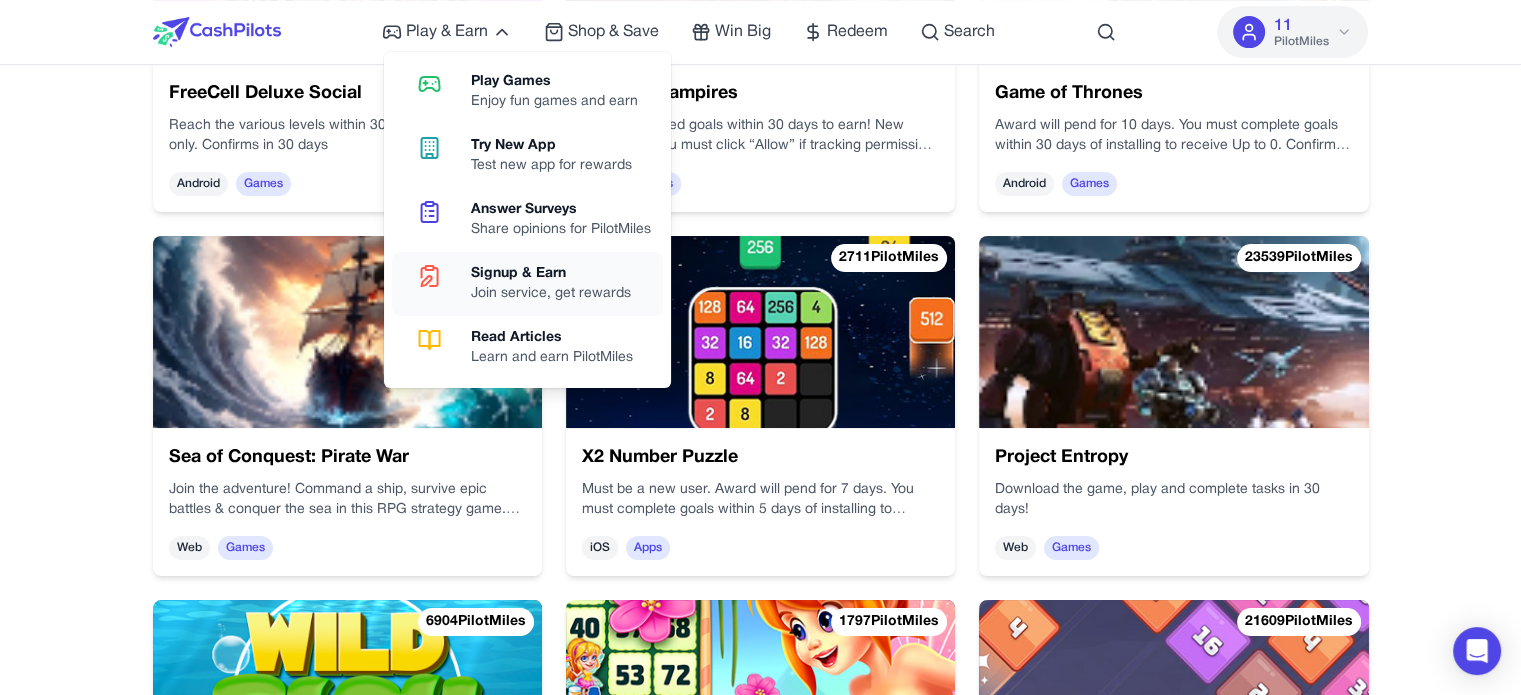 click on "Signup & Earn" at bounding box center (551, 274) 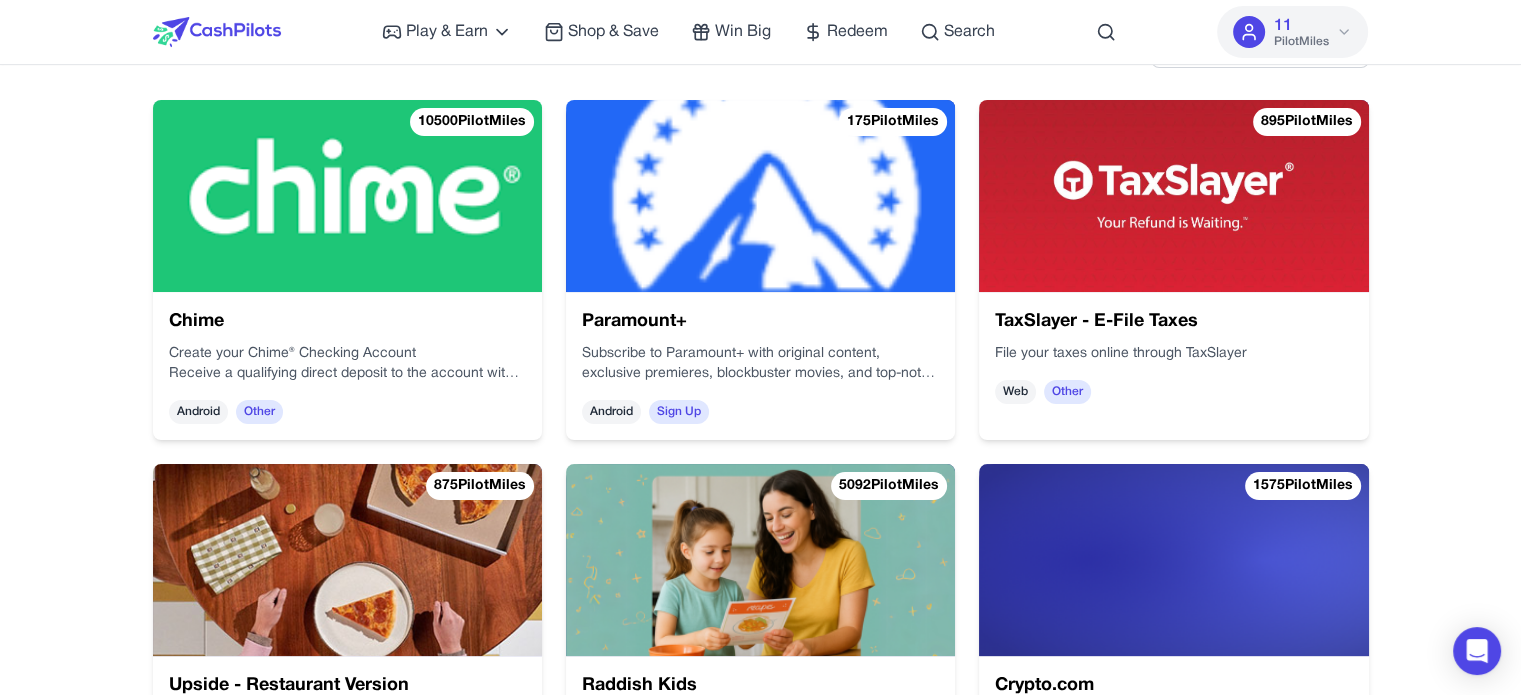 scroll, scrollTop: 300, scrollLeft: 0, axis: vertical 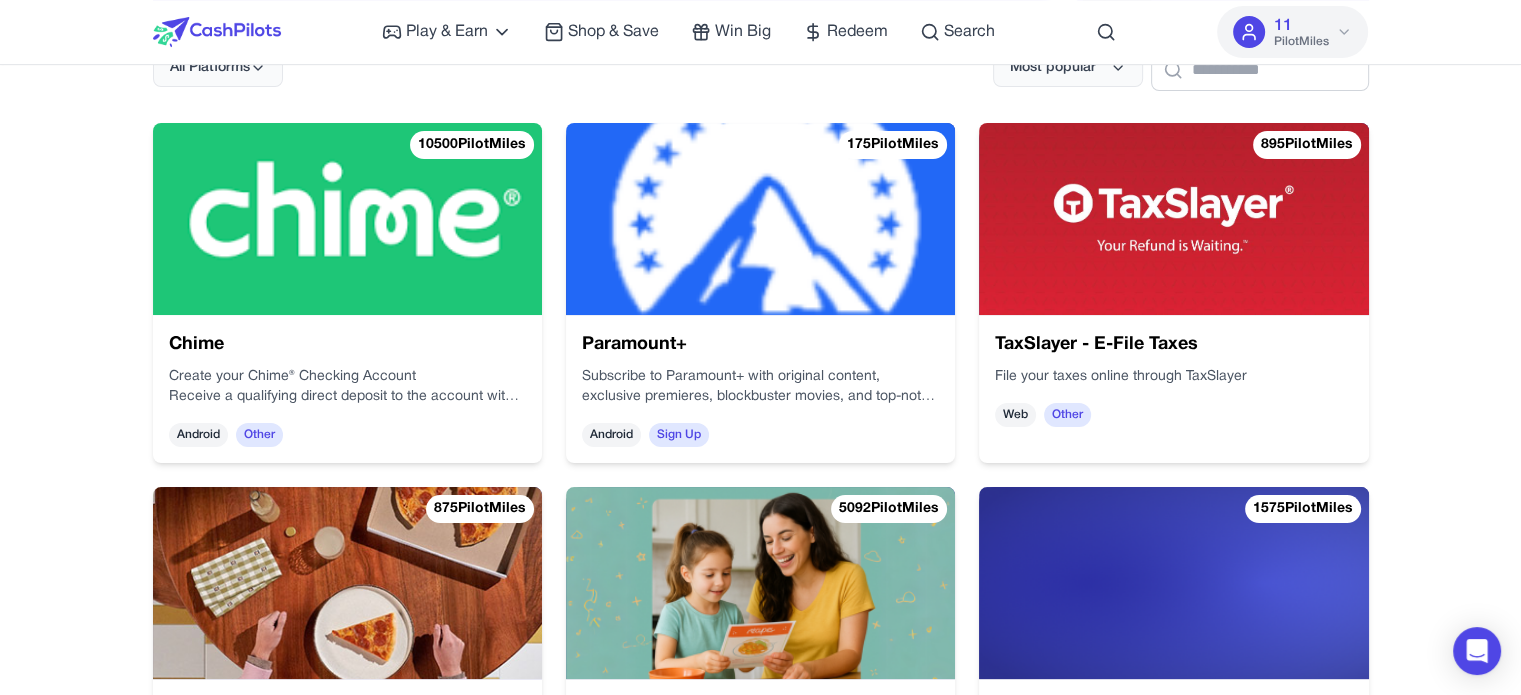 click at bounding box center (347, 219) 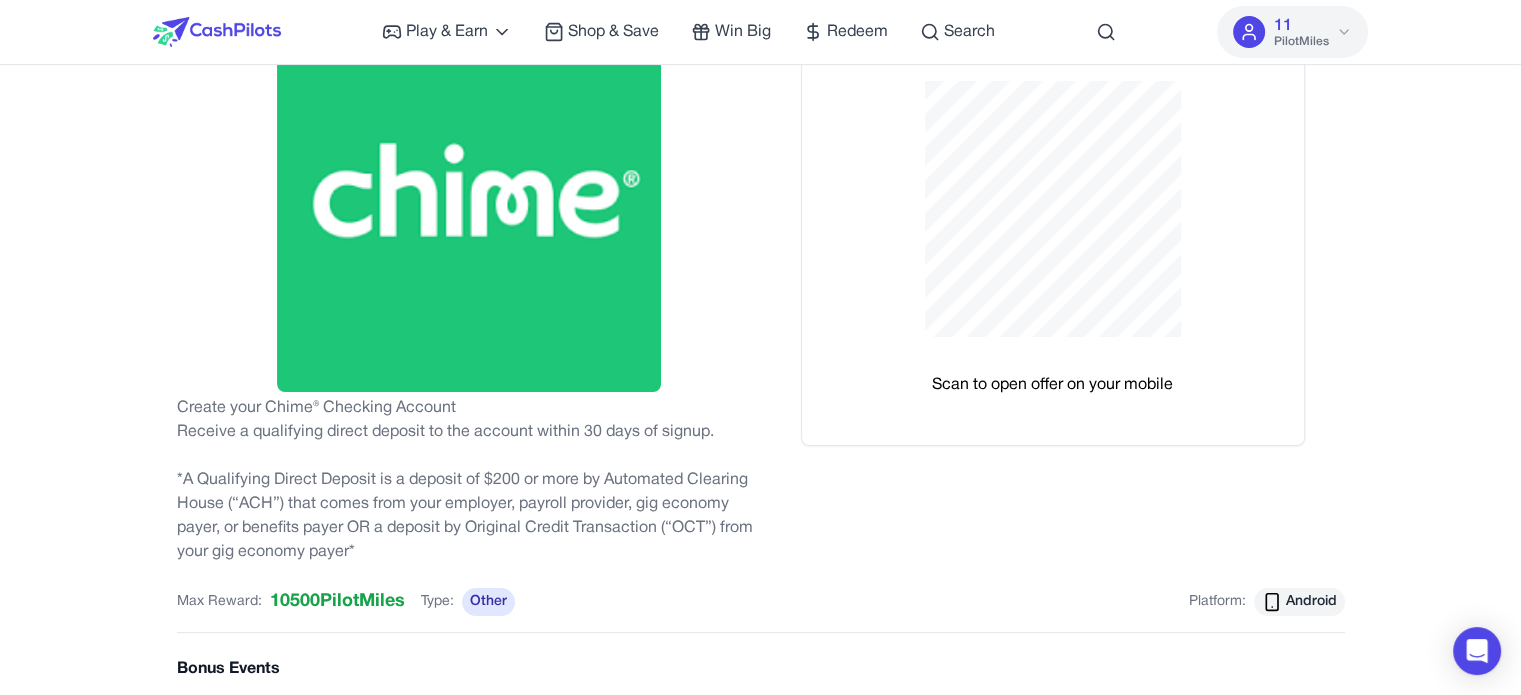 scroll, scrollTop: 100, scrollLeft: 0, axis: vertical 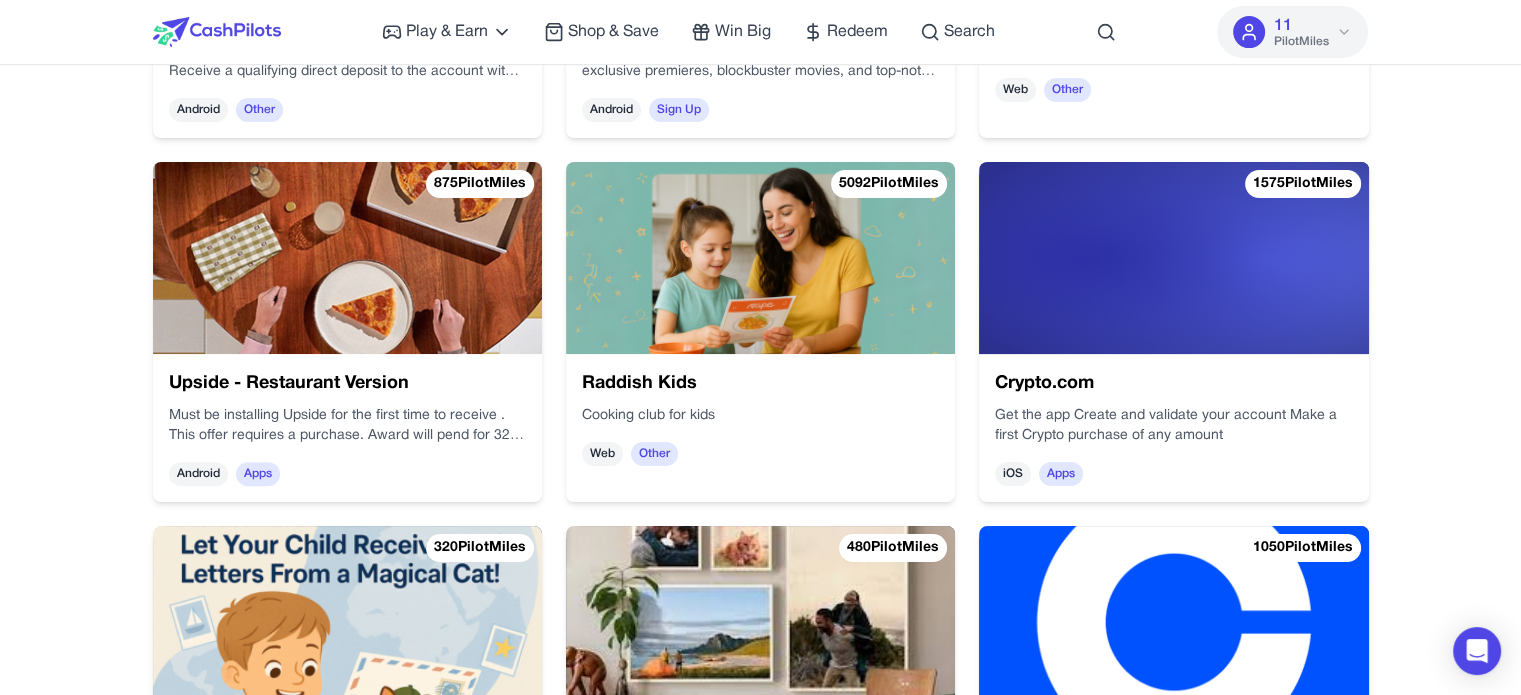 click at bounding box center (347, 258) 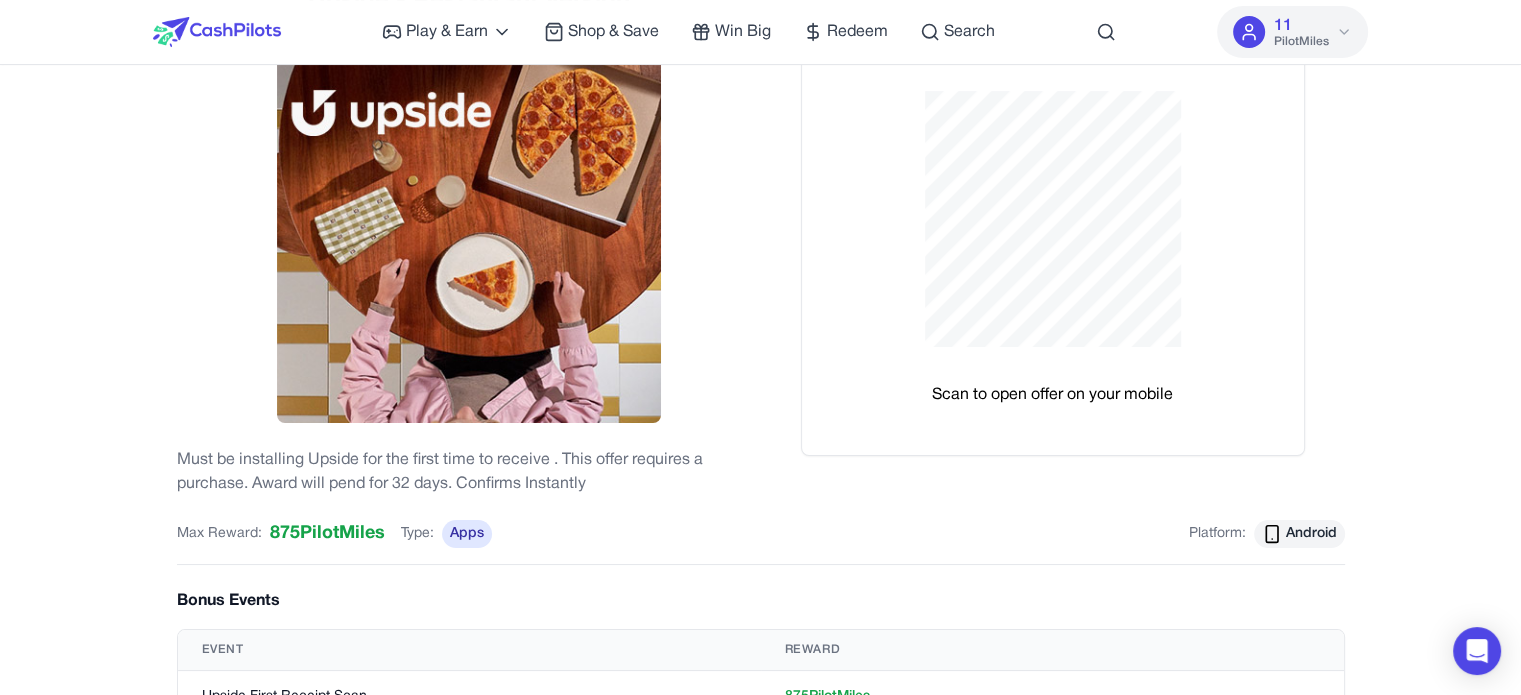 scroll, scrollTop: 0, scrollLeft: 0, axis: both 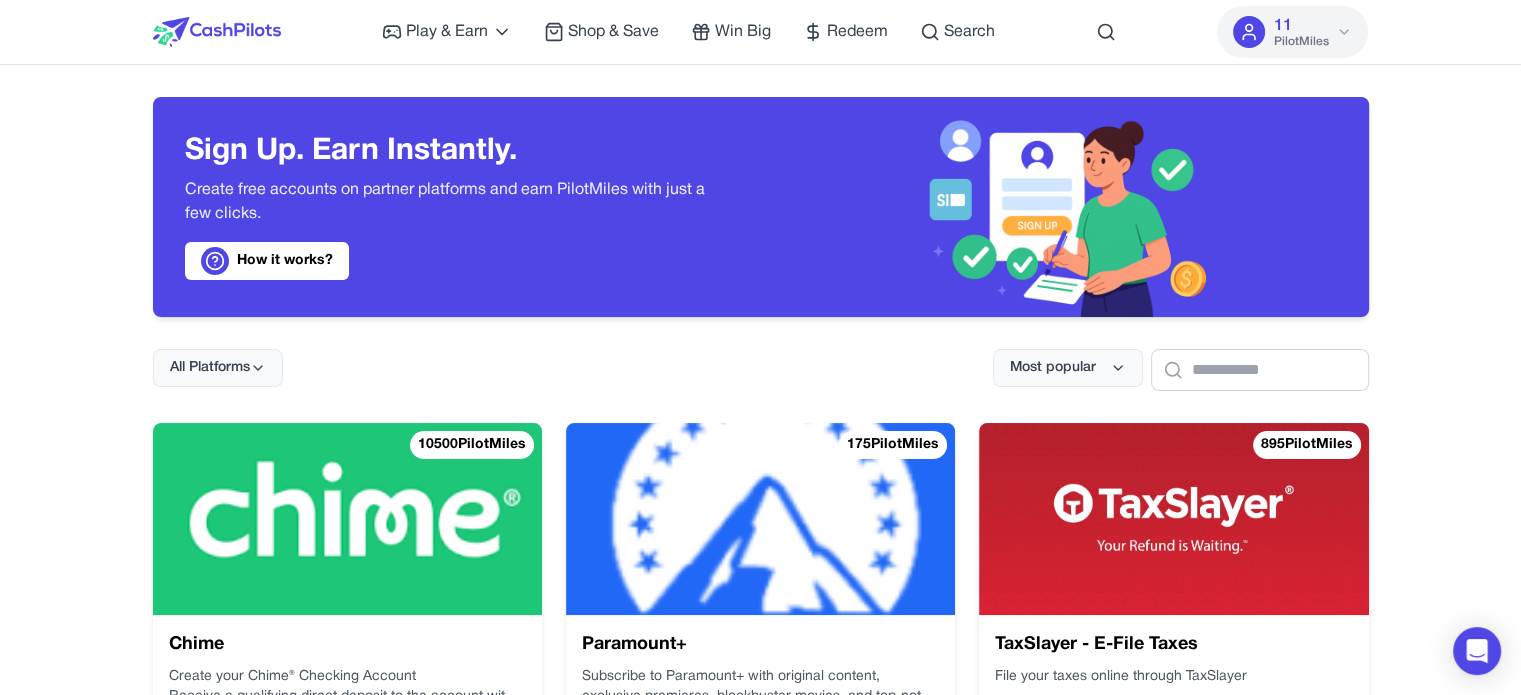 click on "All Platforms Most popular" at bounding box center [761, 354] 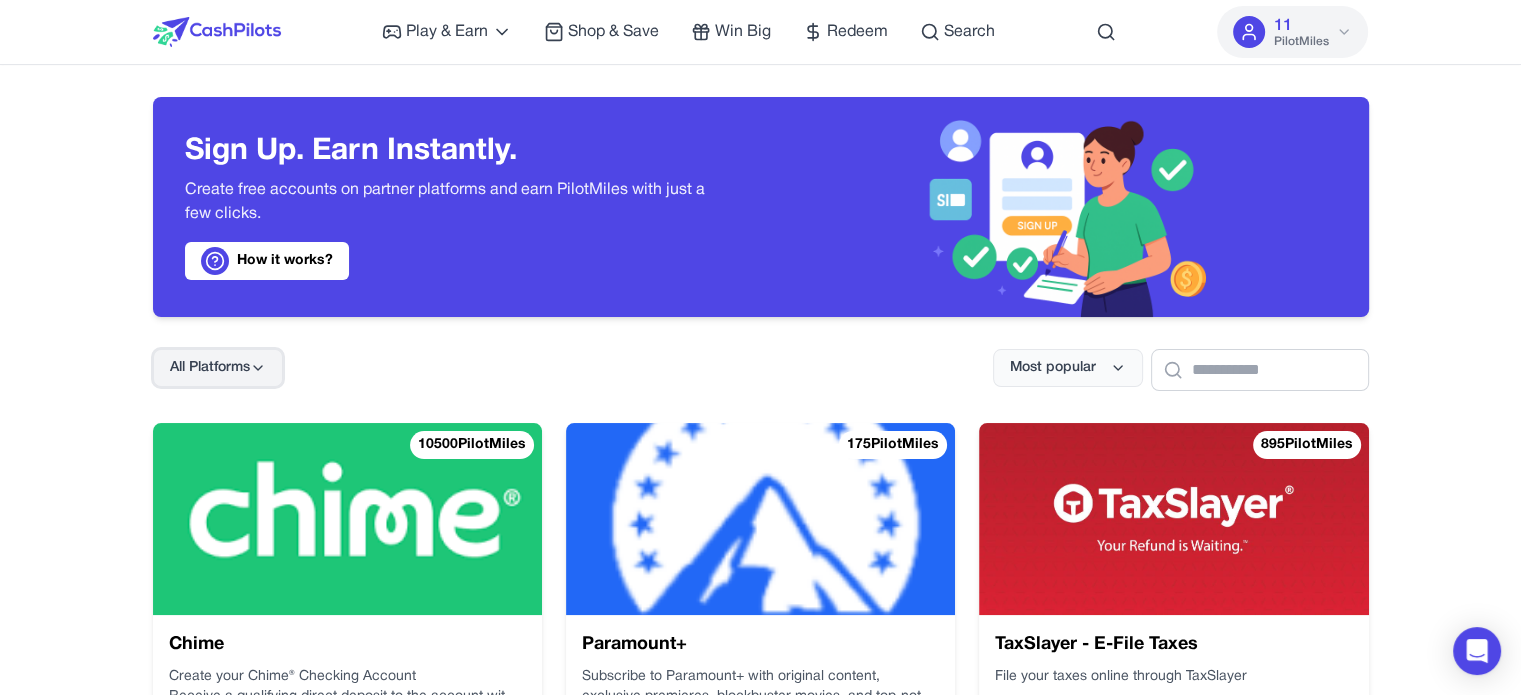 click on "All Platforms" at bounding box center (210, 368) 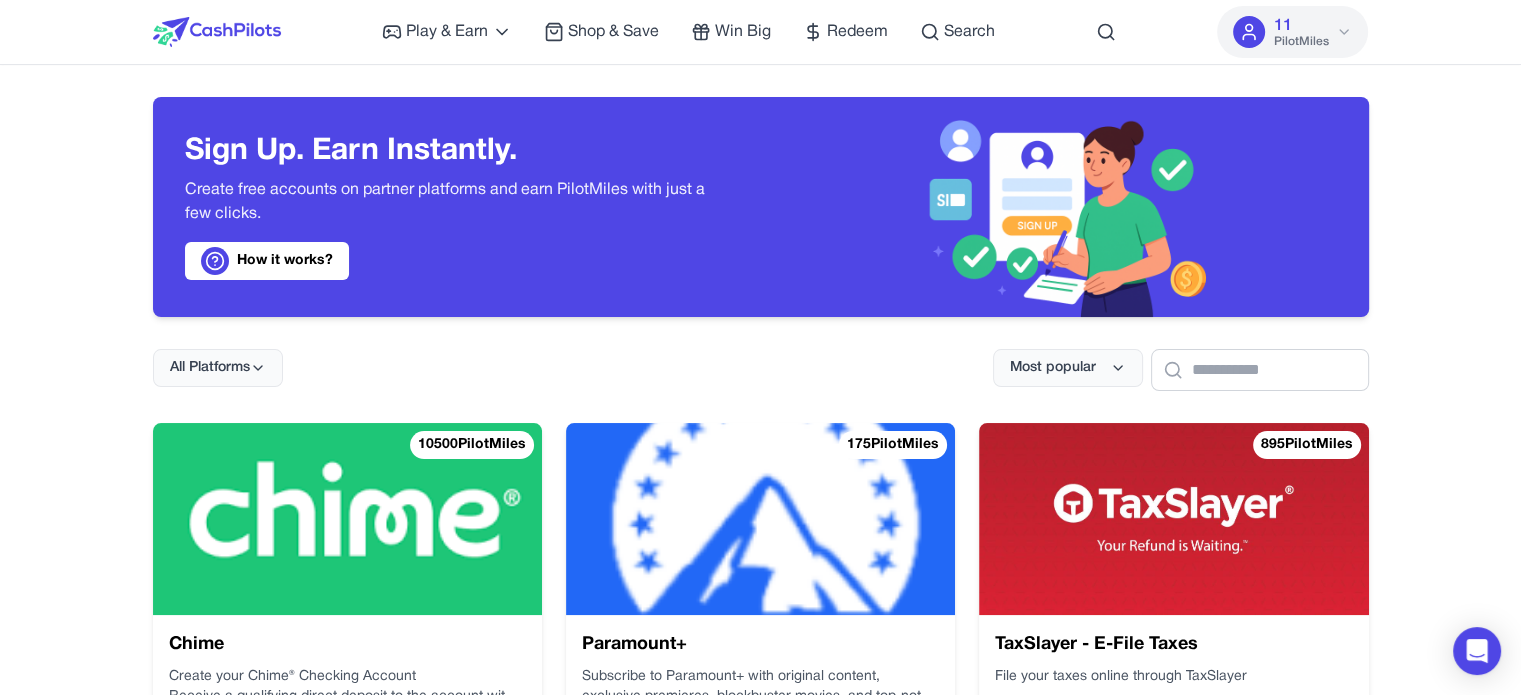 click on "All Platforms Most popular" at bounding box center [761, 354] 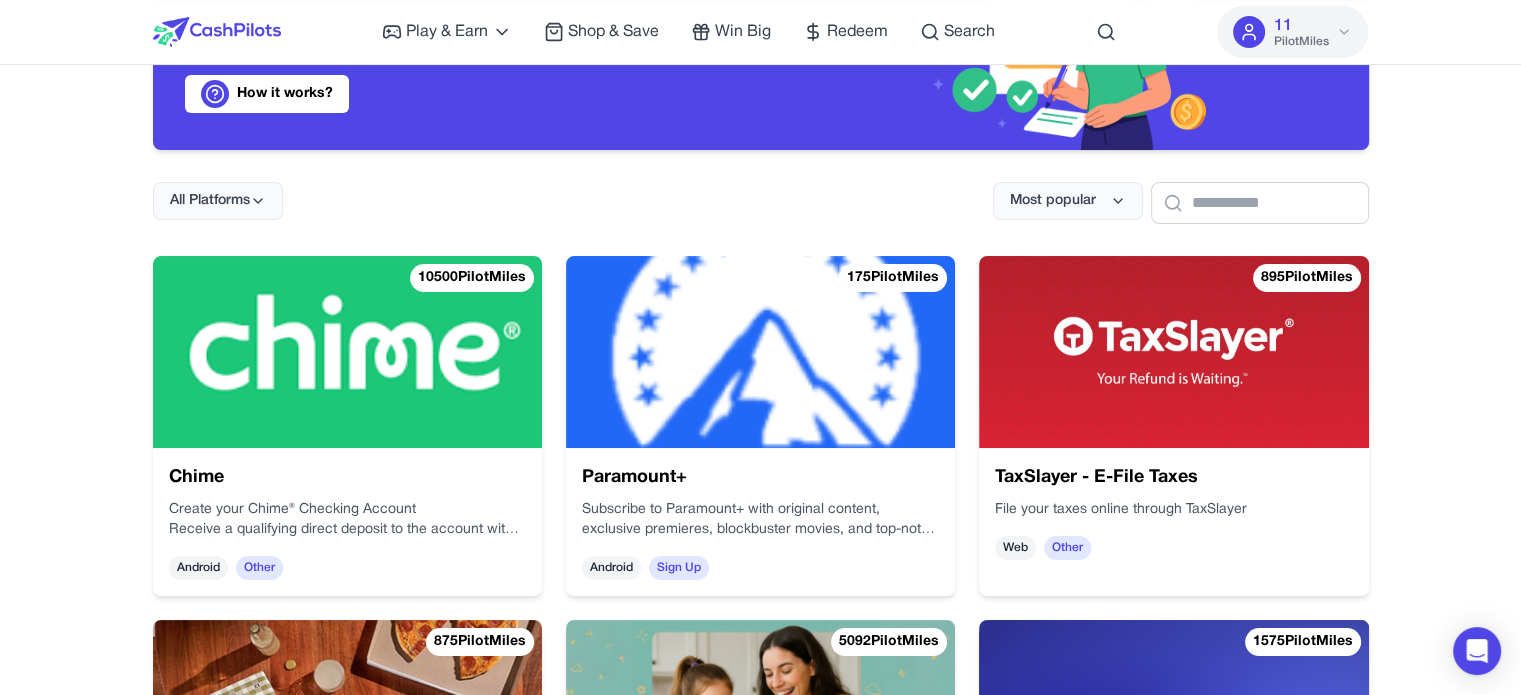 scroll, scrollTop: 200, scrollLeft: 0, axis: vertical 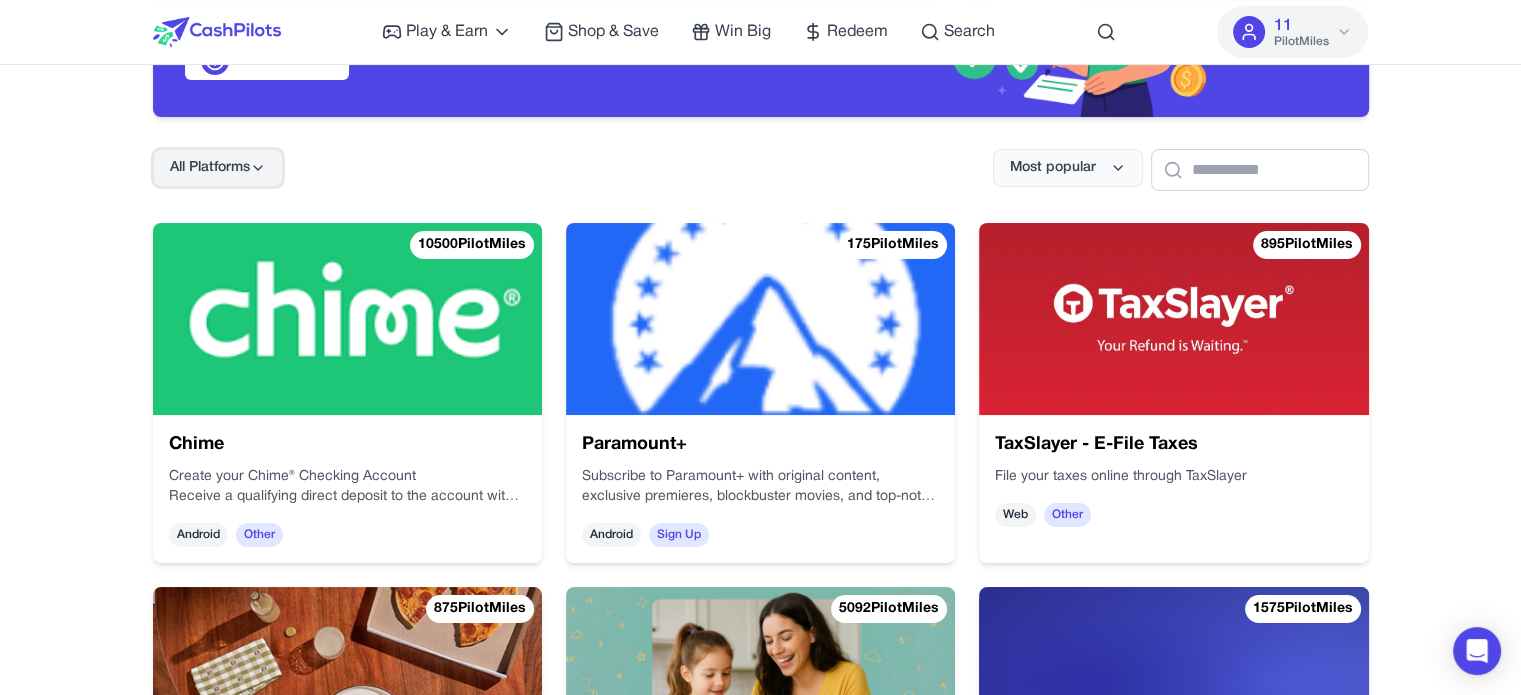 click on "All Platforms" at bounding box center (218, 168) 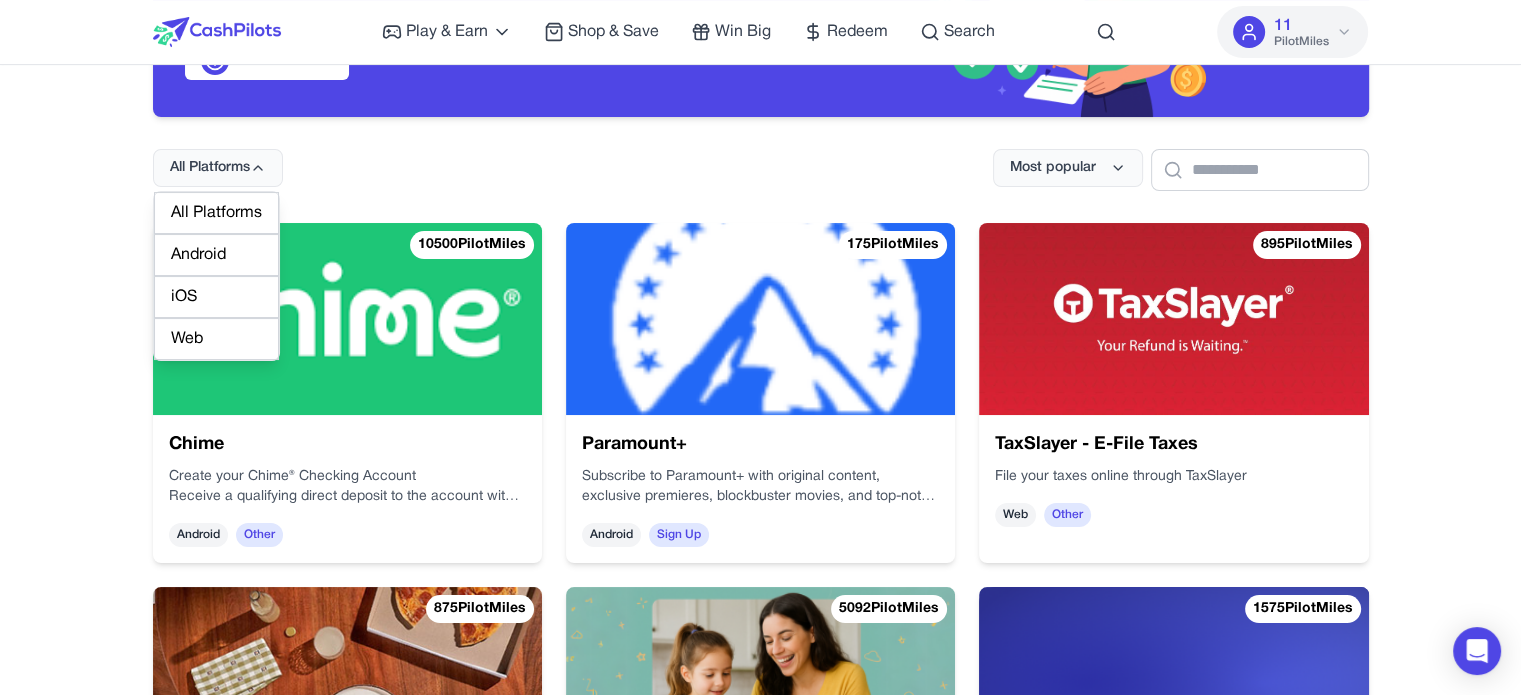 click on "Web" at bounding box center (216, 339) 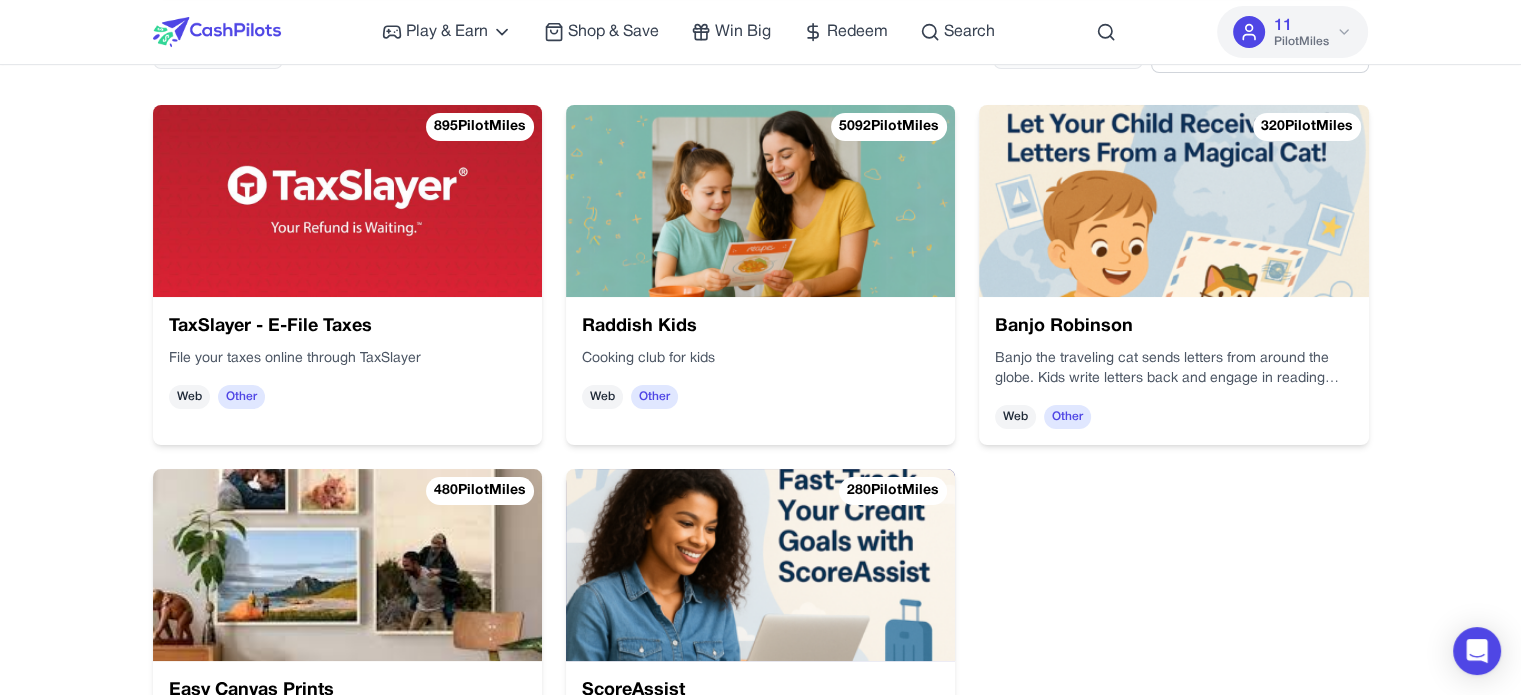 scroll, scrollTop: 300, scrollLeft: 0, axis: vertical 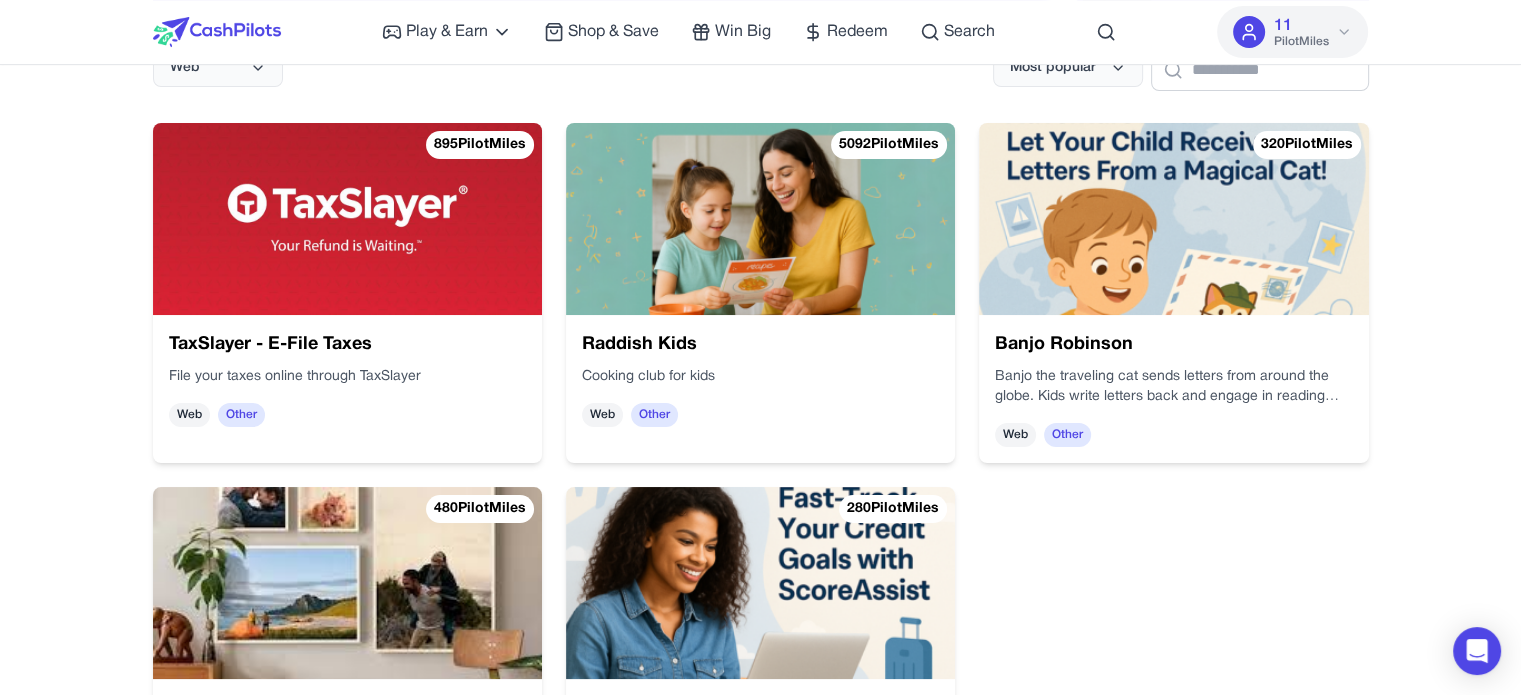 click at bounding box center (347, 219) 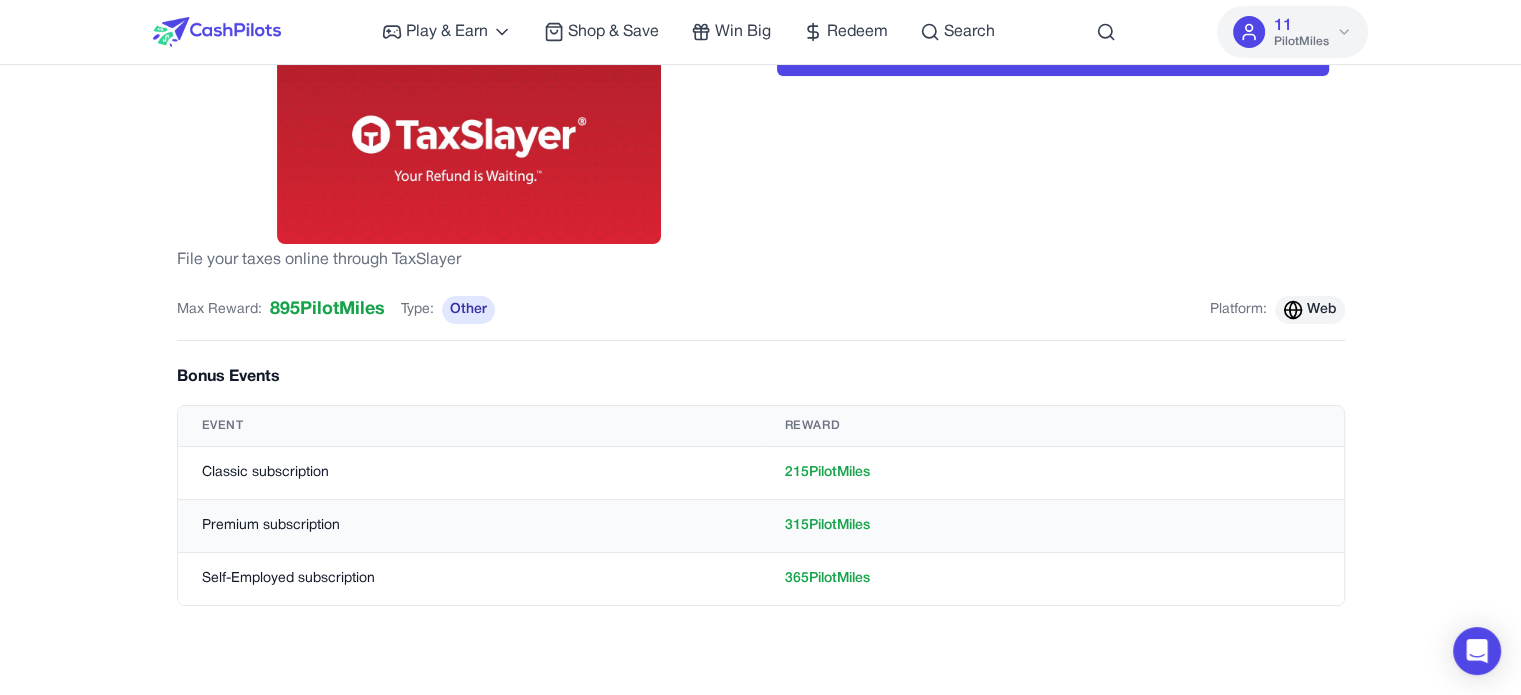 scroll, scrollTop: 100, scrollLeft: 0, axis: vertical 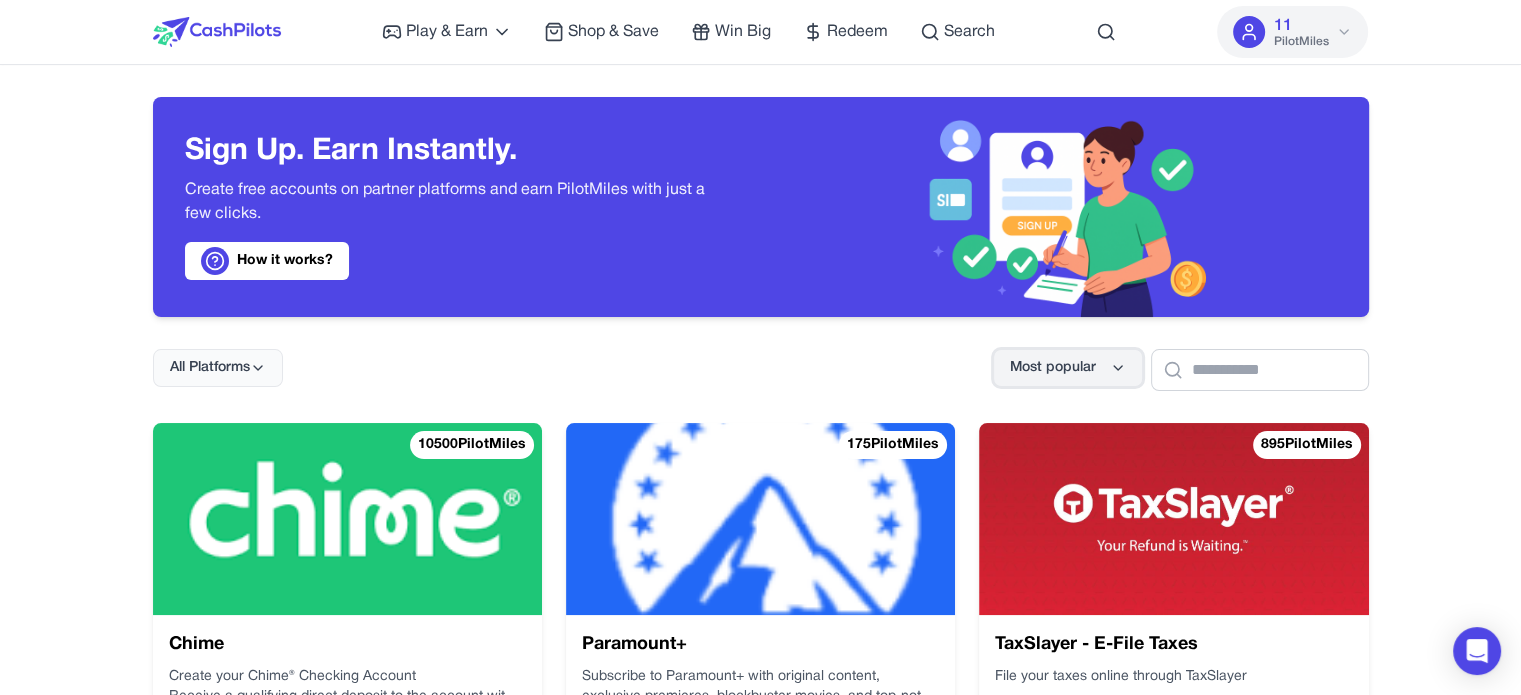 click on "Most popular" at bounding box center [1053, 368] 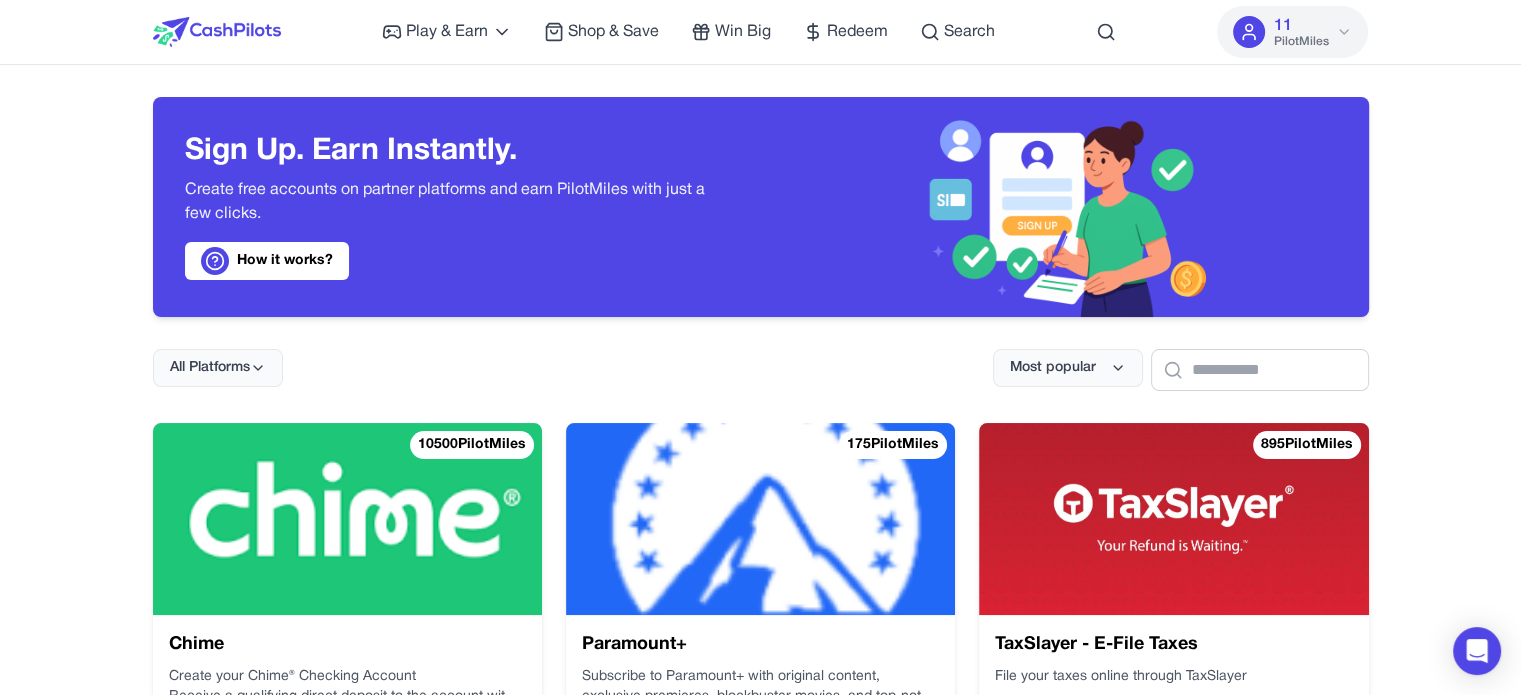 click on "All Platforms Most popular" at bounding box center [761, 354] 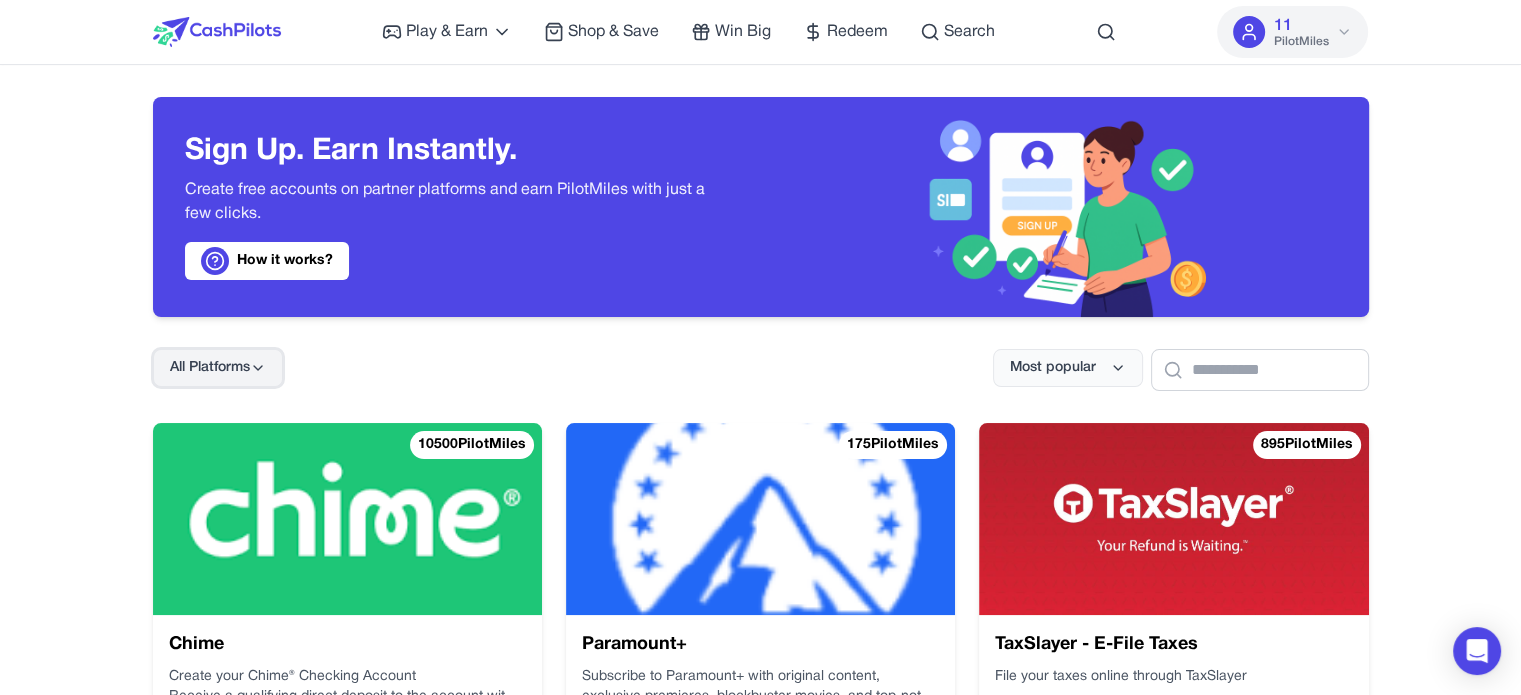 click on "All Platforms" at bounding box center (210, 368) 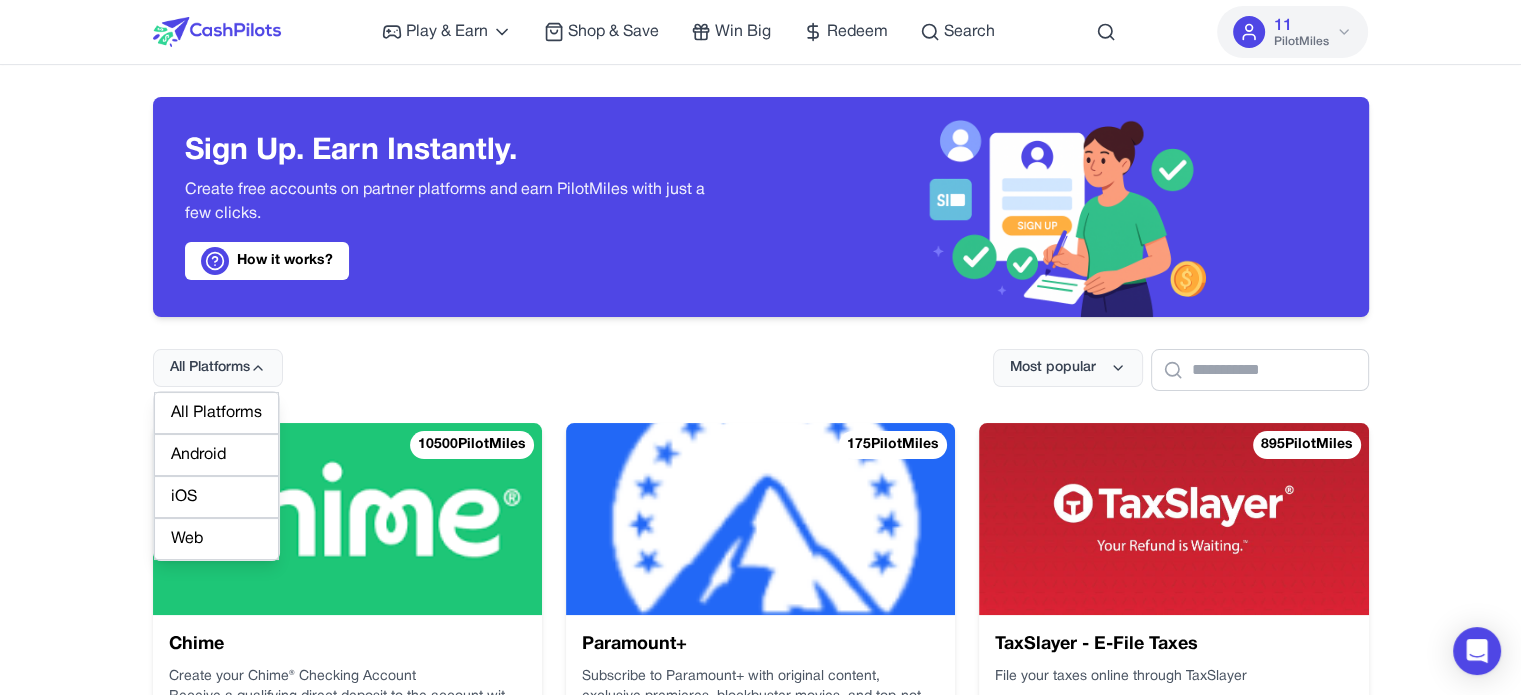 click on "Web" at bounding box center (216, 539) 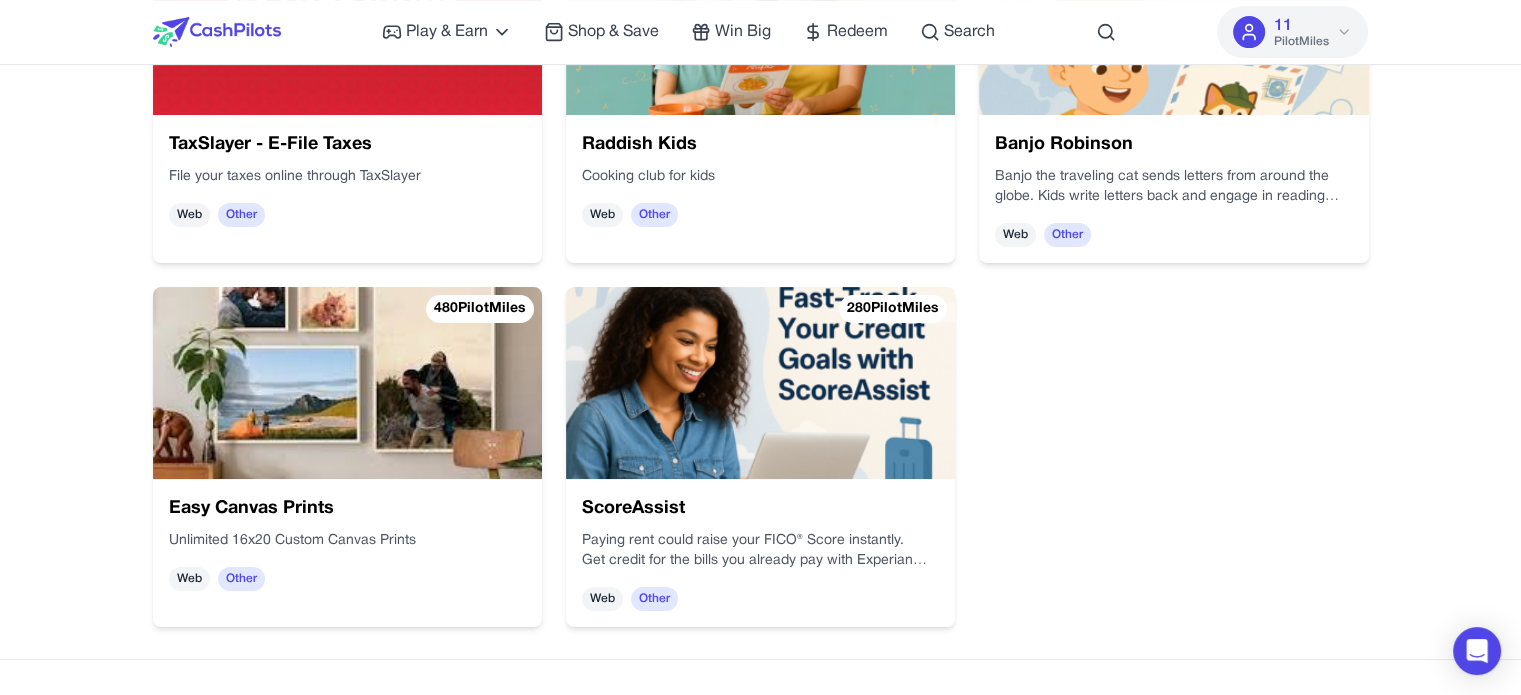 scroll, scrollTop: 400, scrollLeft: 0, axis: vertical 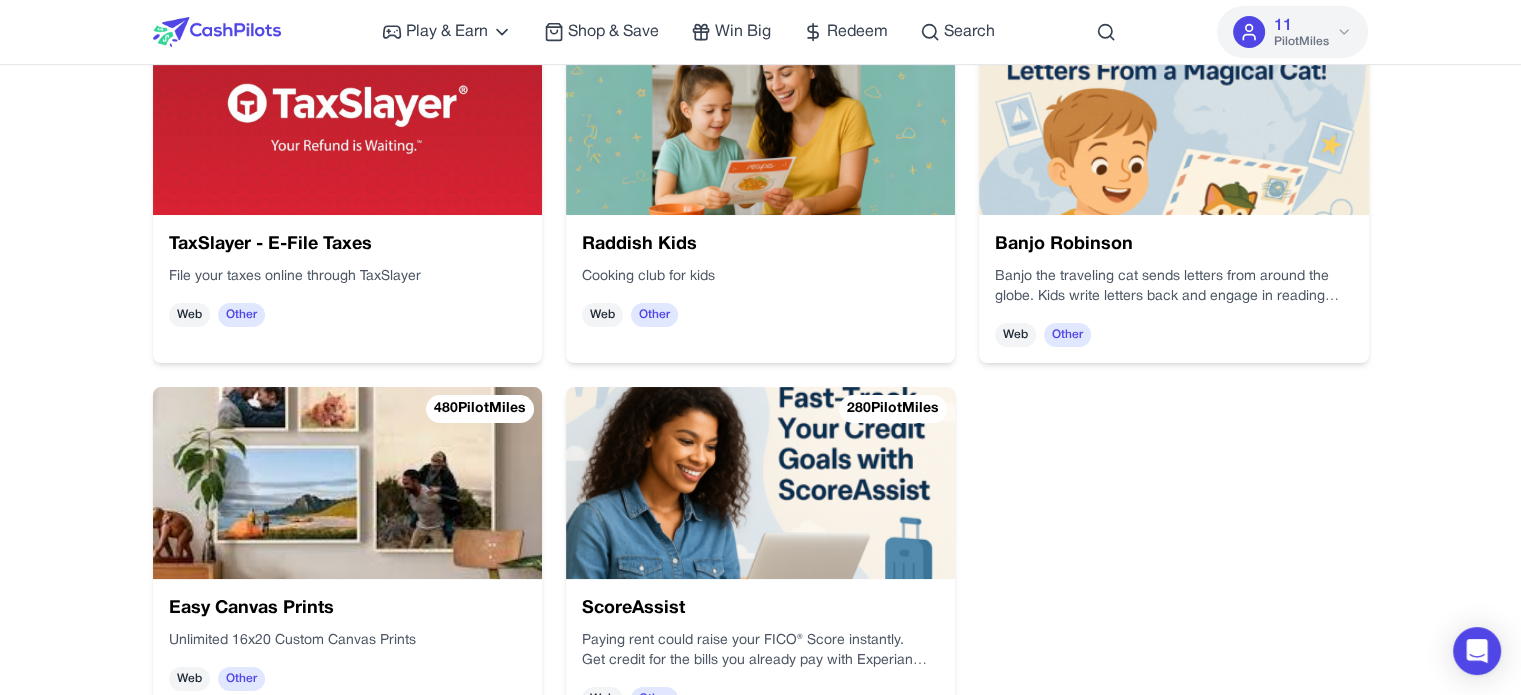 click on "Raddish Kids Cooking club for kids Web Other" at bounding box center (760, 279) 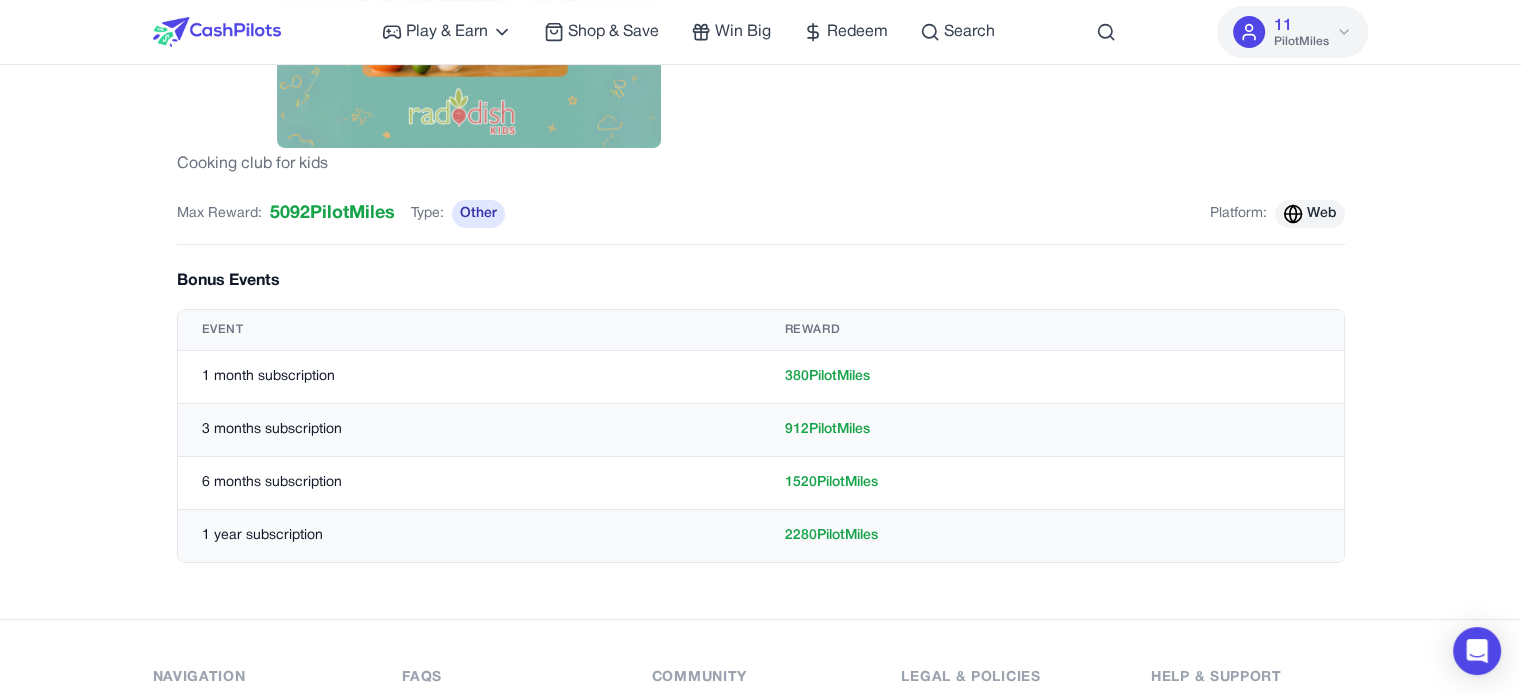 scroll, scrollTop: 400, scrollLeft: 0, axis: vertical 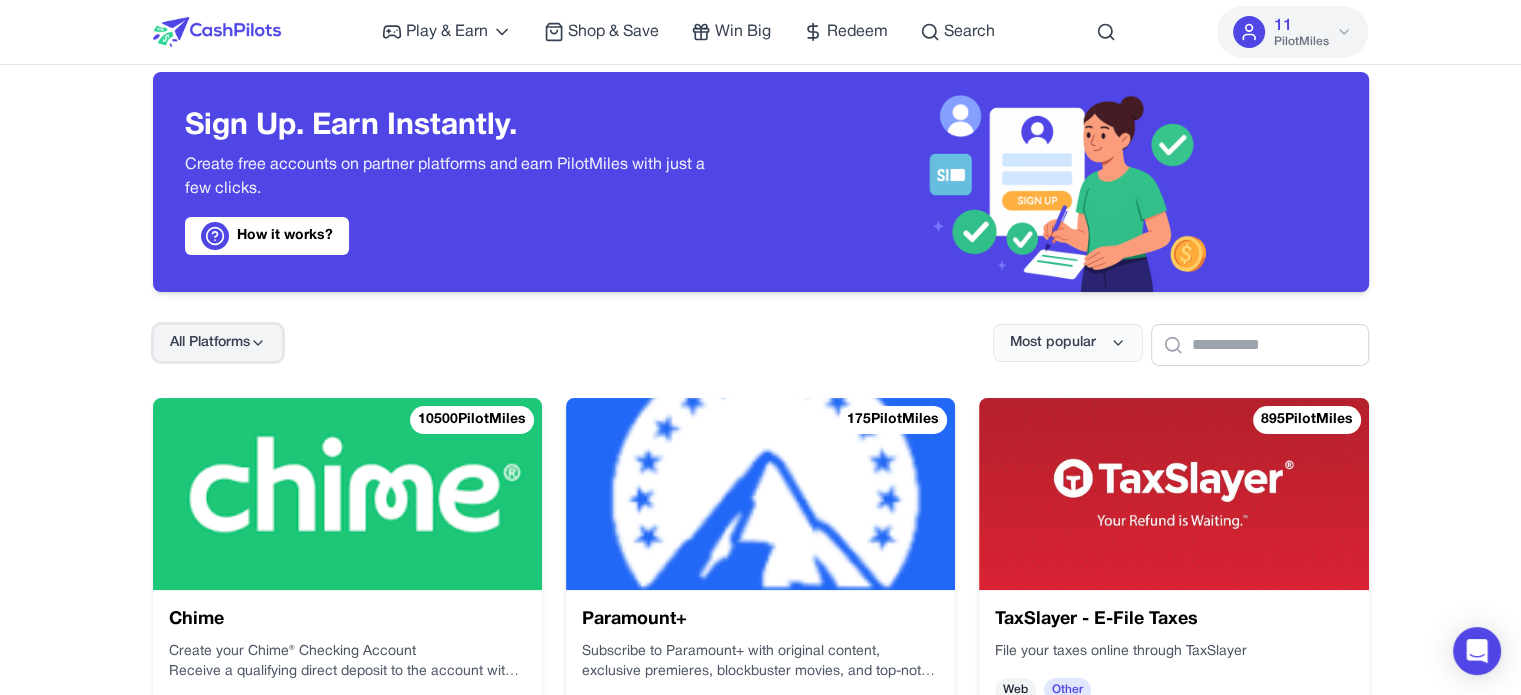 click 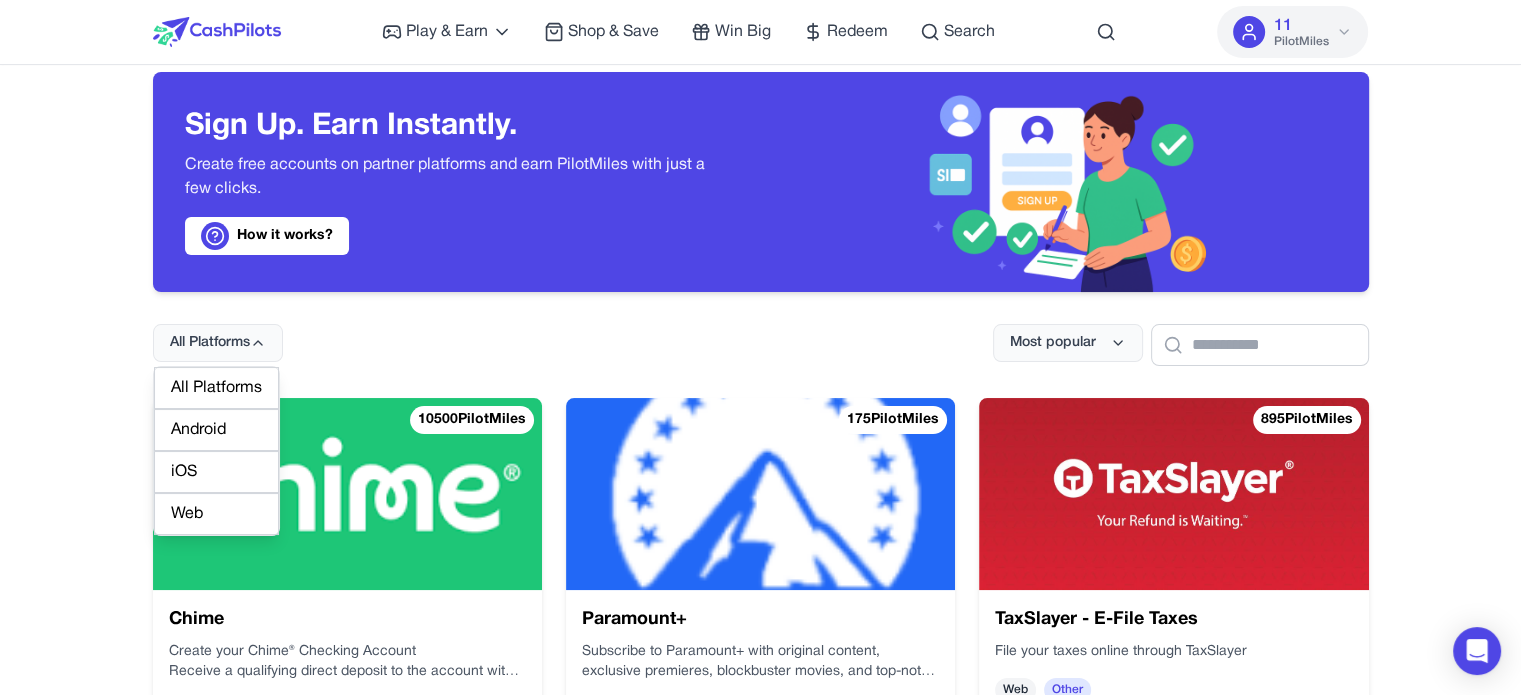 click on "Web" at bounding box center [216, 514] 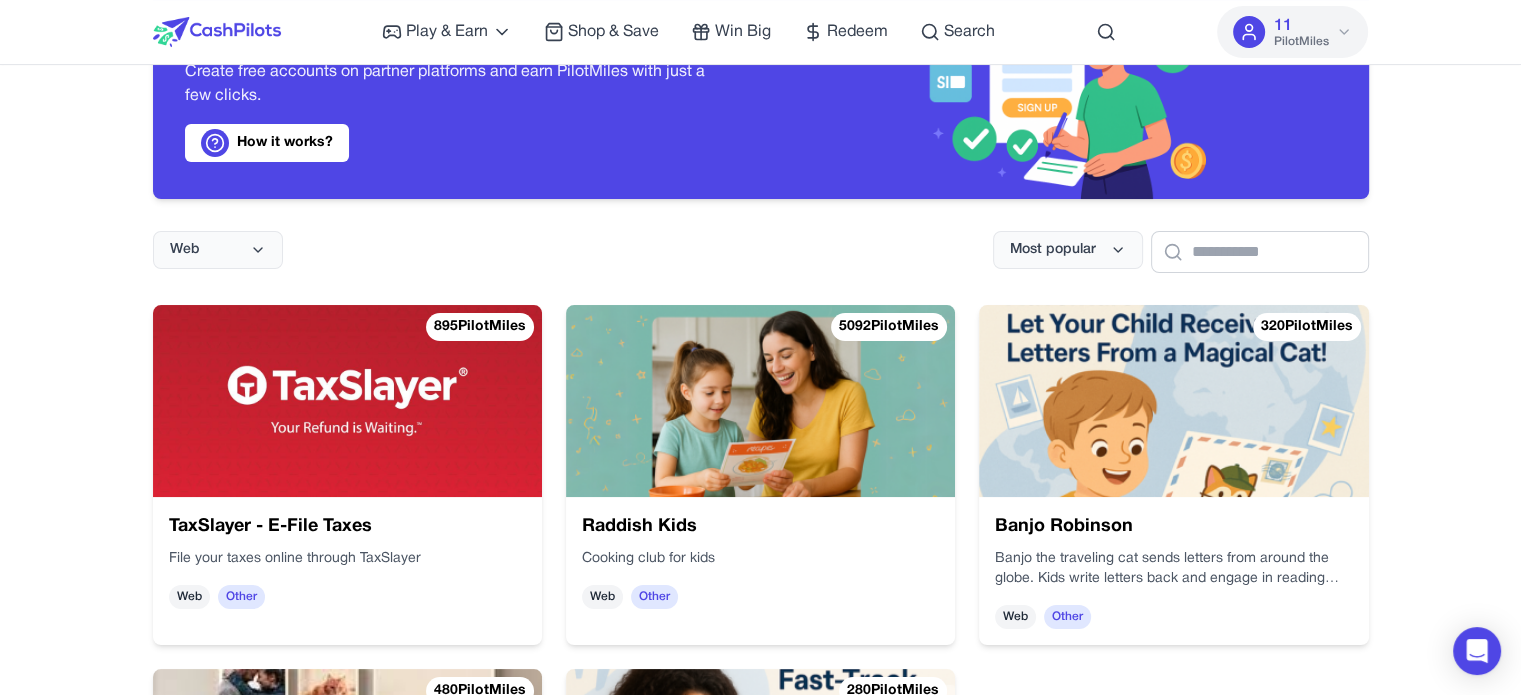 scroll, scrollTop: 325, scrollLeft: 0, axis: vertical 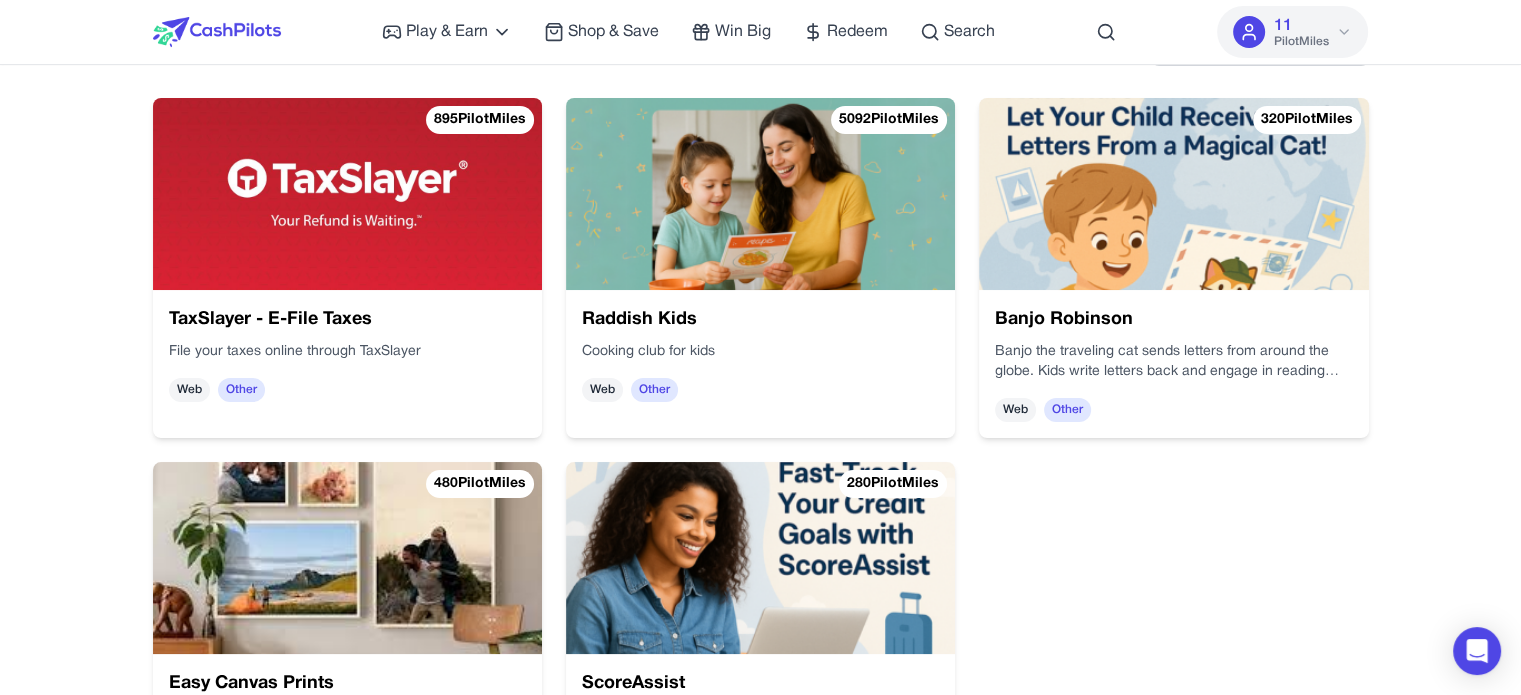 click at bounding box center [1173, 194] 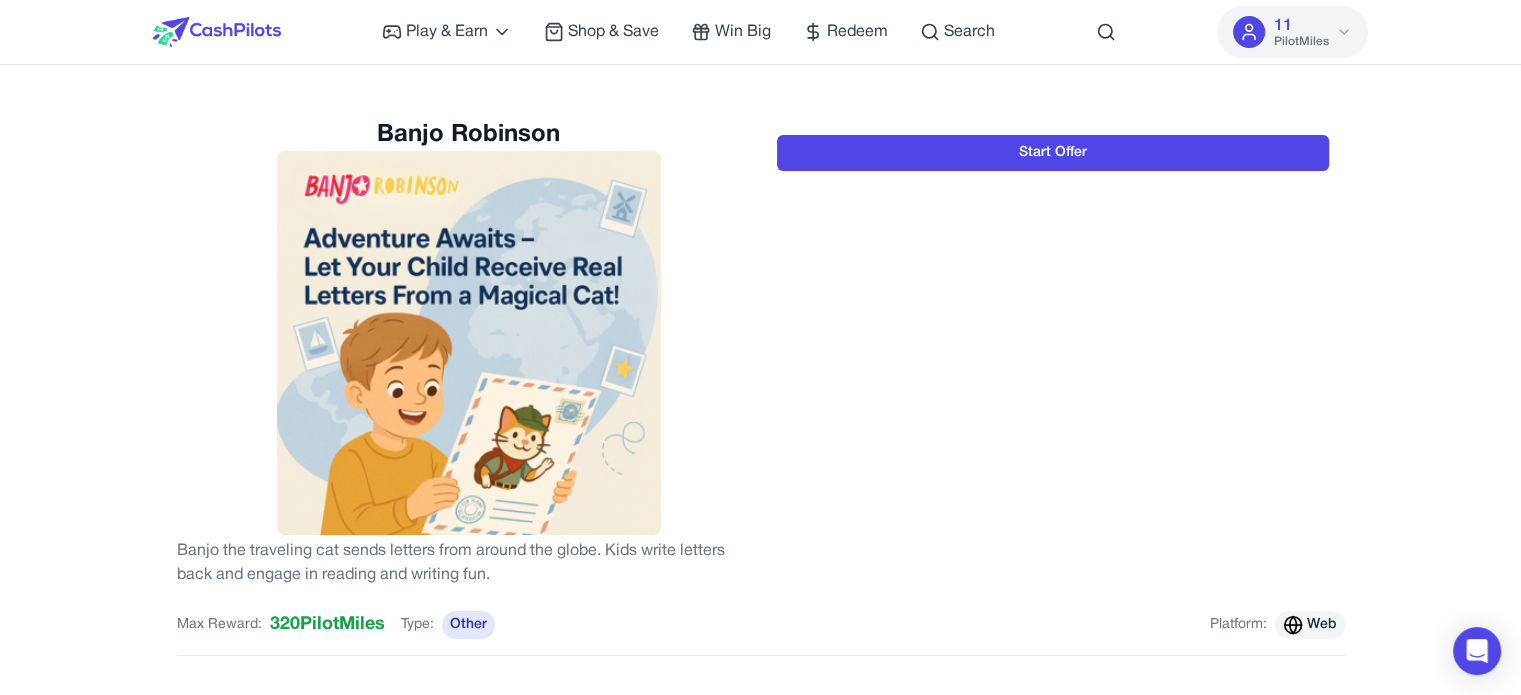scroll, scrollTop: 0, scrollLeft: 0, axis: both 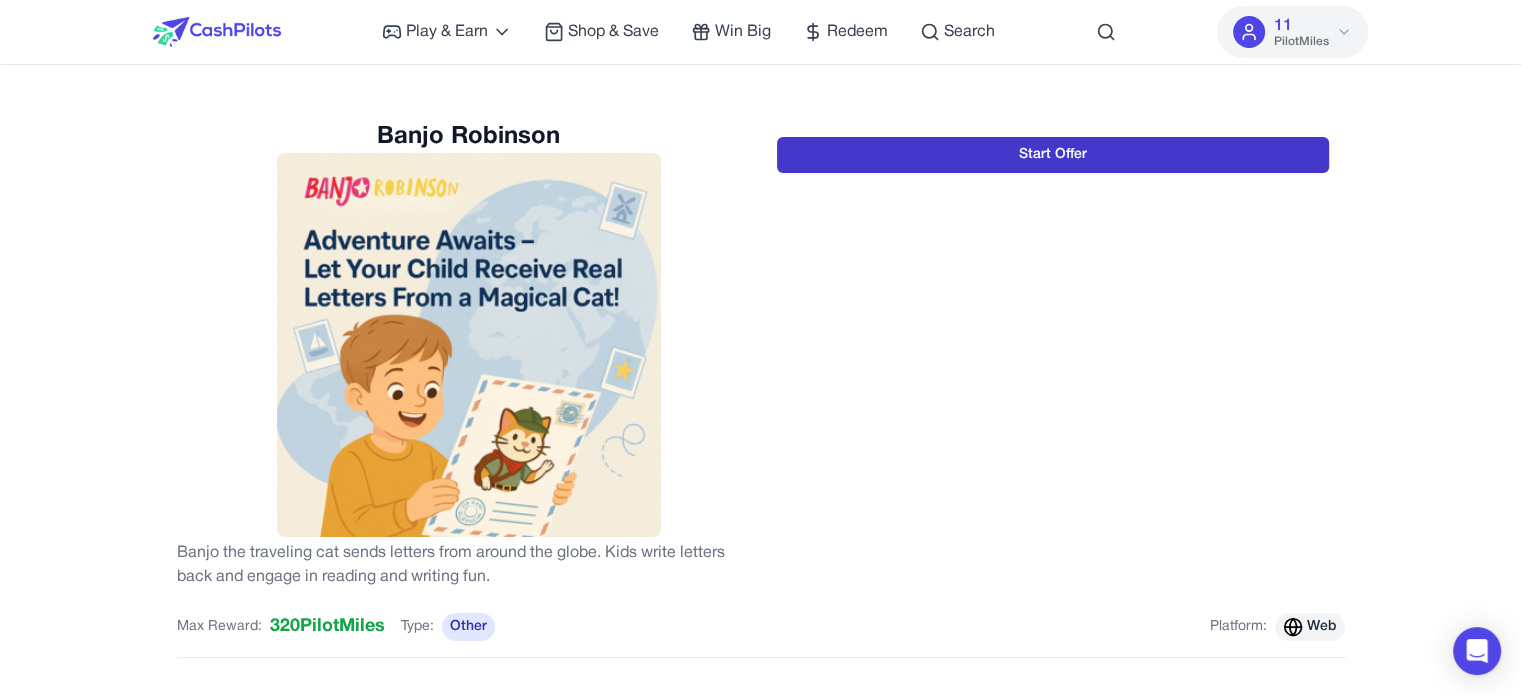 click on "Start Offer" at bounding box center [1053, 155] 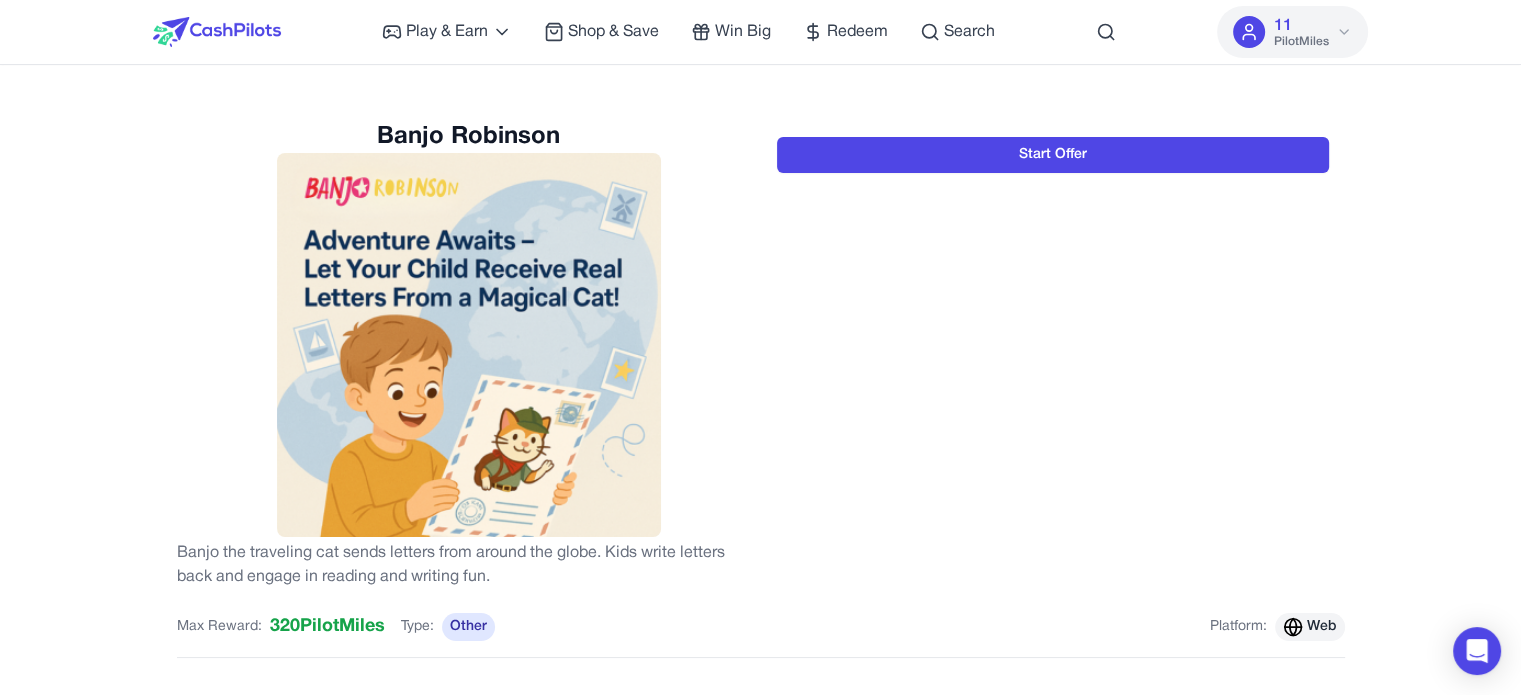 drag, startPoint x: 1353, startPoint y: 350, endPoint x: 1312, endPoint y: 379, distance: 50.219517 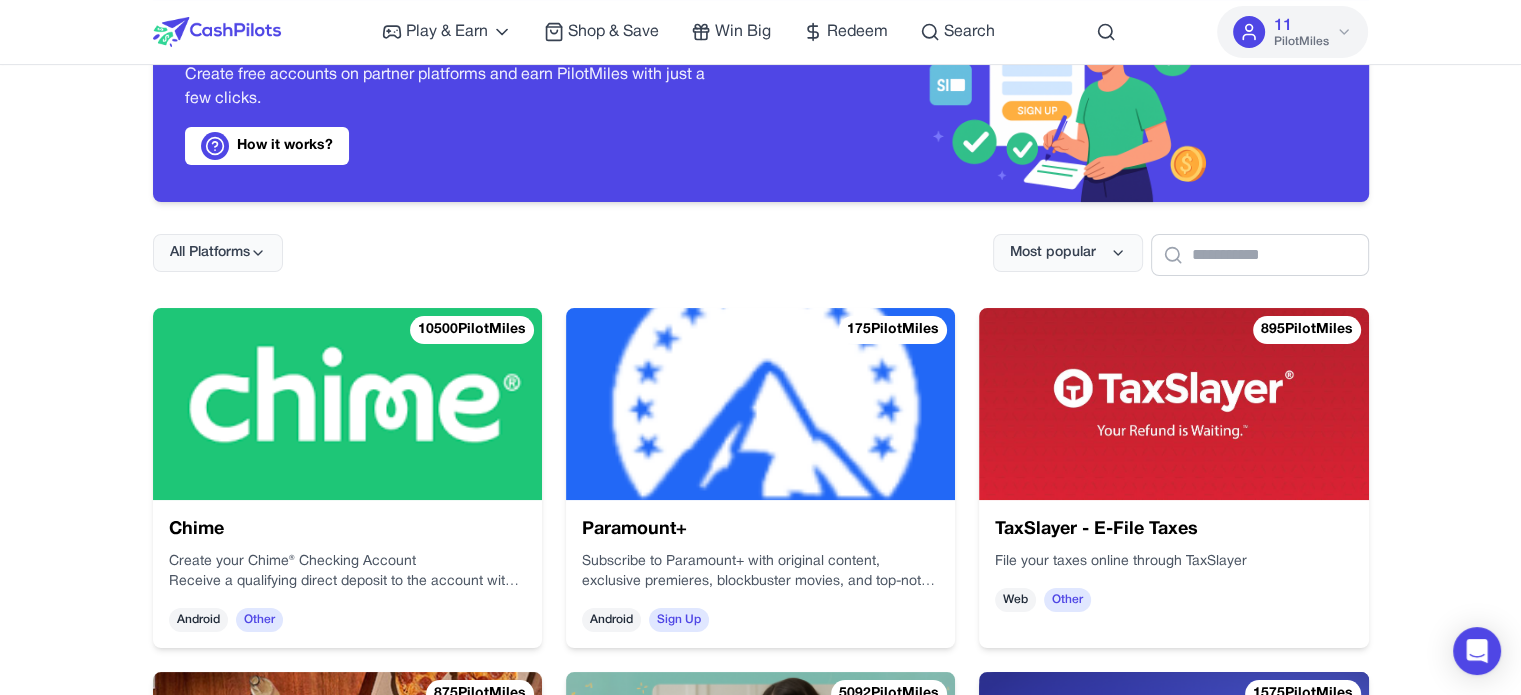 scroll, scrollTop: 51, scrollLeft: 0, axis: vertical 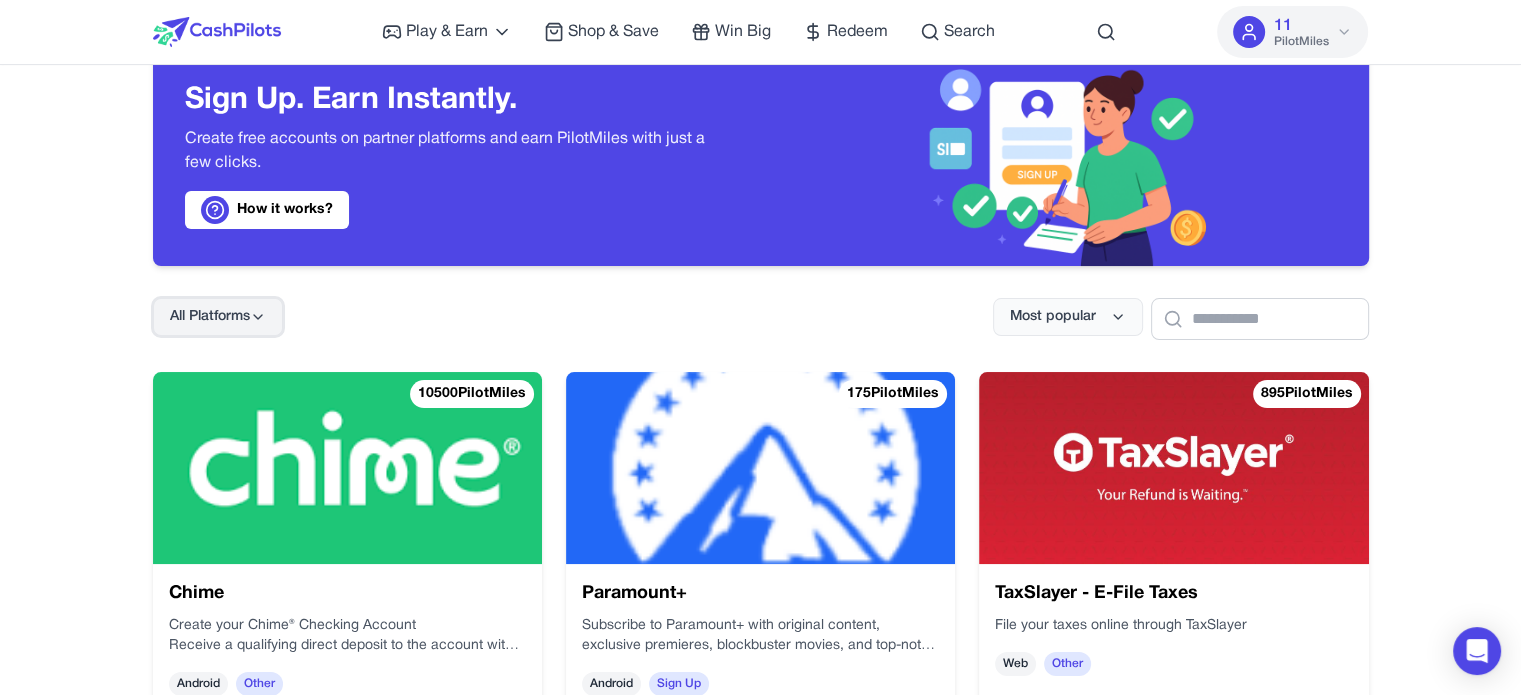 click 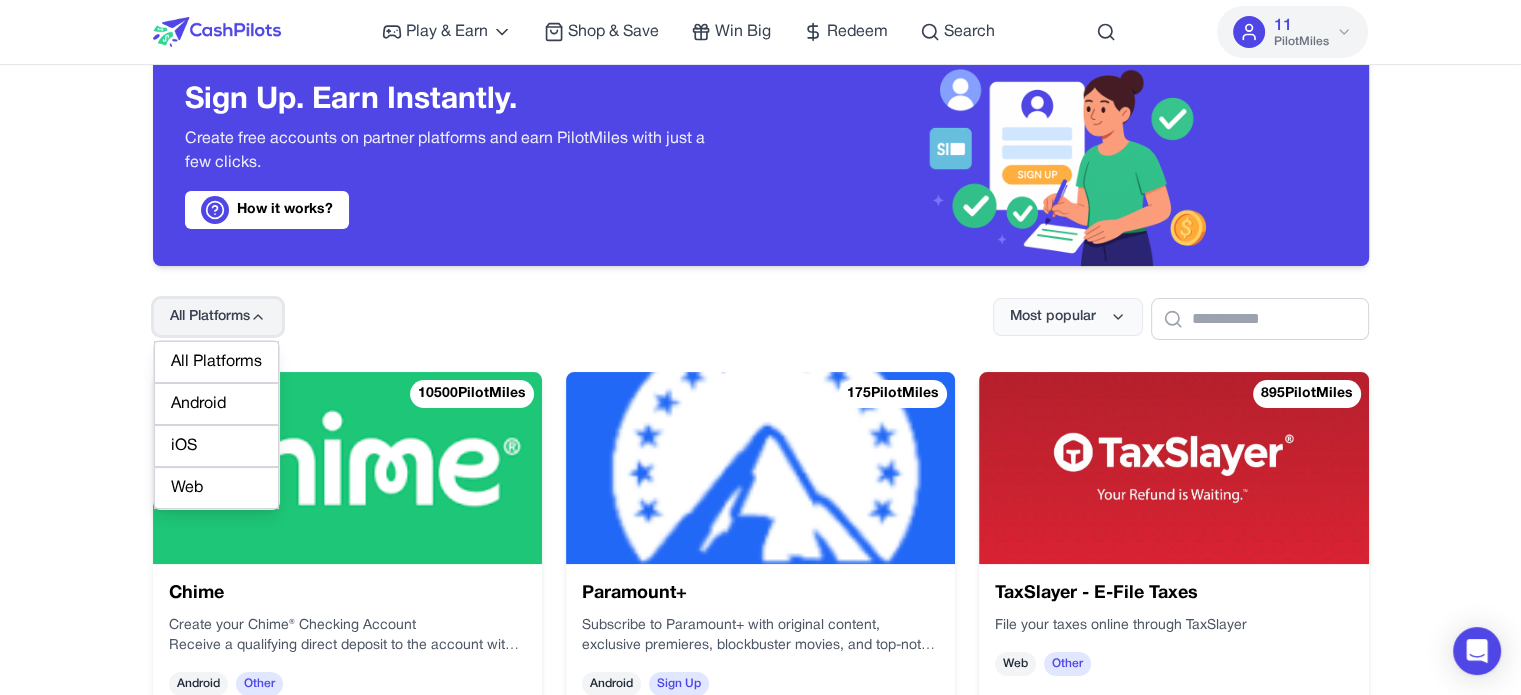 click on "All Platforms" at bounding box center [210, 317] 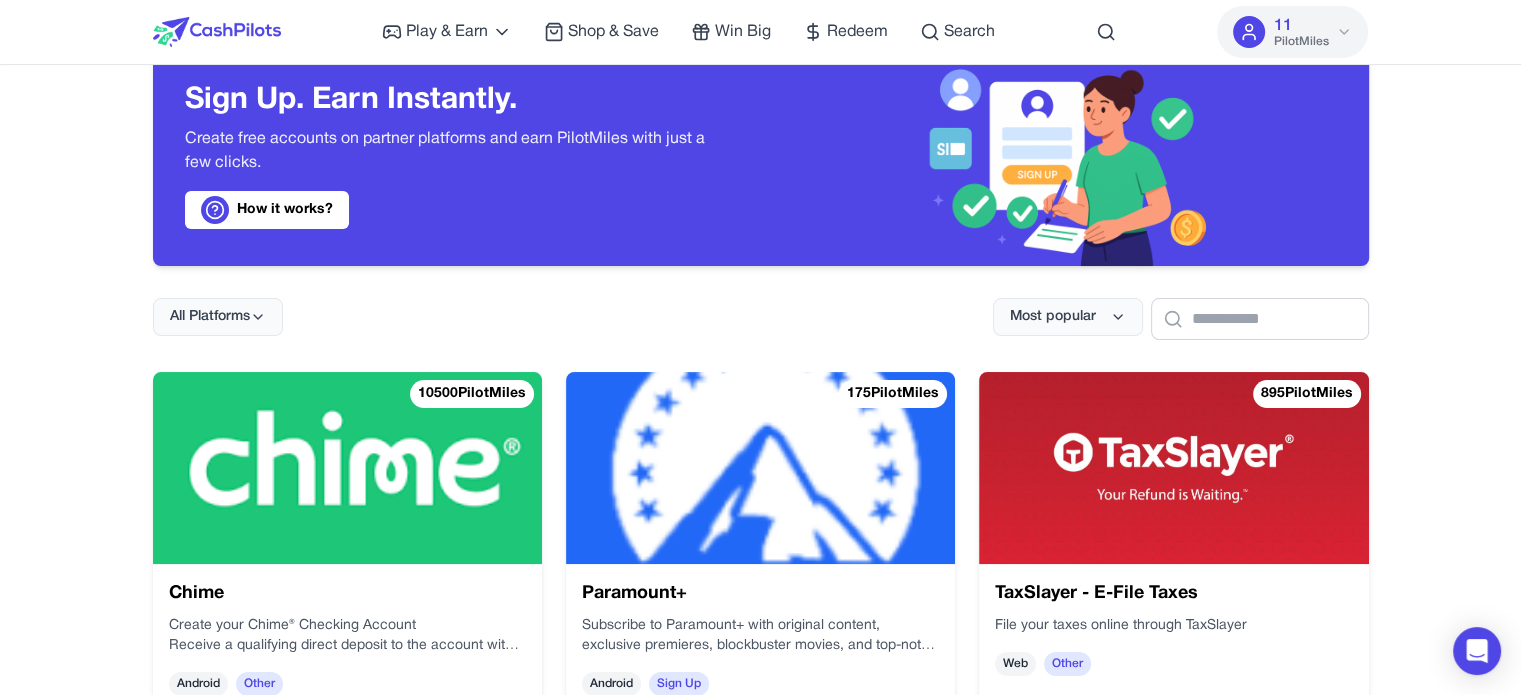 click on "All Platforms Most popular" at bounding box center [761, 303] 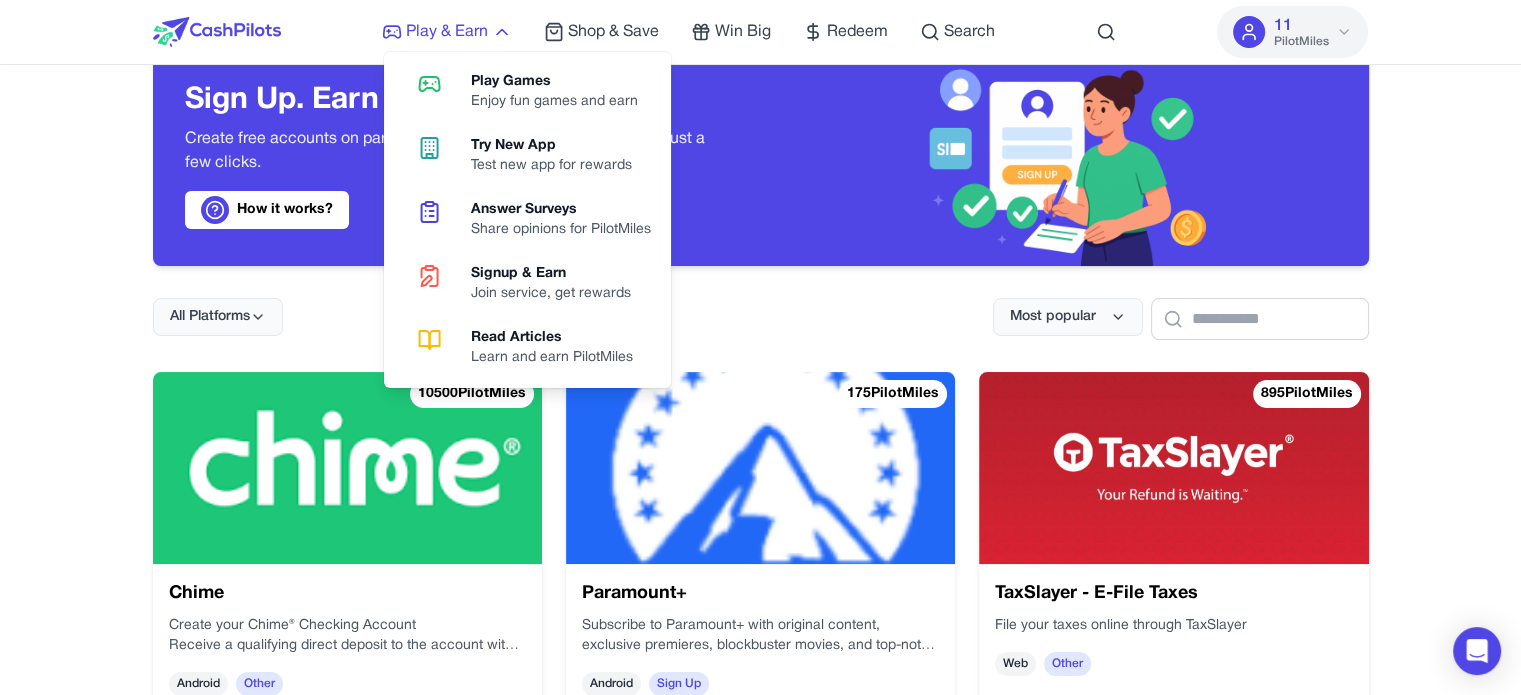 click 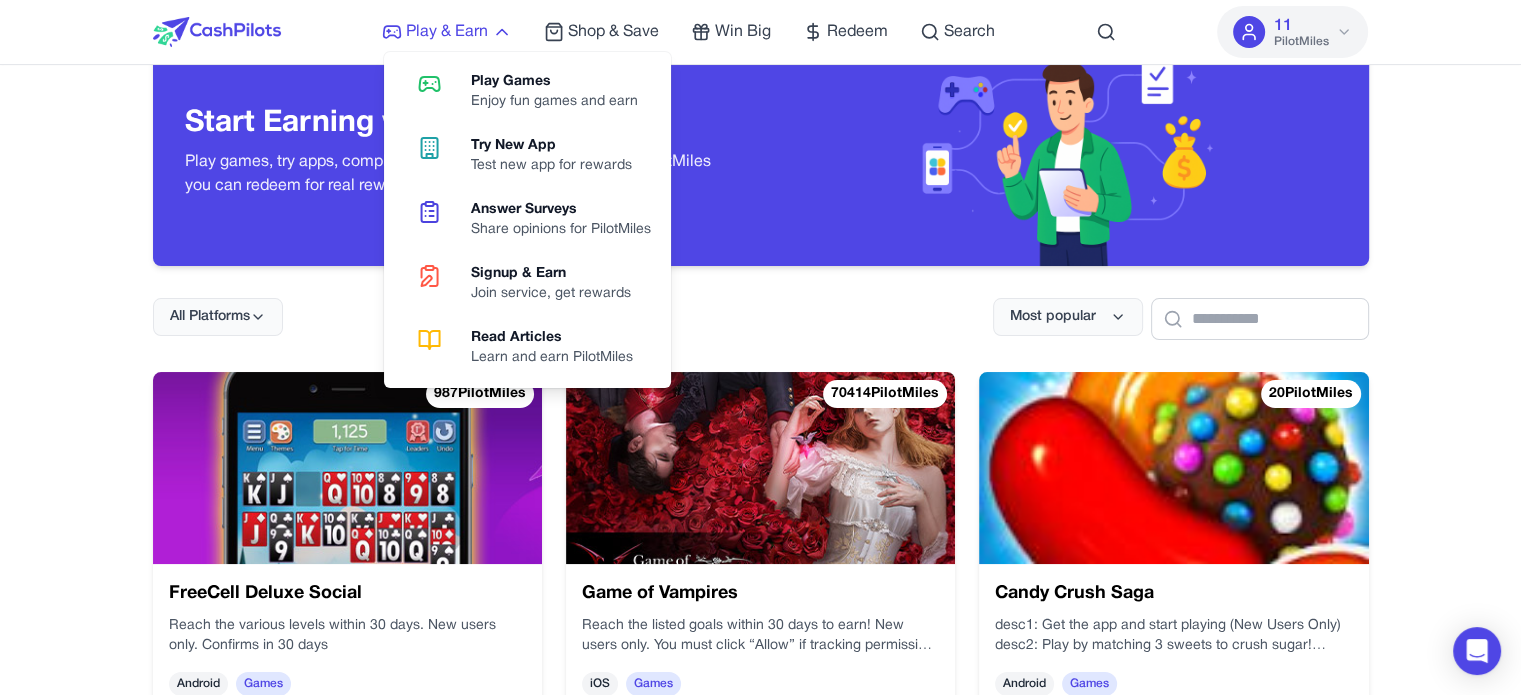 scroll, scrollTop: 0, scrollLeft: 0, axis: both 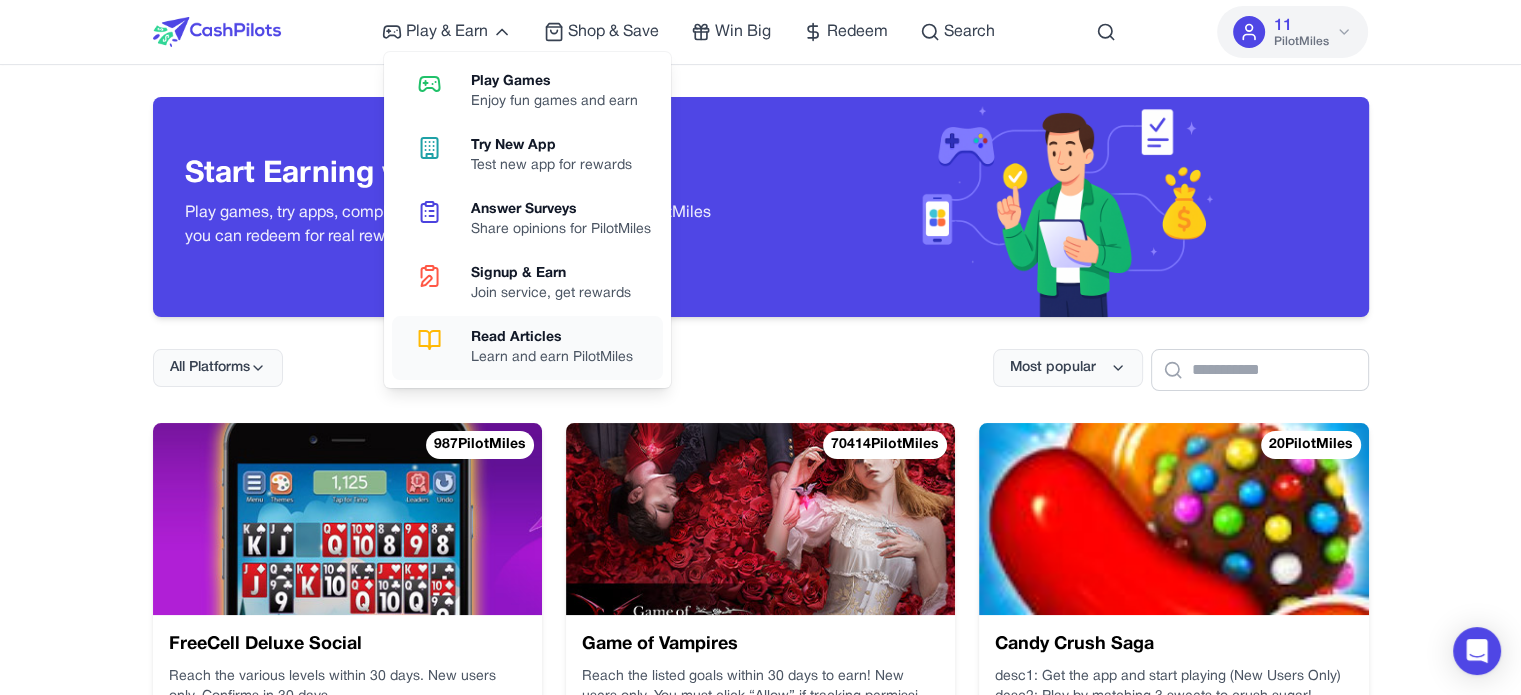 click on "Read Articles" at bounding box center (552, 338) 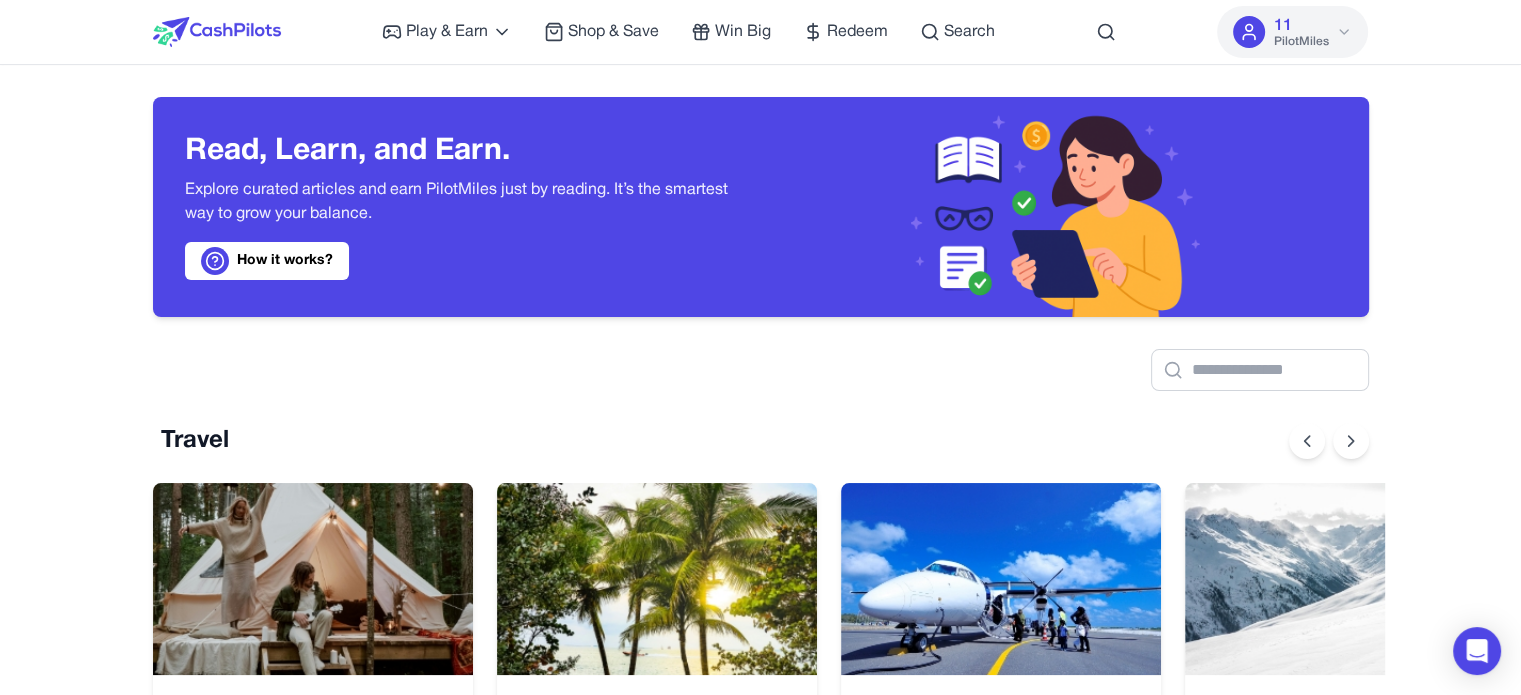 scroll, scrollTop: 0, scrollLeft: 16, axis: horizontal 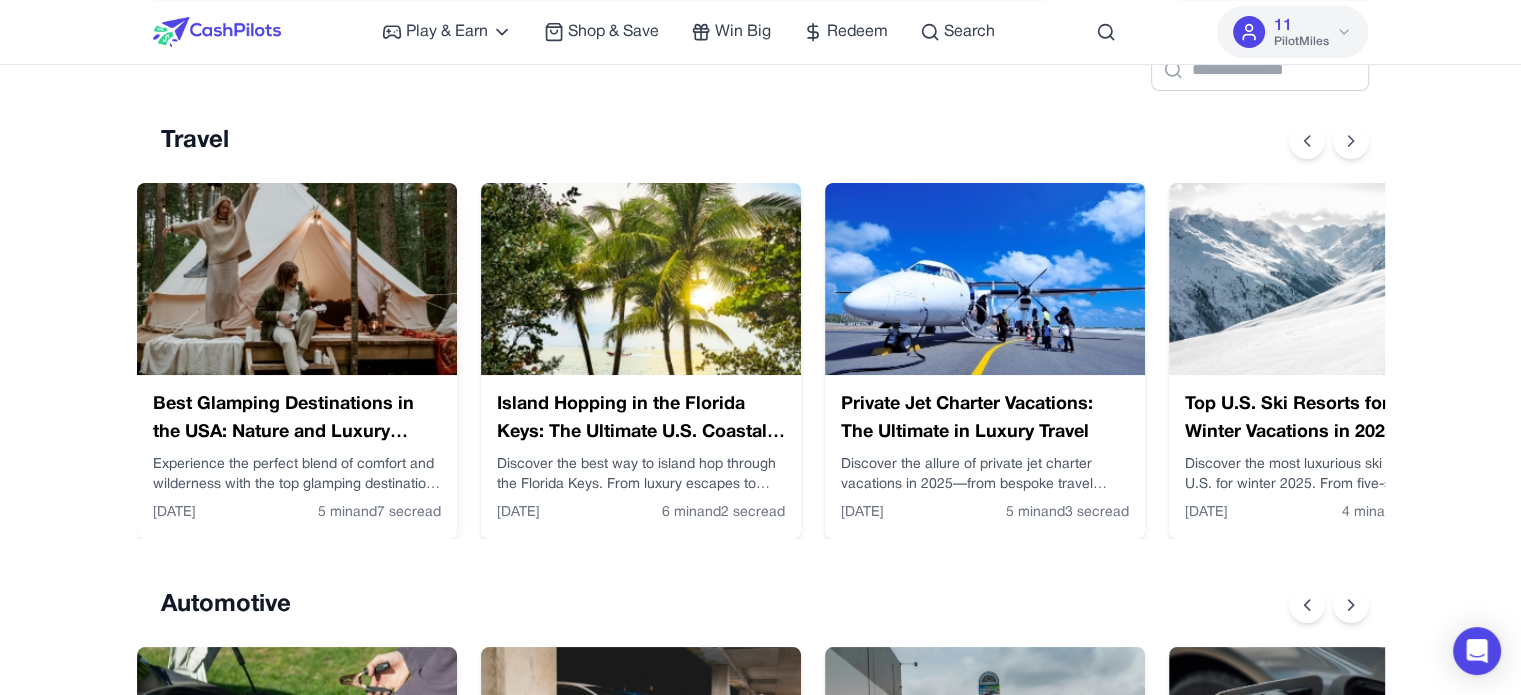 click on "Experience the perfect blend of comfort and wilderness with the top glamping destinations across the U.S. Explore luxury camping at its finest in 2025." at bounding box center (297, 475) 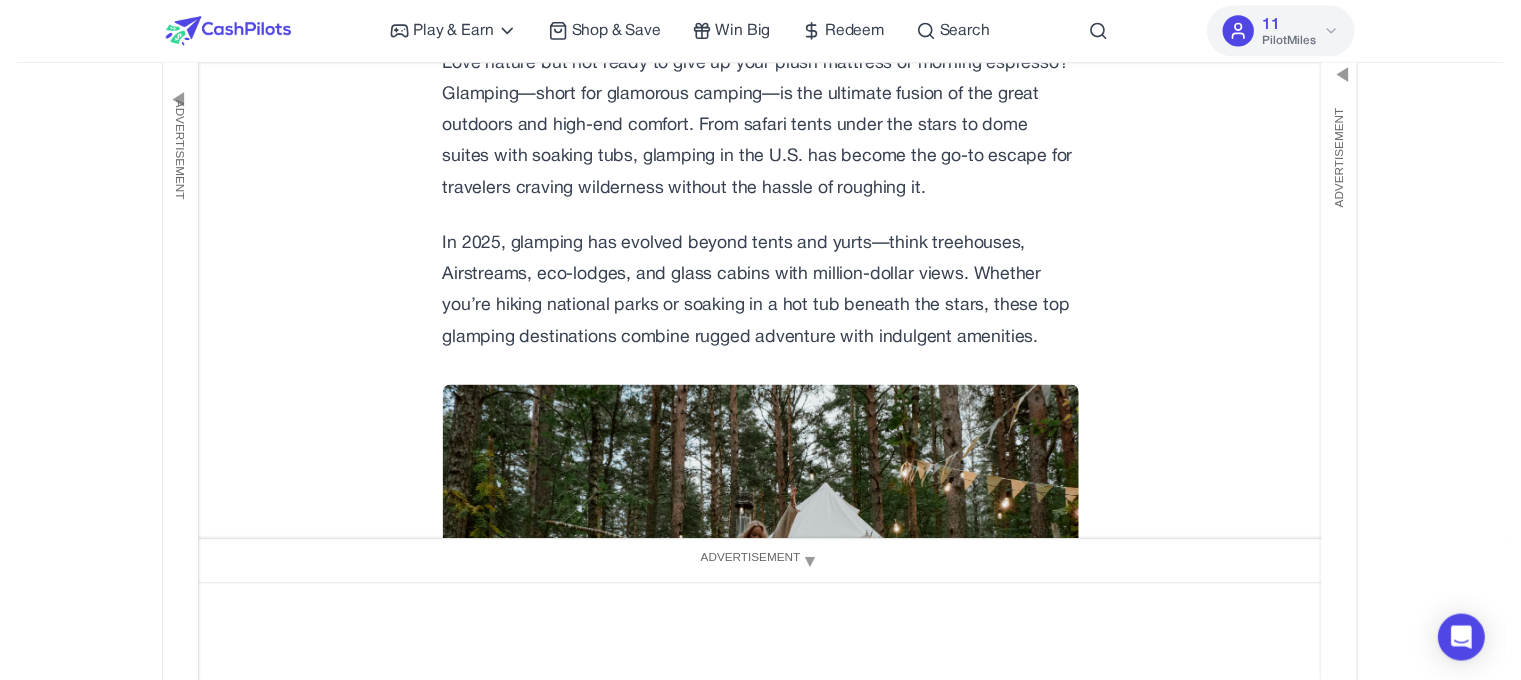 scroll, scrollTop: 0, scrollLeft: 0, axis: both 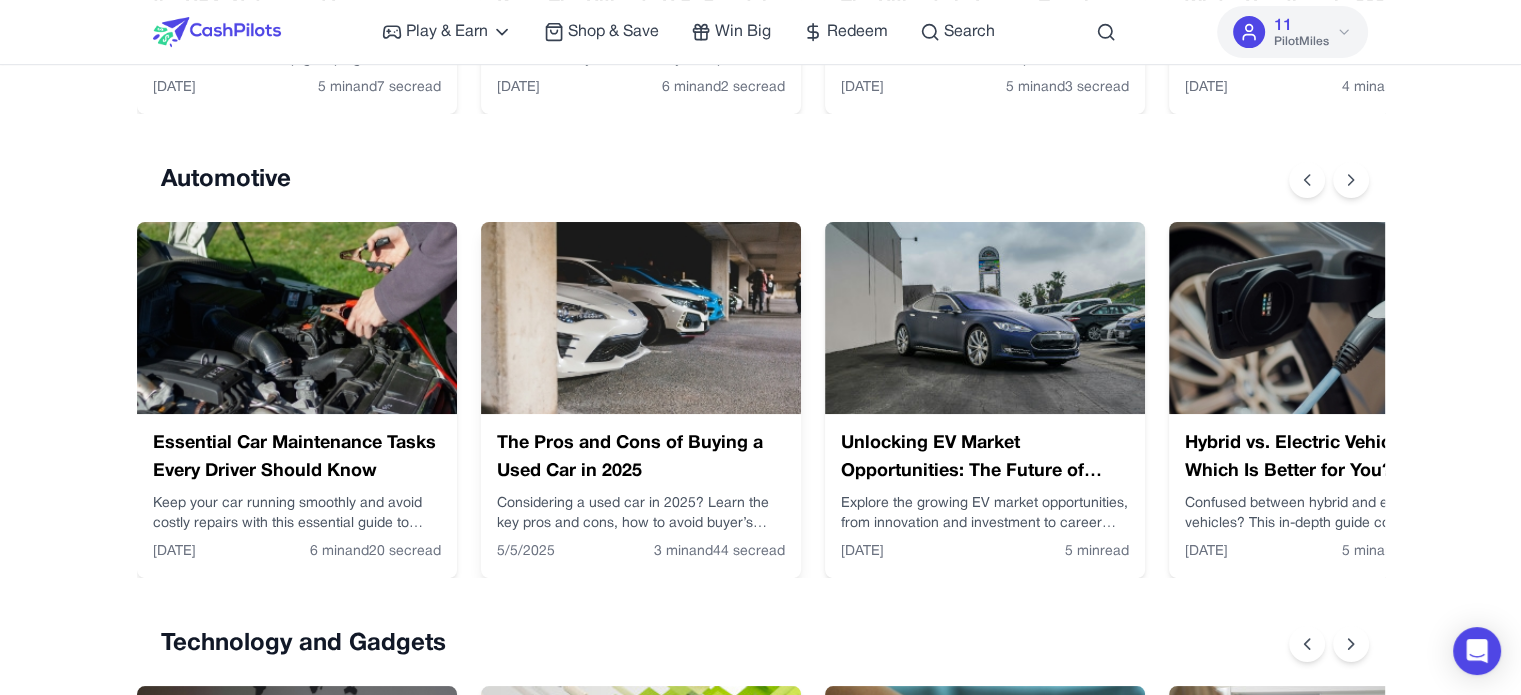 click at bounding box center (641, 318) 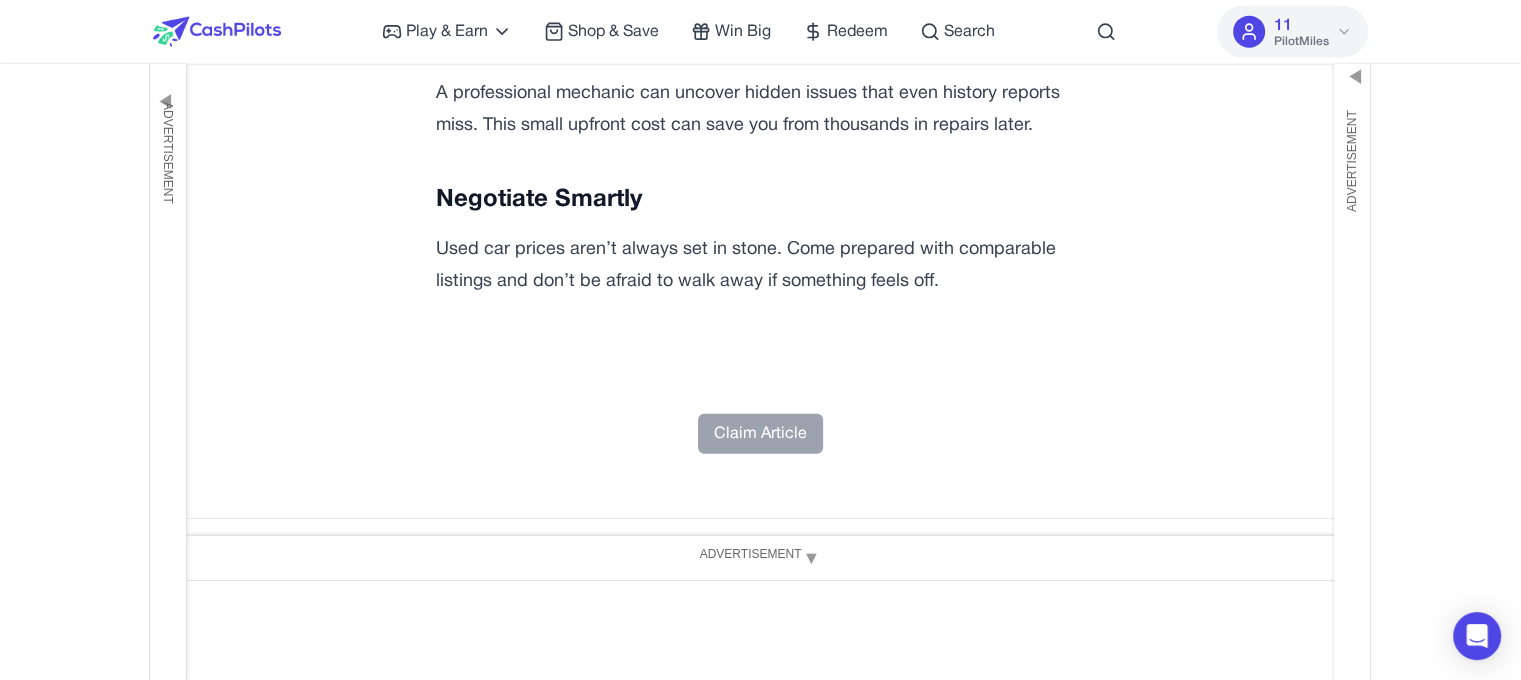 scroll, scrollTop: 5132, scrollLeft: 0, axis: vertical 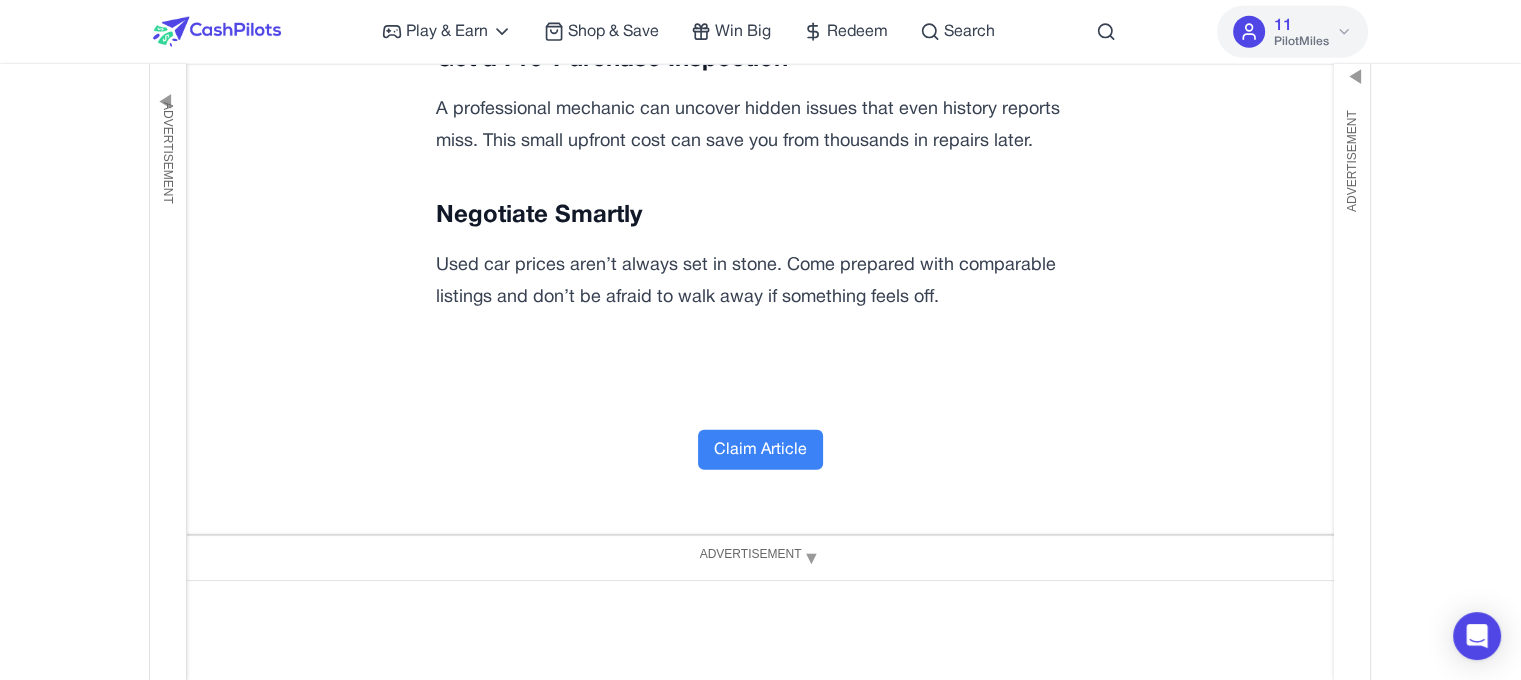 click on "Negotiate Smartly" at bounding box center (539, 216) 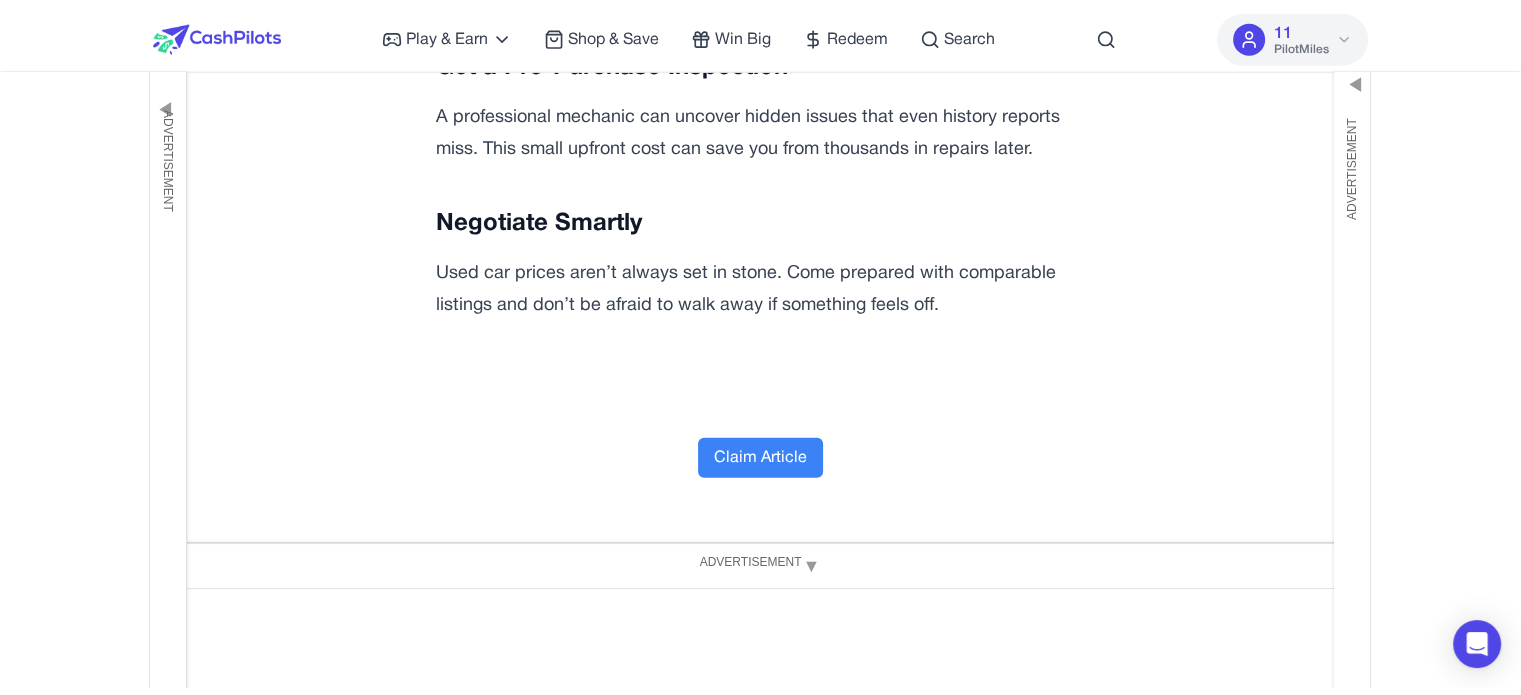 scroll, scrollTop: 0, scrollLeft: 0, axis: both 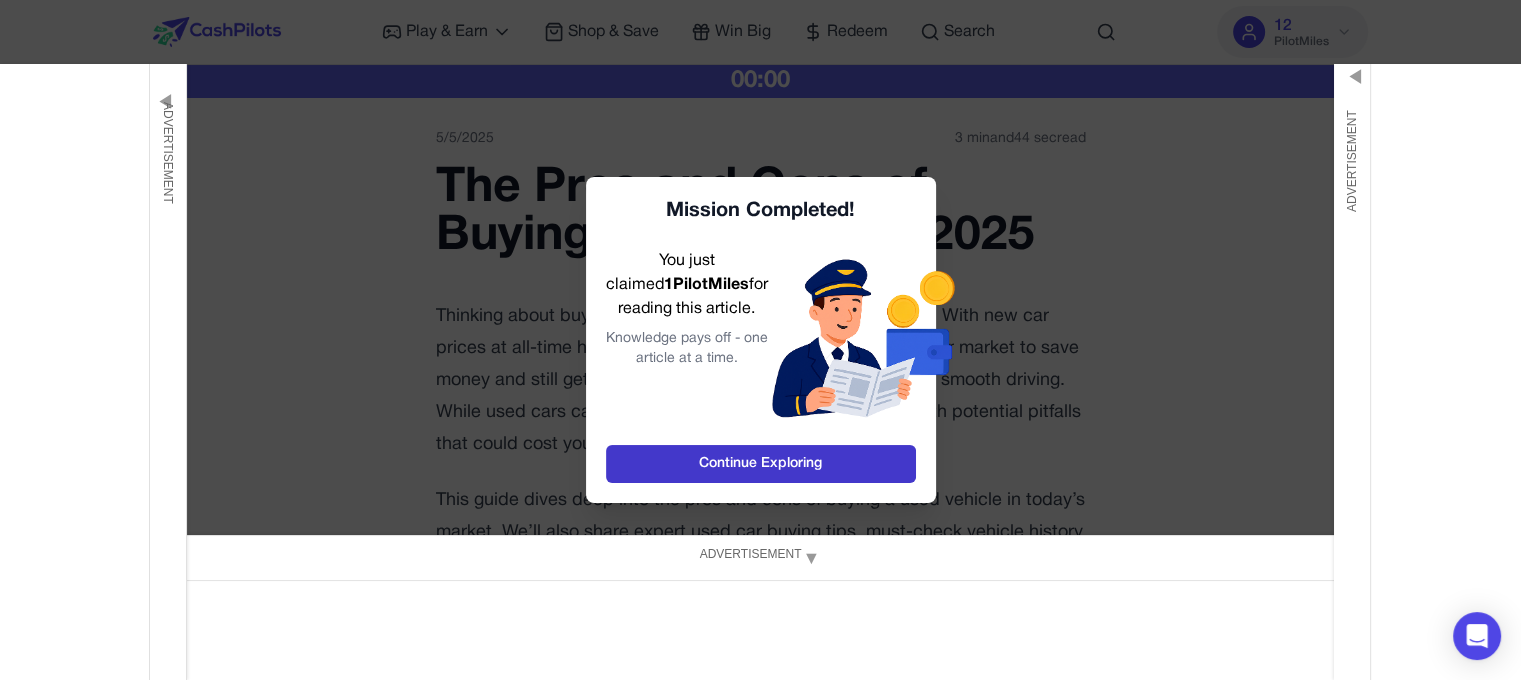click on "Continue Exploring" at bounding box center [761, 464] 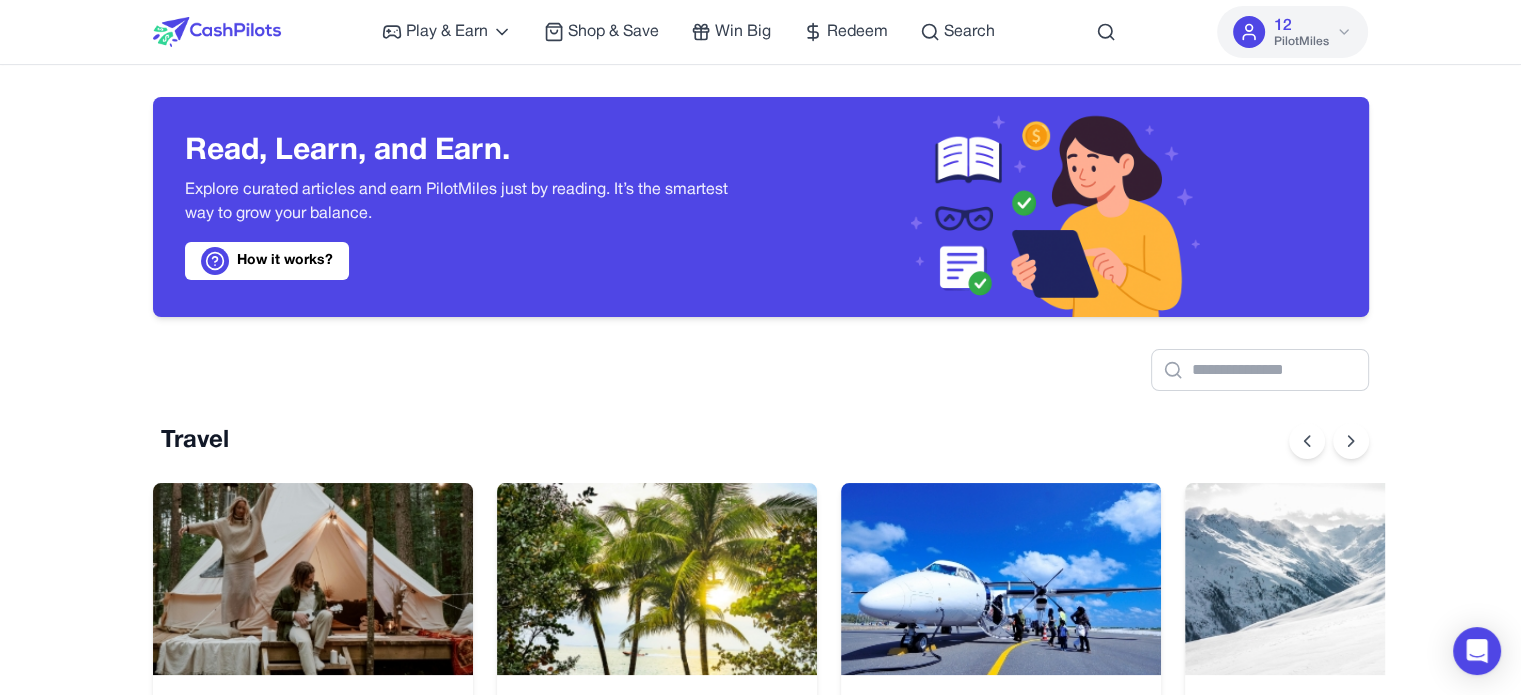 scroll, scrollTop: 0, scrollLeft: 16, axis: horizontal 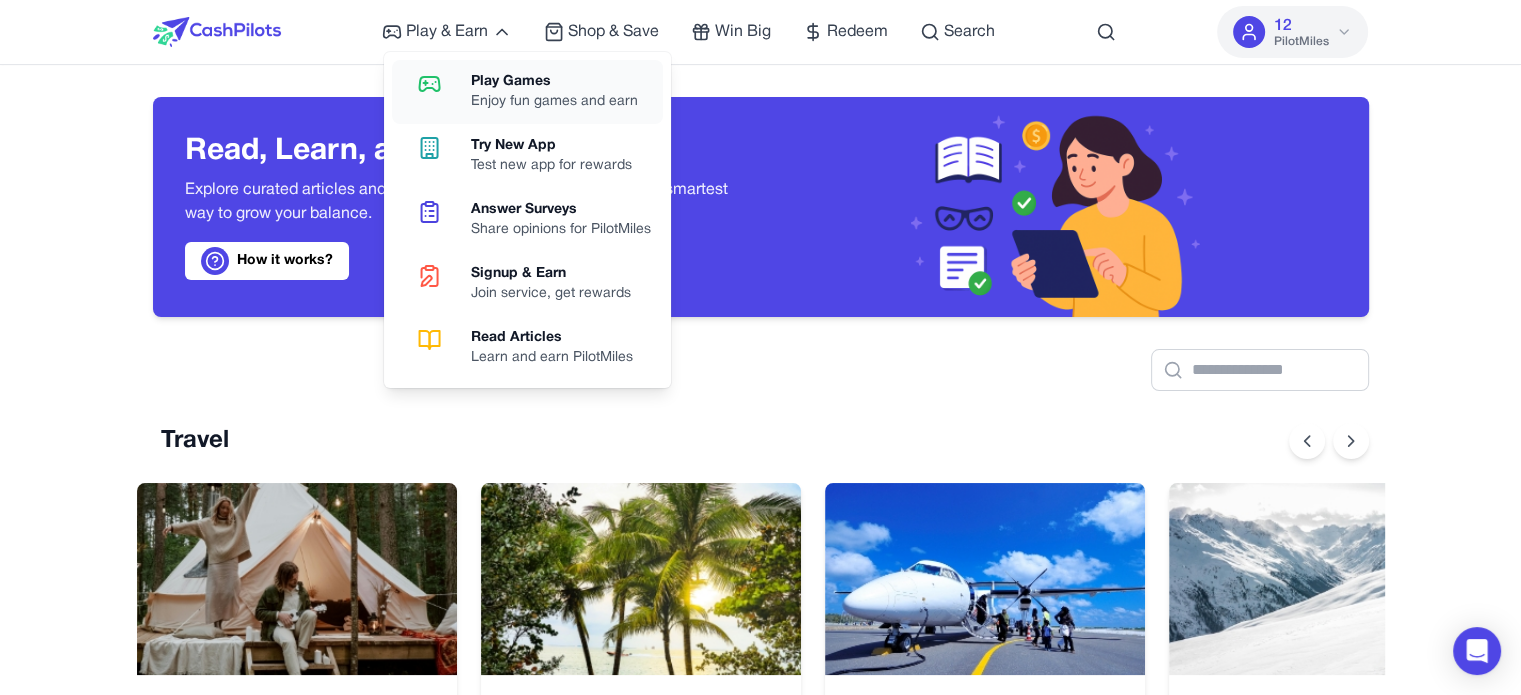 click on "Play Games" at bounding box center (554, 82) 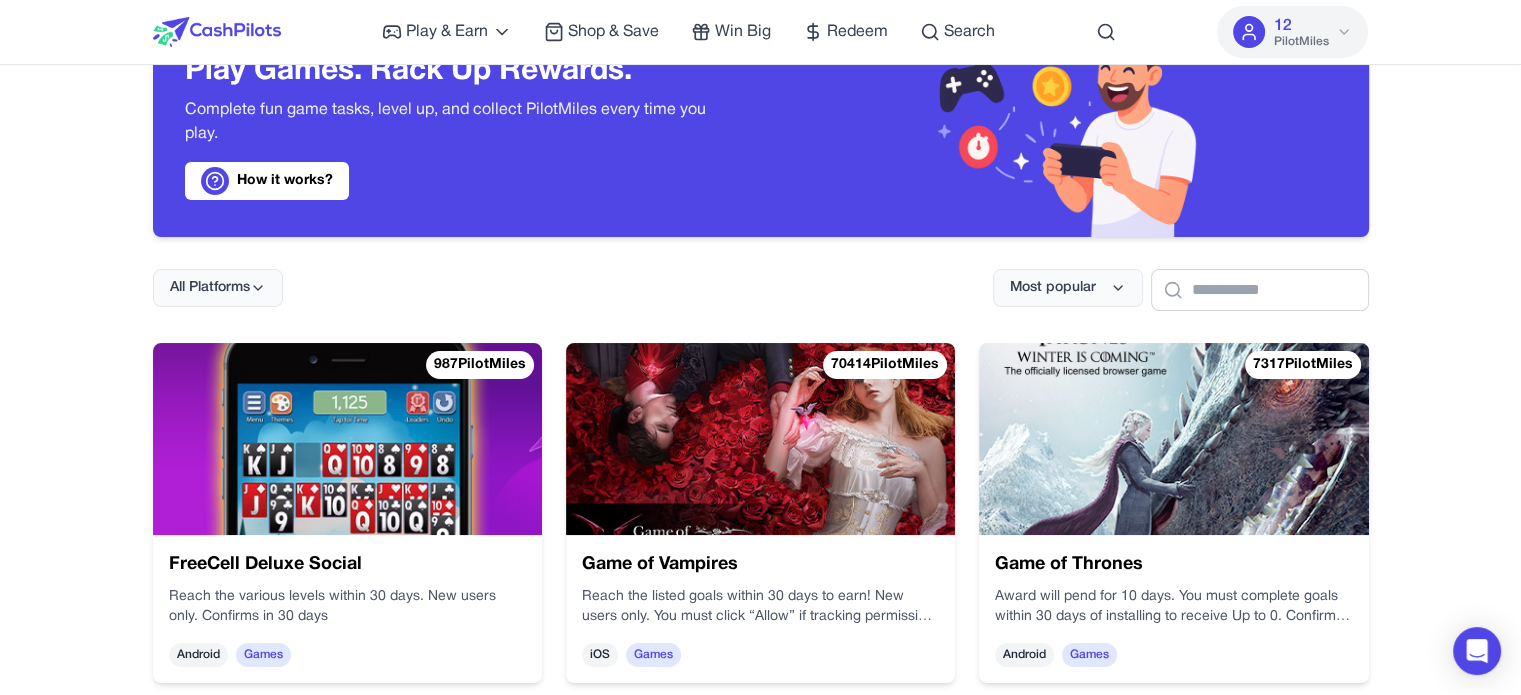 scroll, scrollTop: 200, scrollLeft: 0, axis: vertical 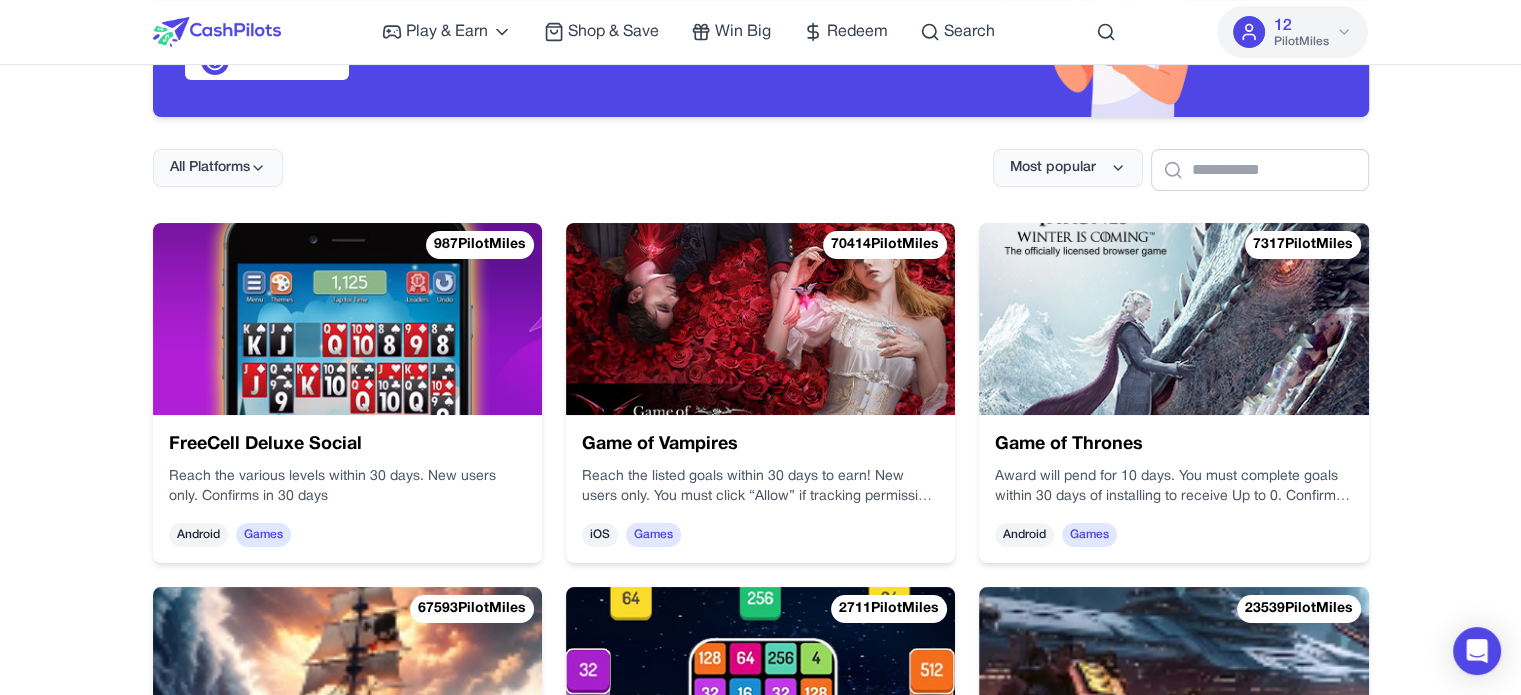 click at bounding box center [347, 319] 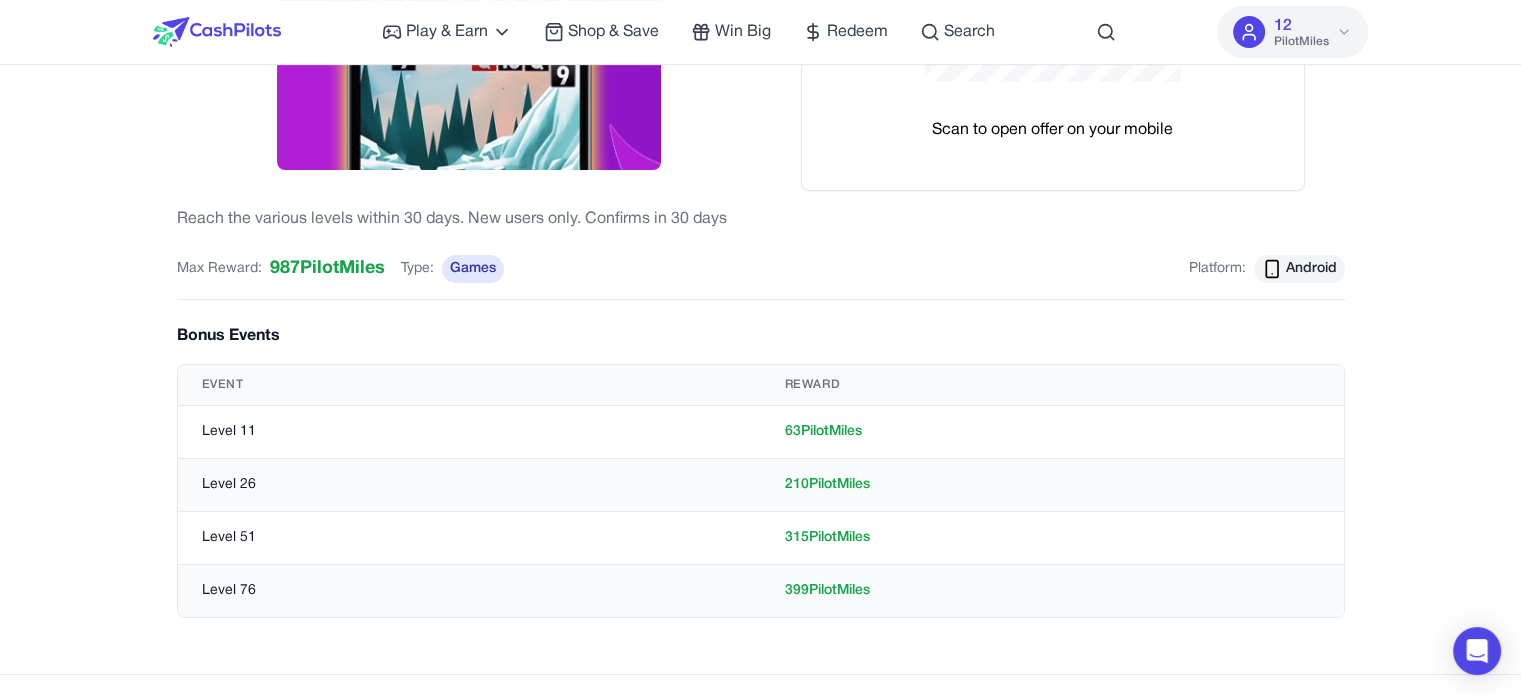 scroll, scrollTop: 500, scrollLeft: 0, axis: vertical 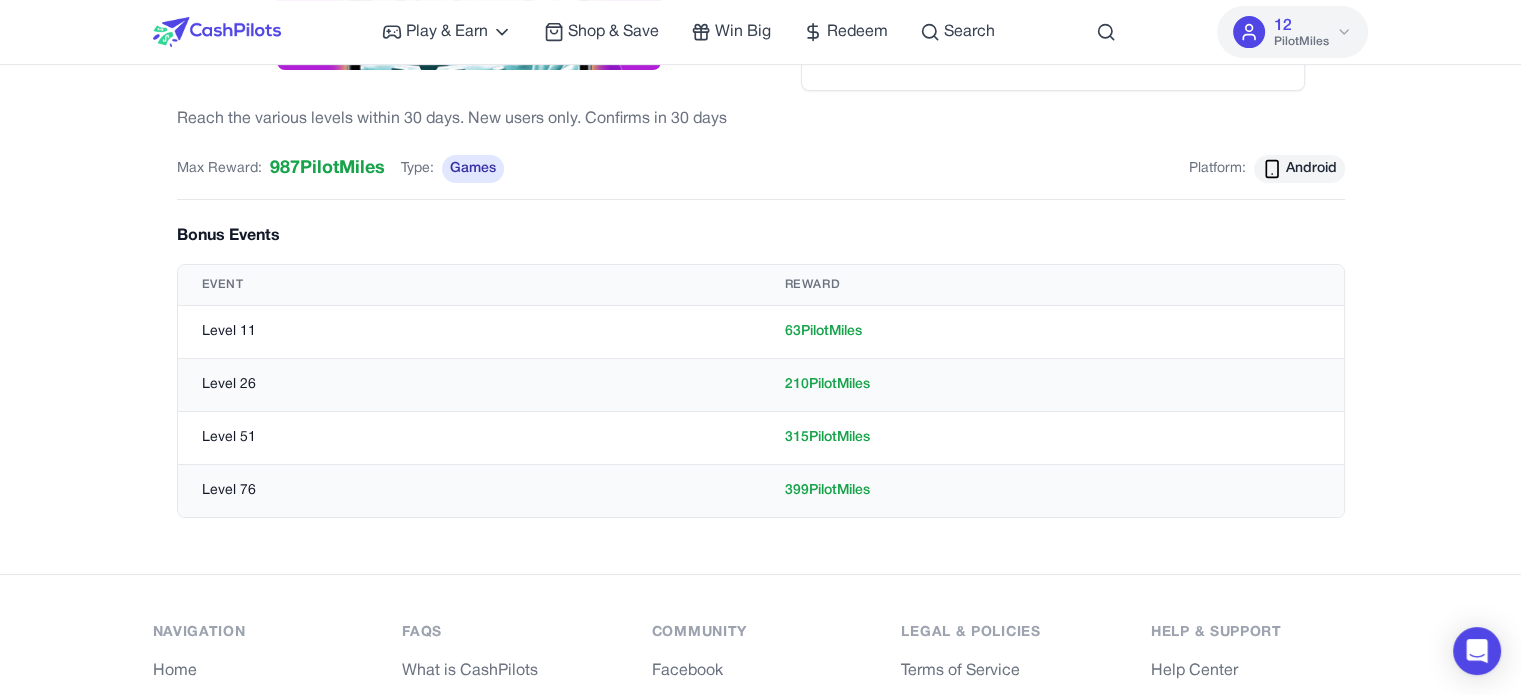 click on "Play & Earn   Play Games Enjoy fun games and earn Try New App Test new app for rewards Answer Surveys Share opinions for PilotMiles Signup & Earn Join service, get rewards Read Articles Learn and earn PilotMiles Shop & Save   Win Big   Redeem   Search   [NUMBER] PilotMiles Home Play & Earn Shop & Save Win Big Redeem Search Test [NUMBER] PilotMiles FreeCell Deluxe Social Reach the various levels within [NUMBER] days.  New users only. Confirms in [NUMBER] days Scan to open offer on your mobile Max Reward: [NUMBER]  PilotMiles Type: Games Platform: Android Bonus Events Event Reward Level 11 [NUMBER]  PilotMiles Level 26 [NUMBER]  PilotMiles Level 51 [NUMBER]  PilotMiles Level 76 [NUMBER]  PilotMiles navigation Home All Offers Sweepstakes Shopping Rewards Search User Dashboard FAQs What is CashPilots How to Create an Account How do I Earn PilotMiles How Do Sweepstakes Work How to Redeem PilotMiles community Facebook Instagram TikTok LinkedIn Legal & Policies Terms of Service Privacy Policy Help & Support Help Center Contact Us FAQs ©  [YEAR] Version  [NUMBER]" at bounding box center (760, 280) 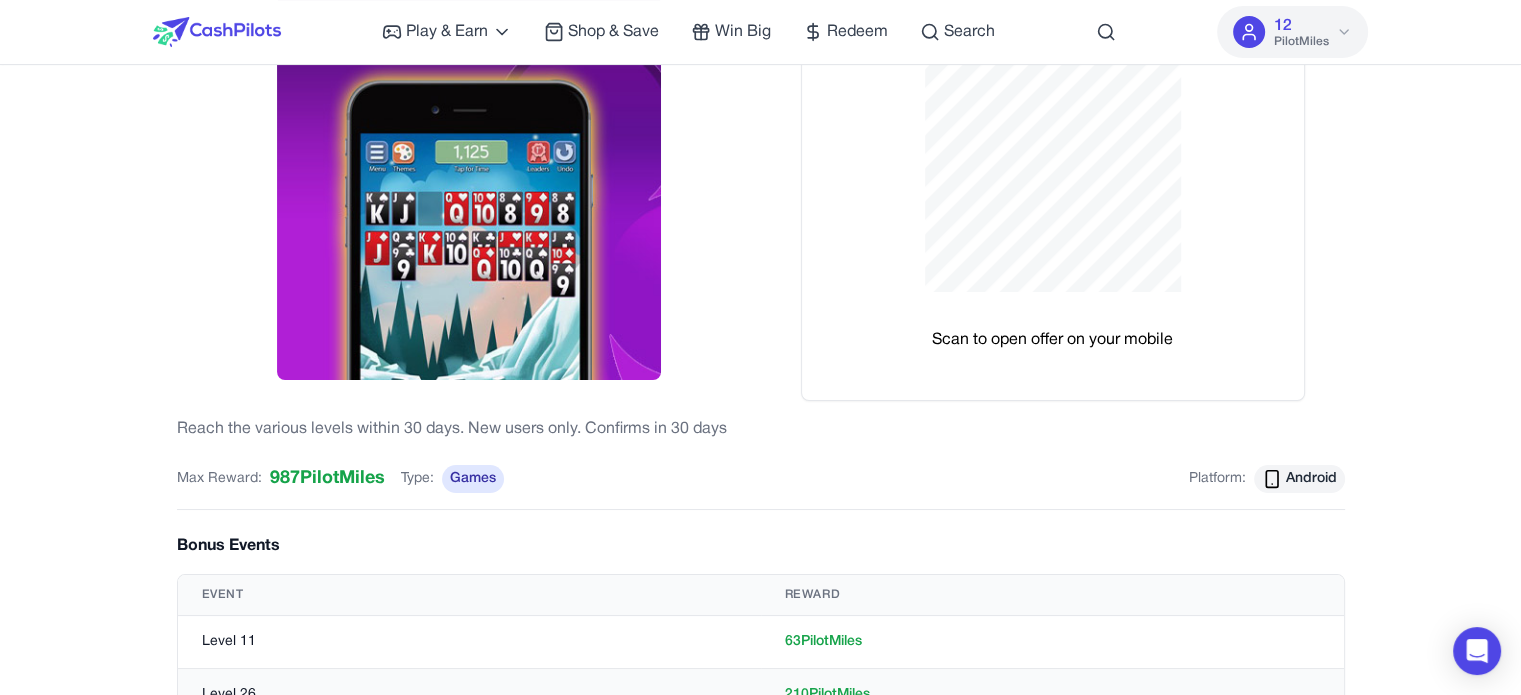 scroll, scrollTop: 0, scrollLeft: 0, axis: both 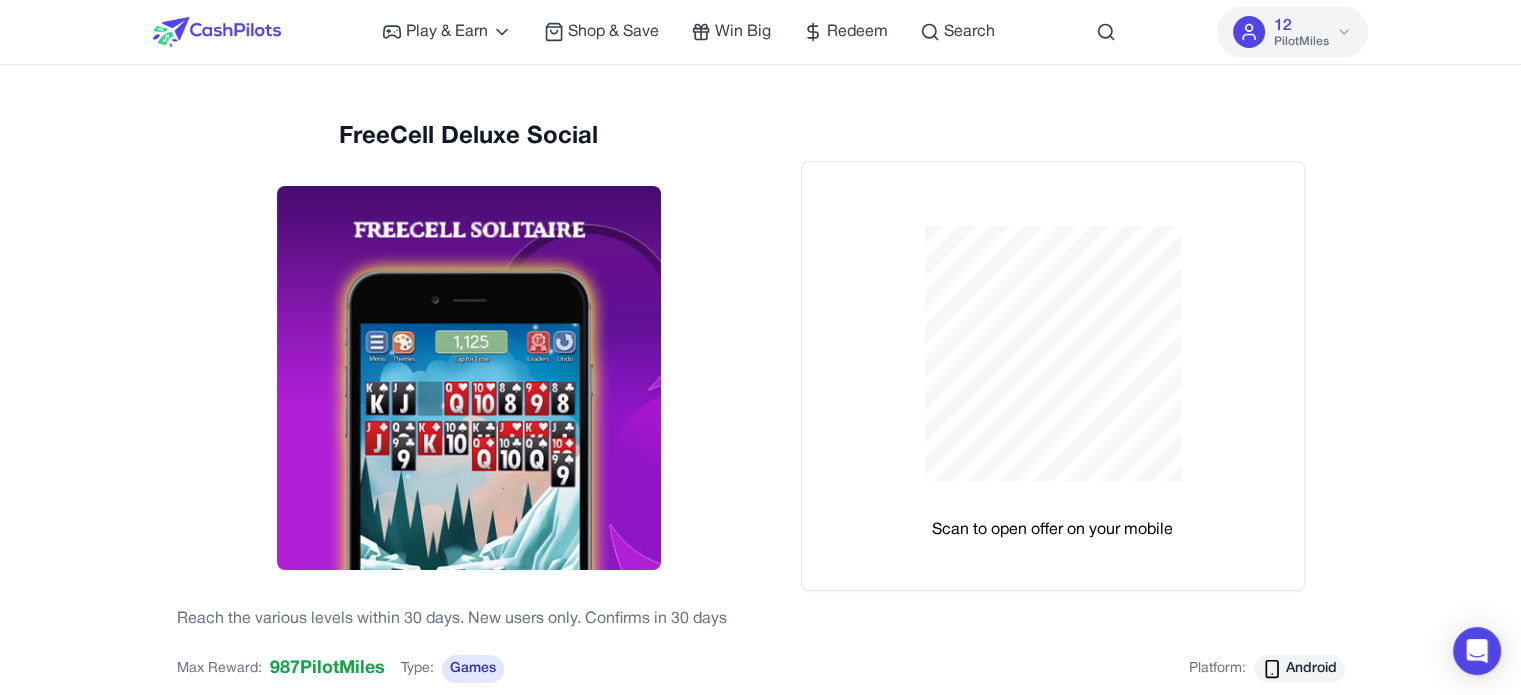 click on "Play & Earn   Play Games Enjoy fun games and earn Try New App Test new app for rewards Answer Surveys Share opinions for PilotMiles Signup & Earn Join service, get rewards Read Articles Learn and earn PilotMiles Shop & Save   Win Big   Redeem   Search   [NUMBER] PilotMiles Home Play & Earn Shop & Save Win Big Redeem Search Test [NUMBER] PilotMiles FreeCell Deluxe Social Reach the various levels within [NUMBER] days.  New users only. Confirms in [NUMBER] days Scan to open offer on your mobile Max Reward: [NUMBER]  PilotMiles Type: Games Platform: Android Bonus Events Event Reward Level 11 [NUMBER]  PilotMiles Level 26 [NUMBER]  PilotMiles Level 51 [NUMBER]  PilotMiles Level 76 [NUMBER]  PilotMiles navigation Home All Offers Sweepstakes Shopping Rewards Search User Dashboard FAQs What is CashPilots How to Create an Account How do I Earn PilotMiles How Do Sweepstakes Work How to Redeem PilotMiles community Facebook Instagram TikTok LinkedIn Legal & Policies Terms of Service Privacy Policy Help & Support Help Center Contact Us FAQs ©  [YEAR] Version  [NUMBER]" at bounding box center (760, 780) 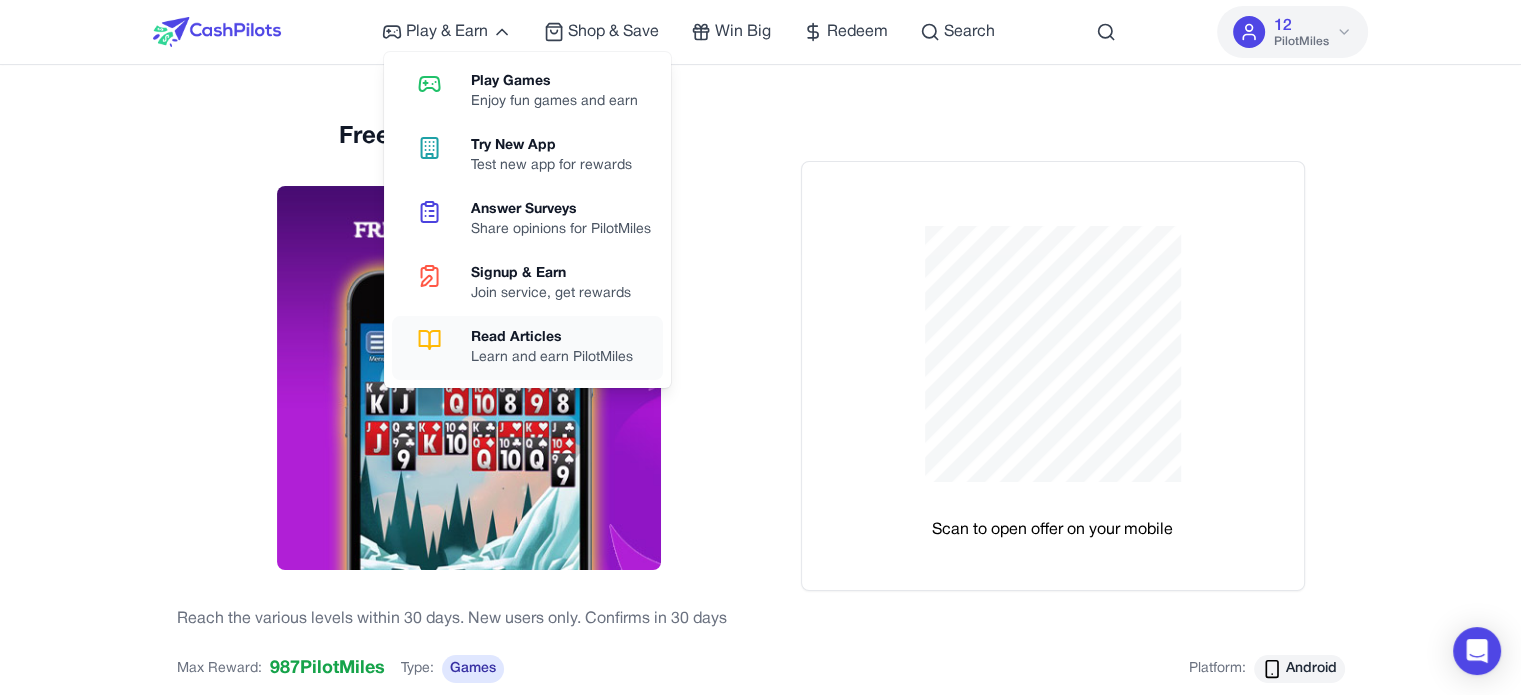 click on "Read Articles" at bounding box center [552, 338] 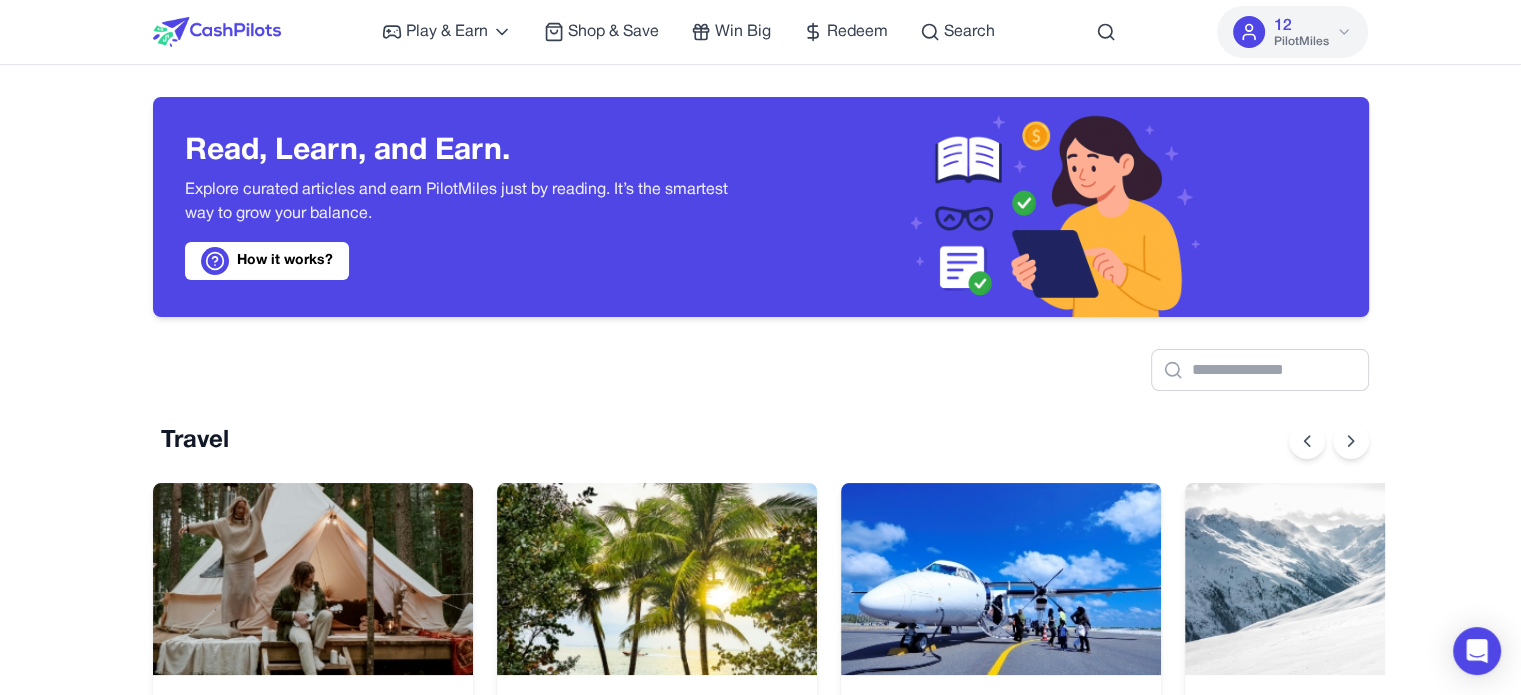 scroll, scrollTop: 0, scrollLeft: 16, axis: horizontal 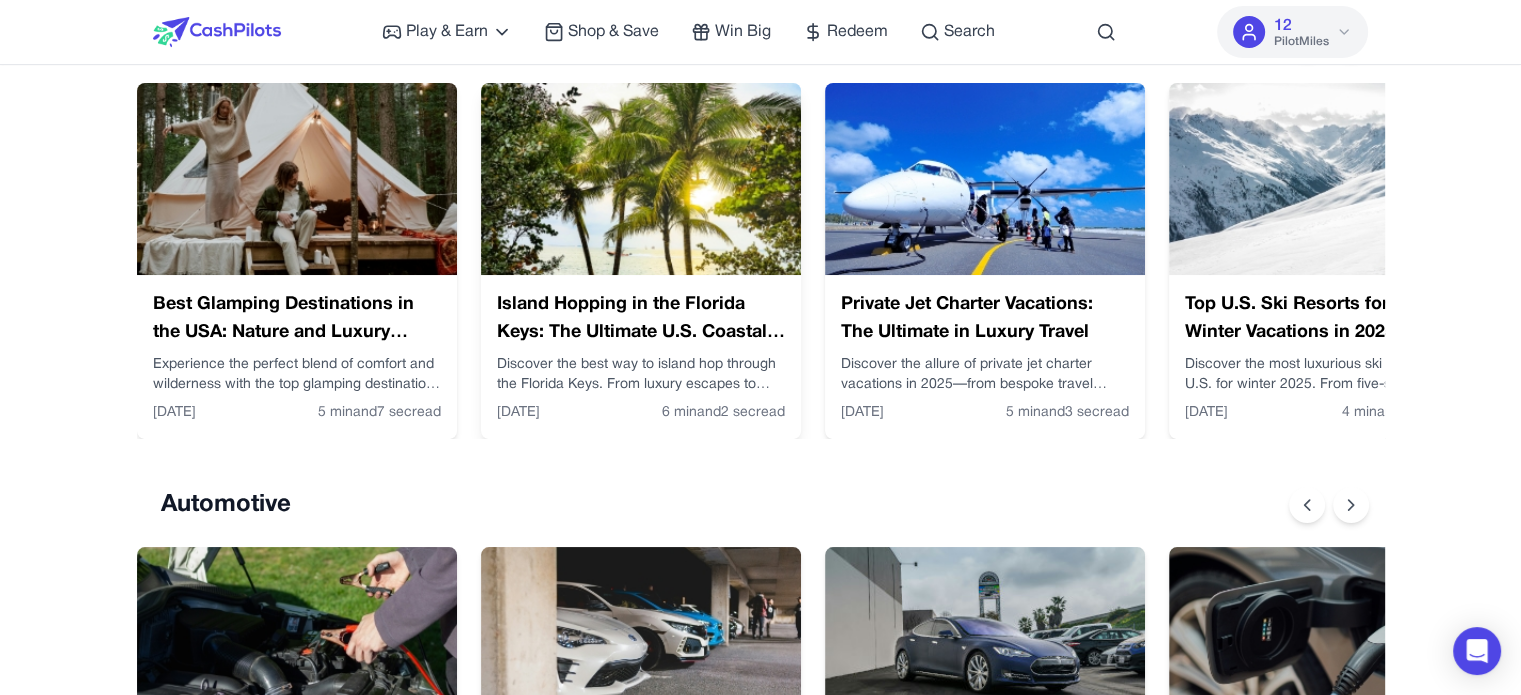 click at bounding box center [641, 179] 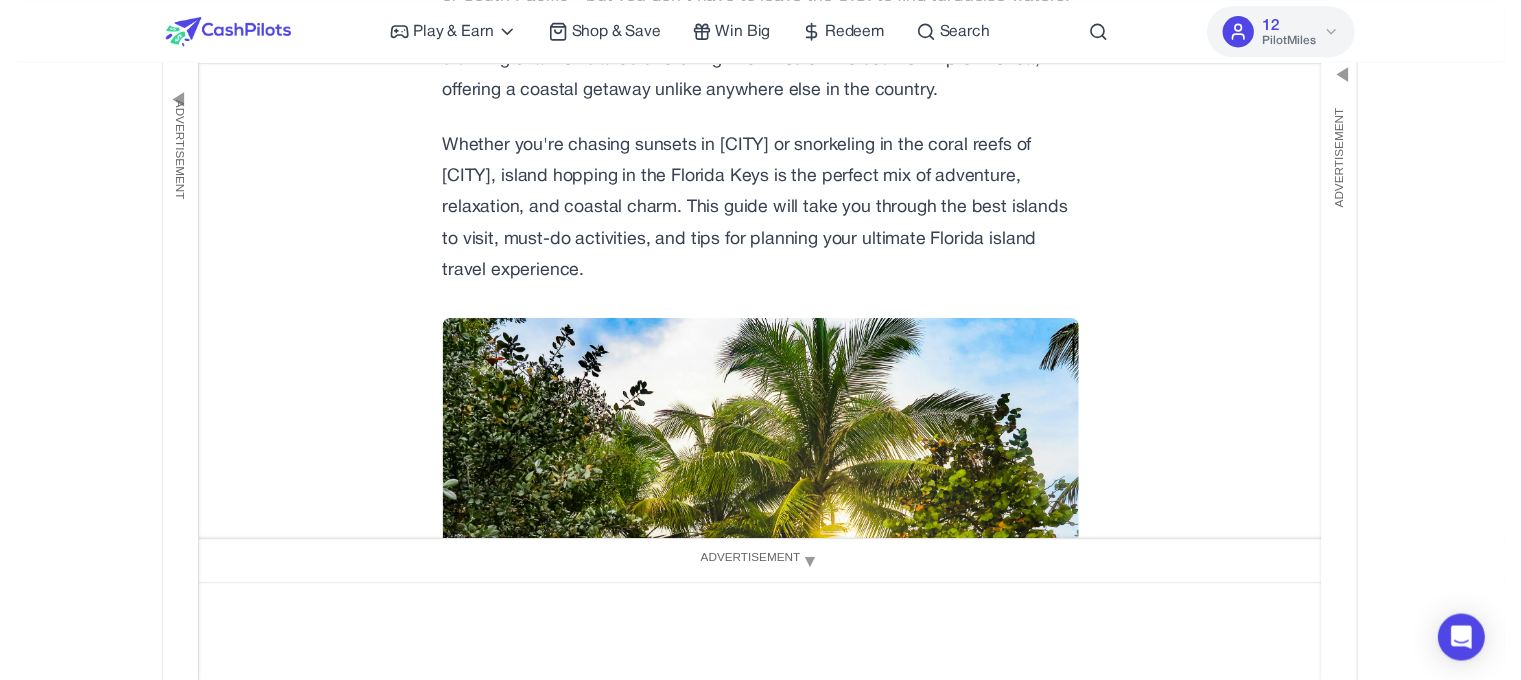 scroll, scrollTop: 0, scrollLeft: 0, axis: both 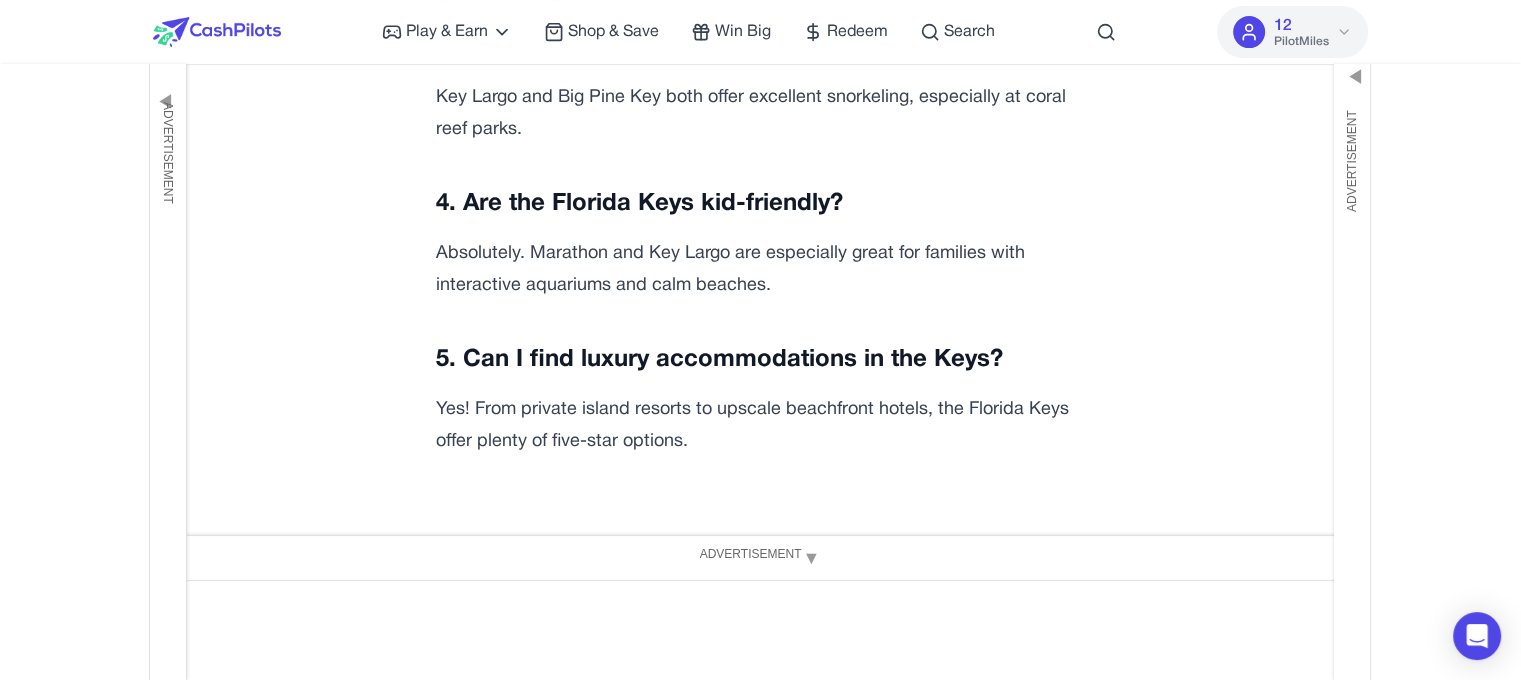 click on "Advertisement ▶" at bounding box center [1427, 372] 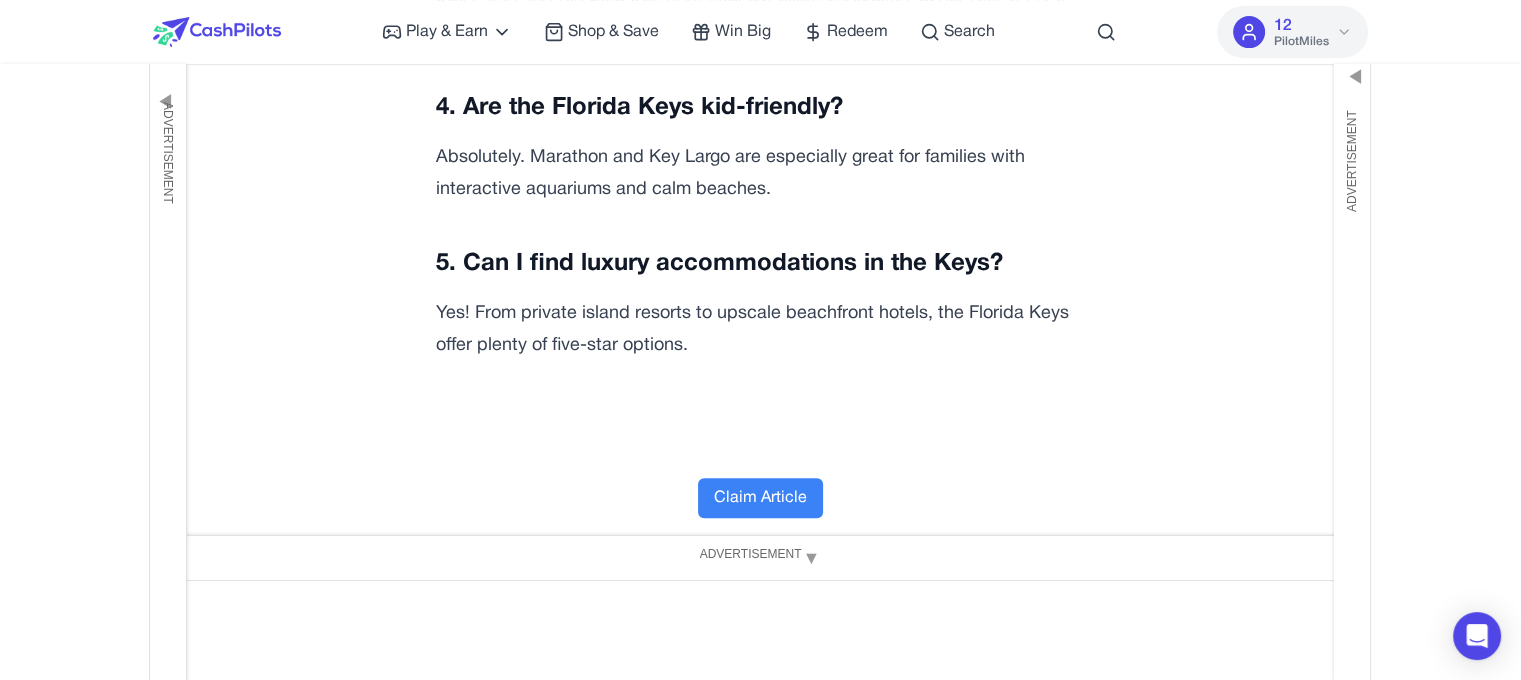 scroll, scrollTop: 8200, scrollLeft: 0, axis: vertical 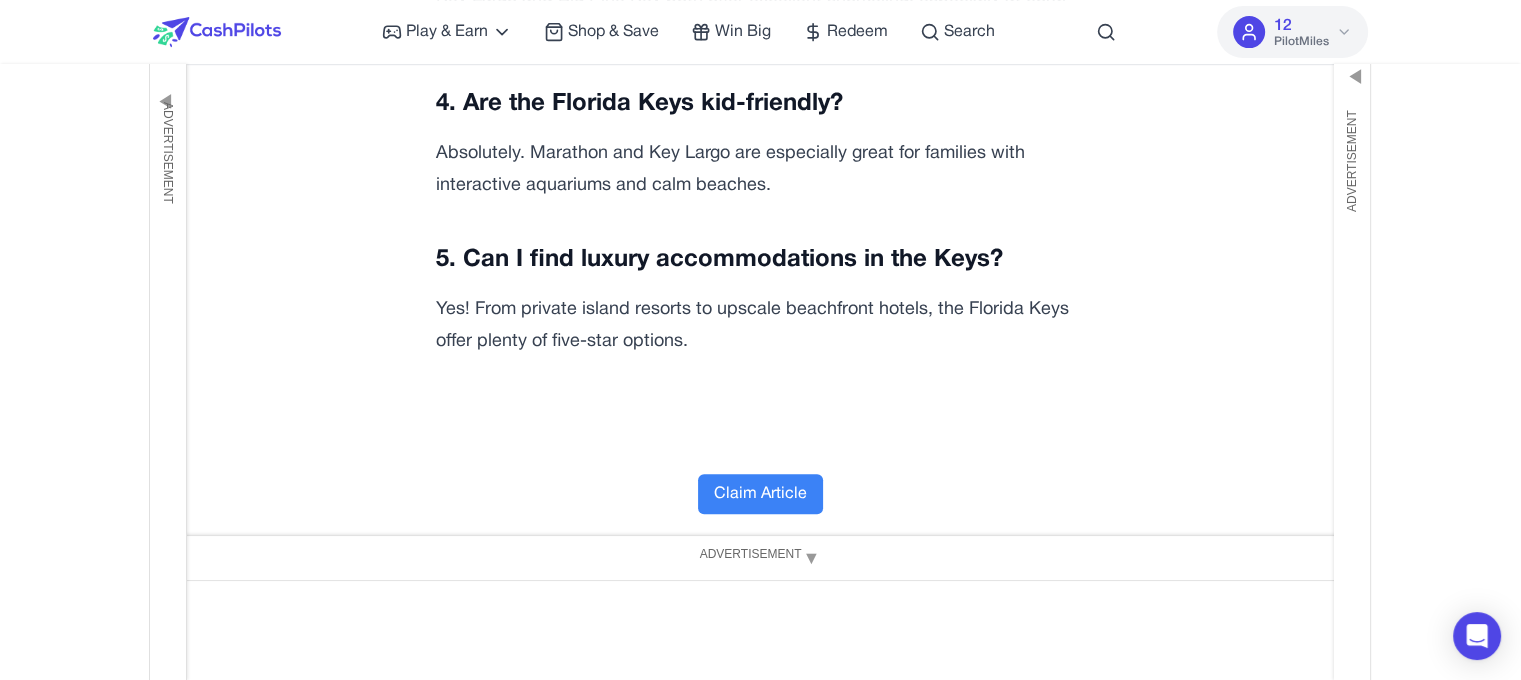 click on "Claim Article" at bounding box center [760, 494] 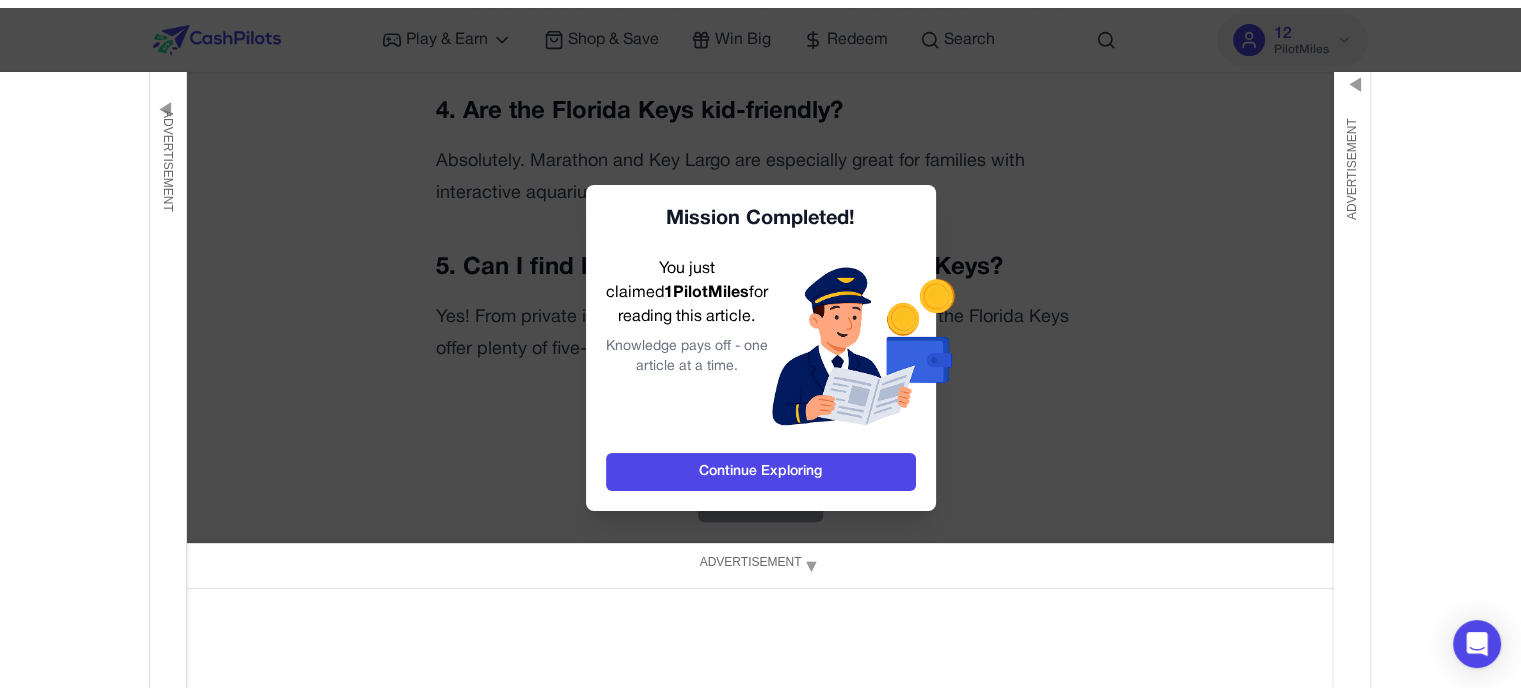 scroll, scrollTop: 0, scrollLeft: 0, axis: both 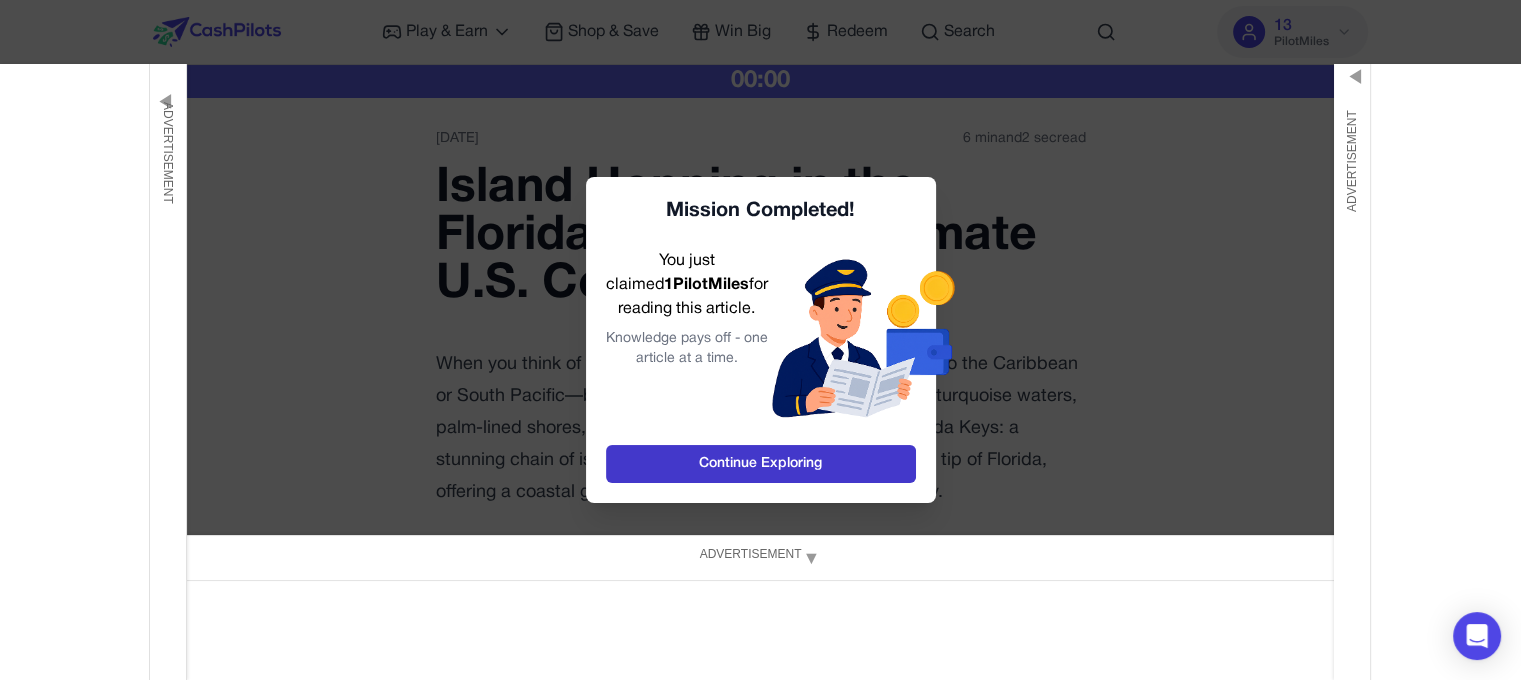 click on "Continue Exploring" at bounding box center [761, 464] 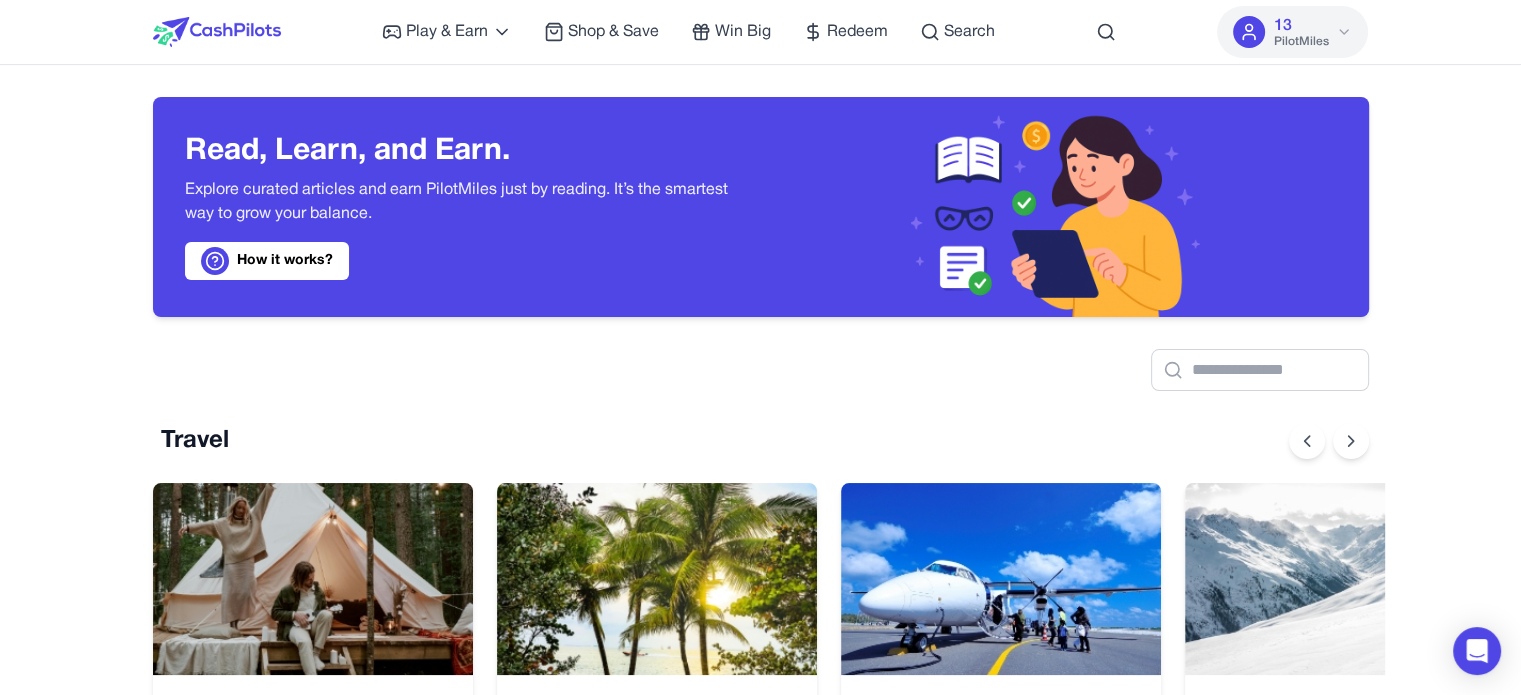 scroll, scrollTop: 0, scrollLeft: 16, axis: horizontal 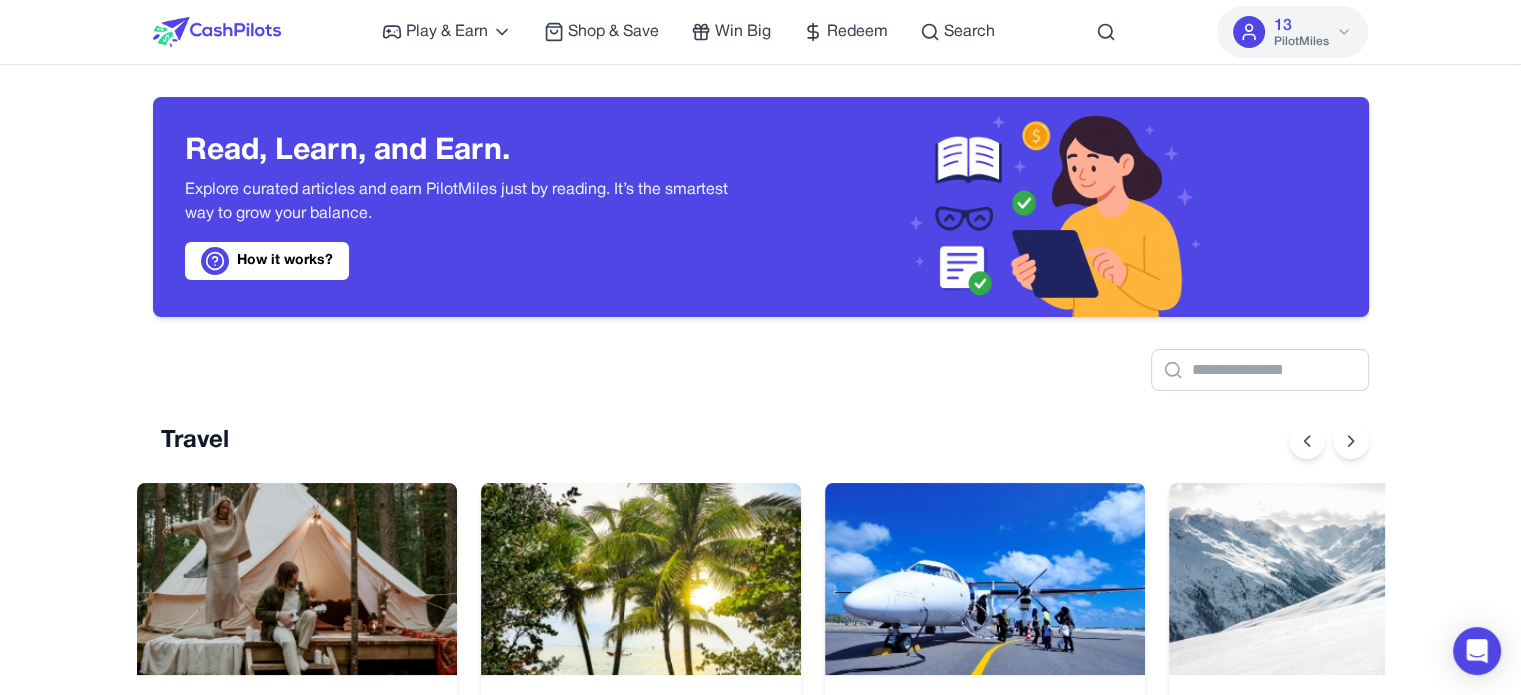 click at bounding box center (761, 354) 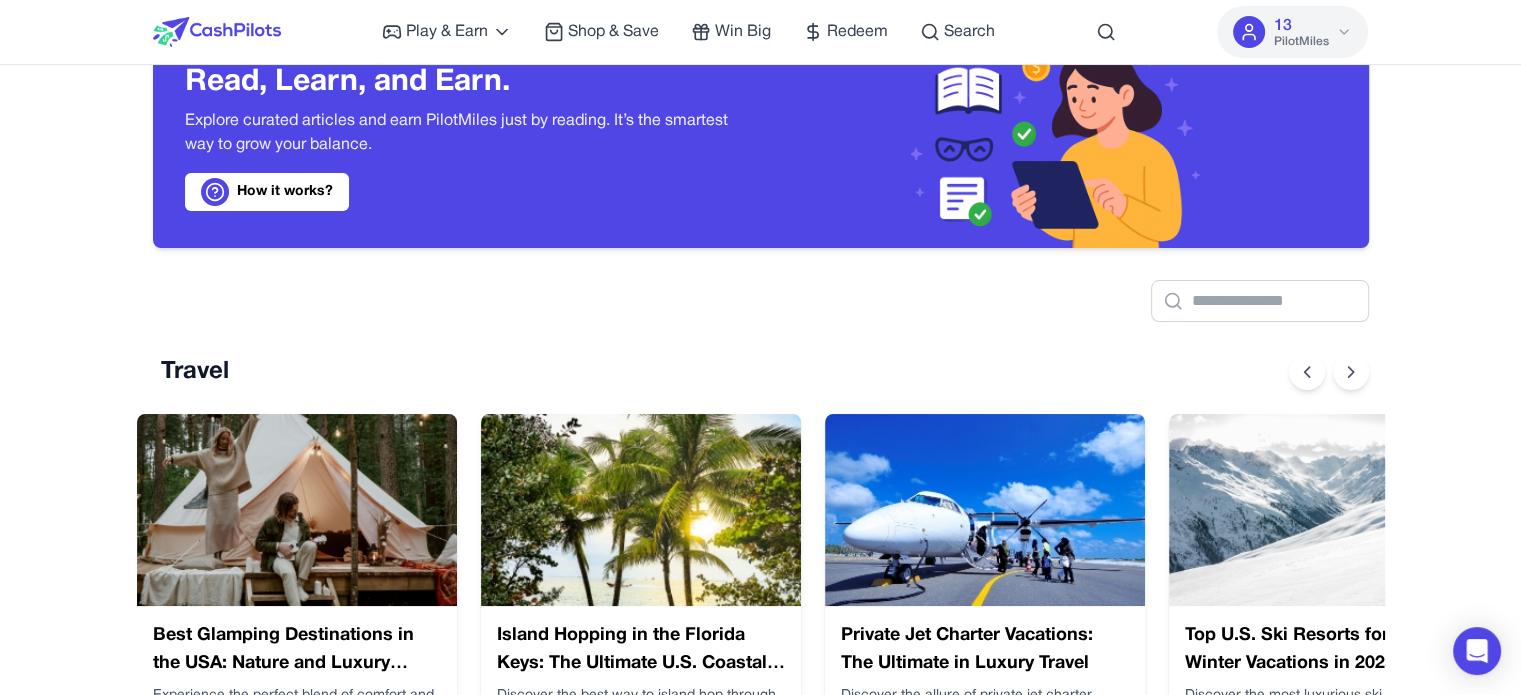 scroll, scrollTop: 0, scrollLeft: 0, axis: both 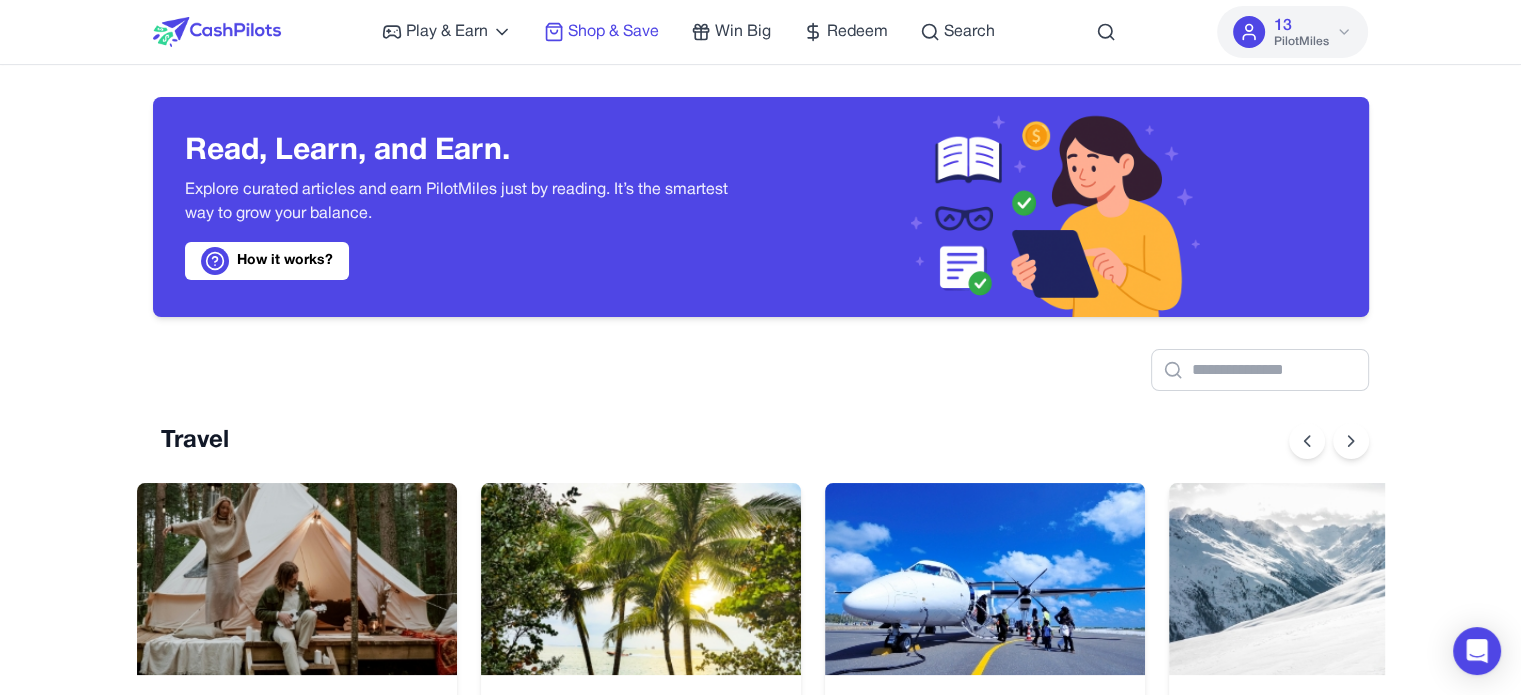 click on "Shop & Save" at bounding box center (613, 32) 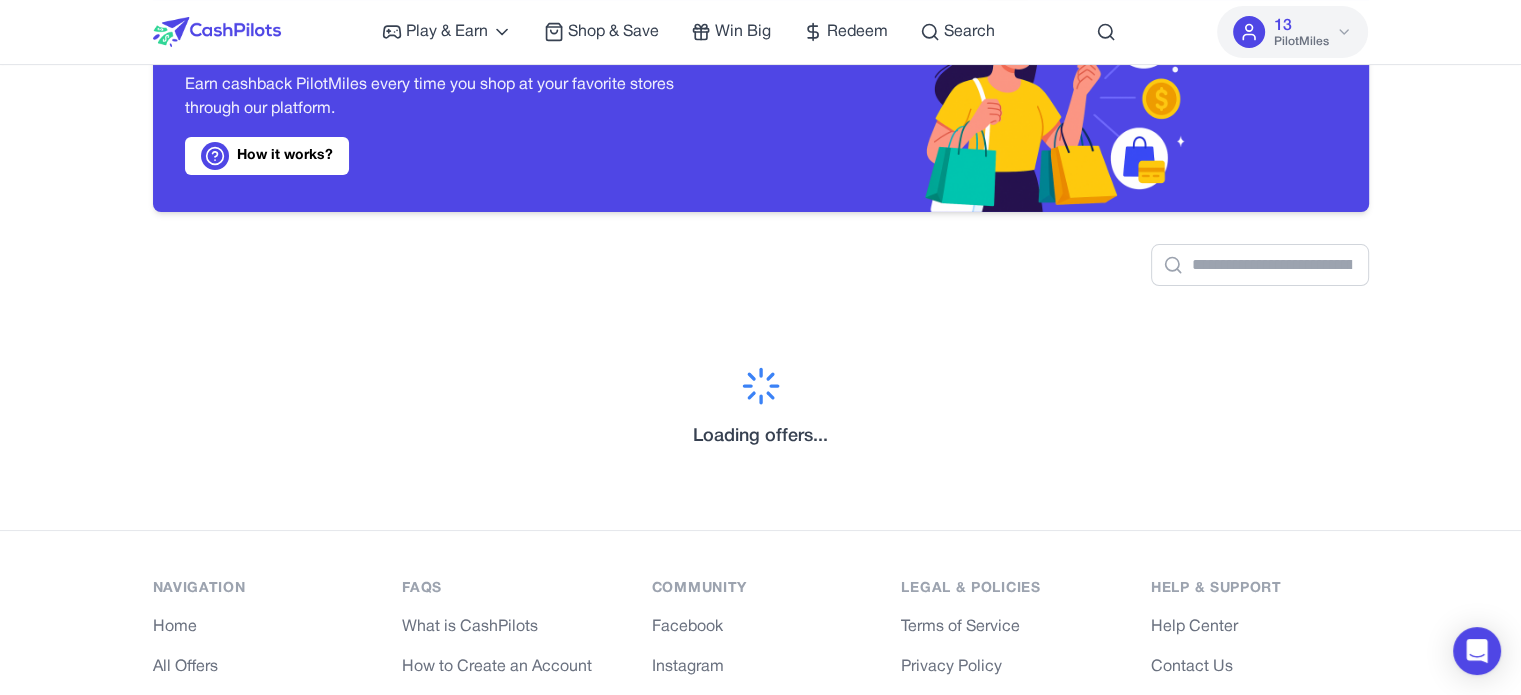 scroll, scrollTop: 200, scrollLeft: 0, axis: vertical 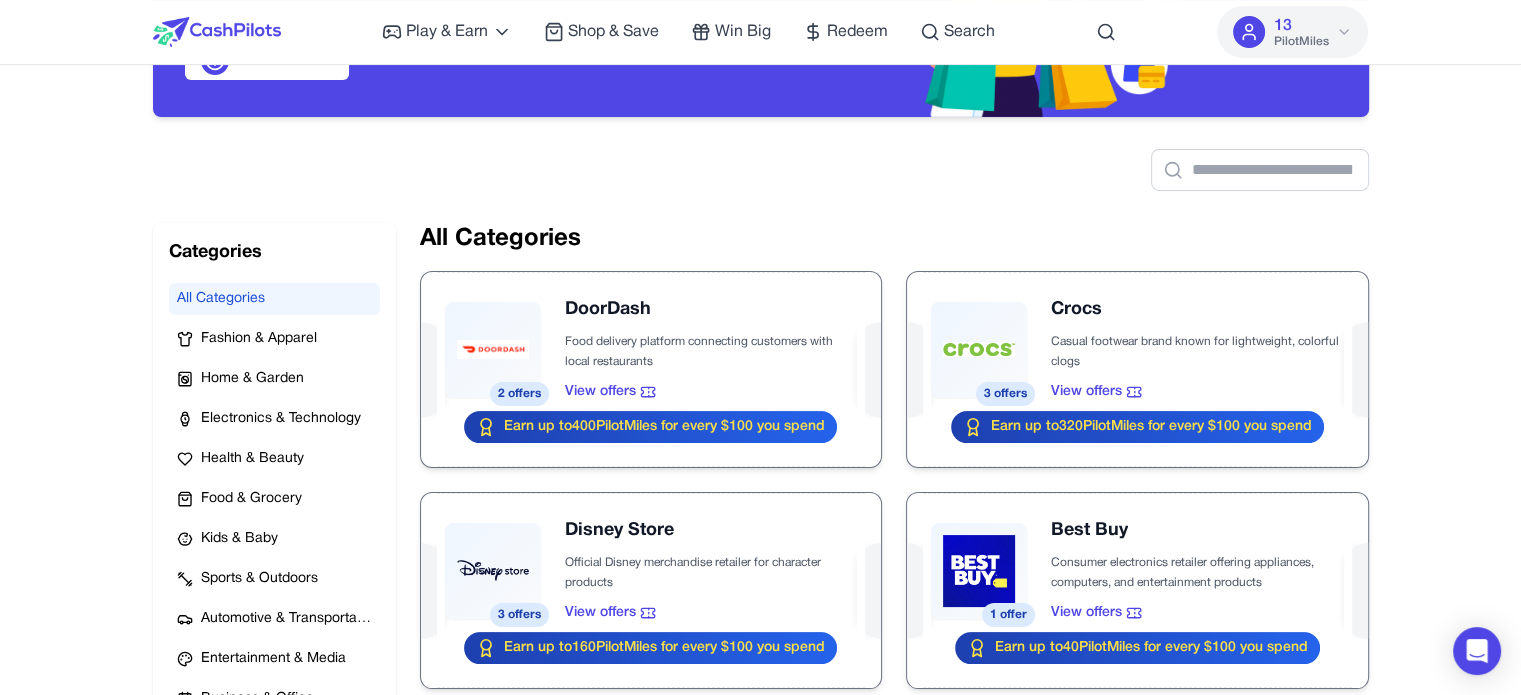 click on "Play & Earn   Play Games Enjoy fun games and earn Try New App Test new app for rewards Answer Surveys Share opinions for PilotMiles Signup & Earn Join service, get rewards Read Articles Learn and earn PilotMiles Shop & Save   Win Big   Redeem   Search   13 PilotMiles Home Play & Earn Shop & Save Win Big Redeem Search Test 13 PilotMiles Get Paid to Shop Smarter Earn cashback PilotMiles every time you shop at your favorite stores through our platform. How it works? Categories Categories All Categories Fashion & Apparel Home & Garden Electronics & Technology Health & Beauty Food & Grocery Kids & Baby Sports & Outdoors Automotive & Transportation Entertainment & Media Business & Office Specialty & Other Services & Subscriptions All Categories 2   offers DoorDash Food delivery platform connecting customers with local restaurants View offers Earn up to  400  PilotMiles for every $100 you spend 3   offers Crocs Casual footwear brand known for lightweight, colorful clogs View offers Earn up to  320 3   offers 160 1" at bounding box center (760, 1423) 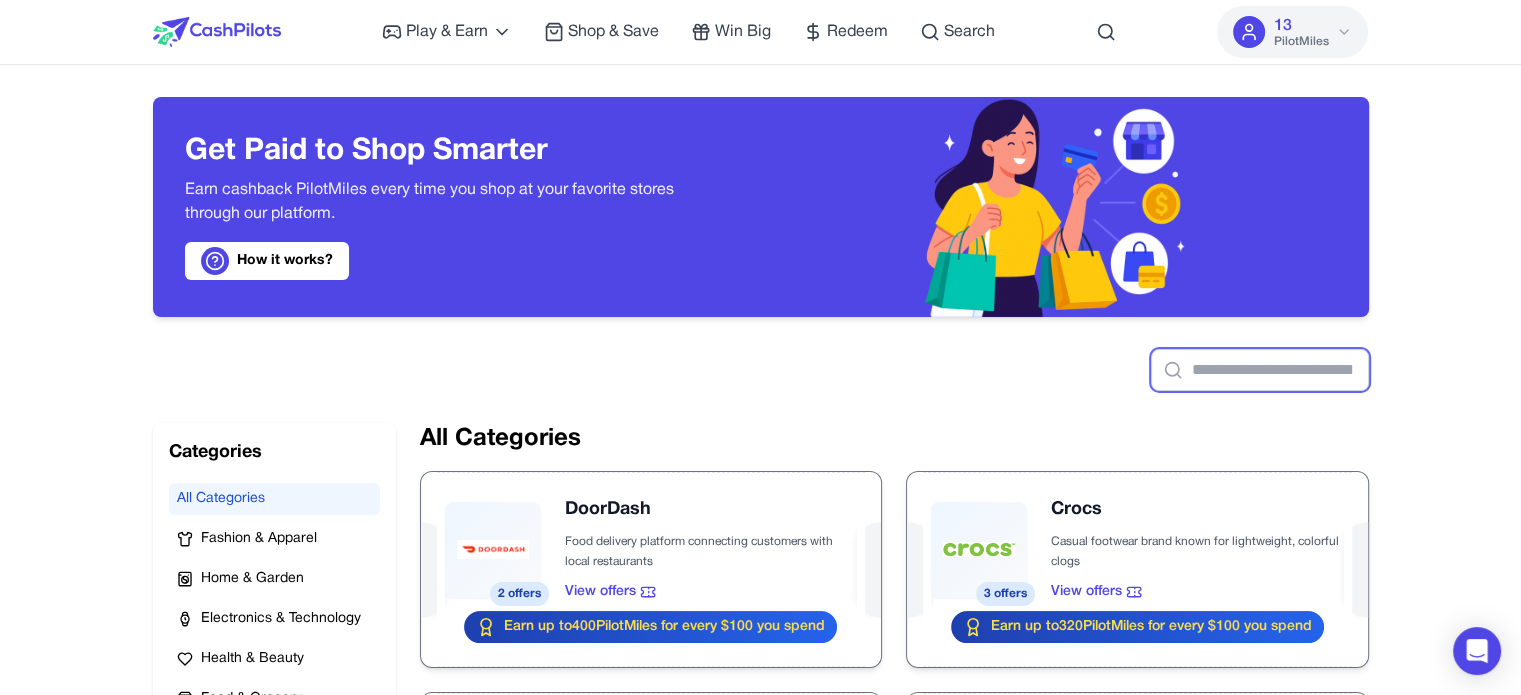 click at bounding box center [1260, 370] 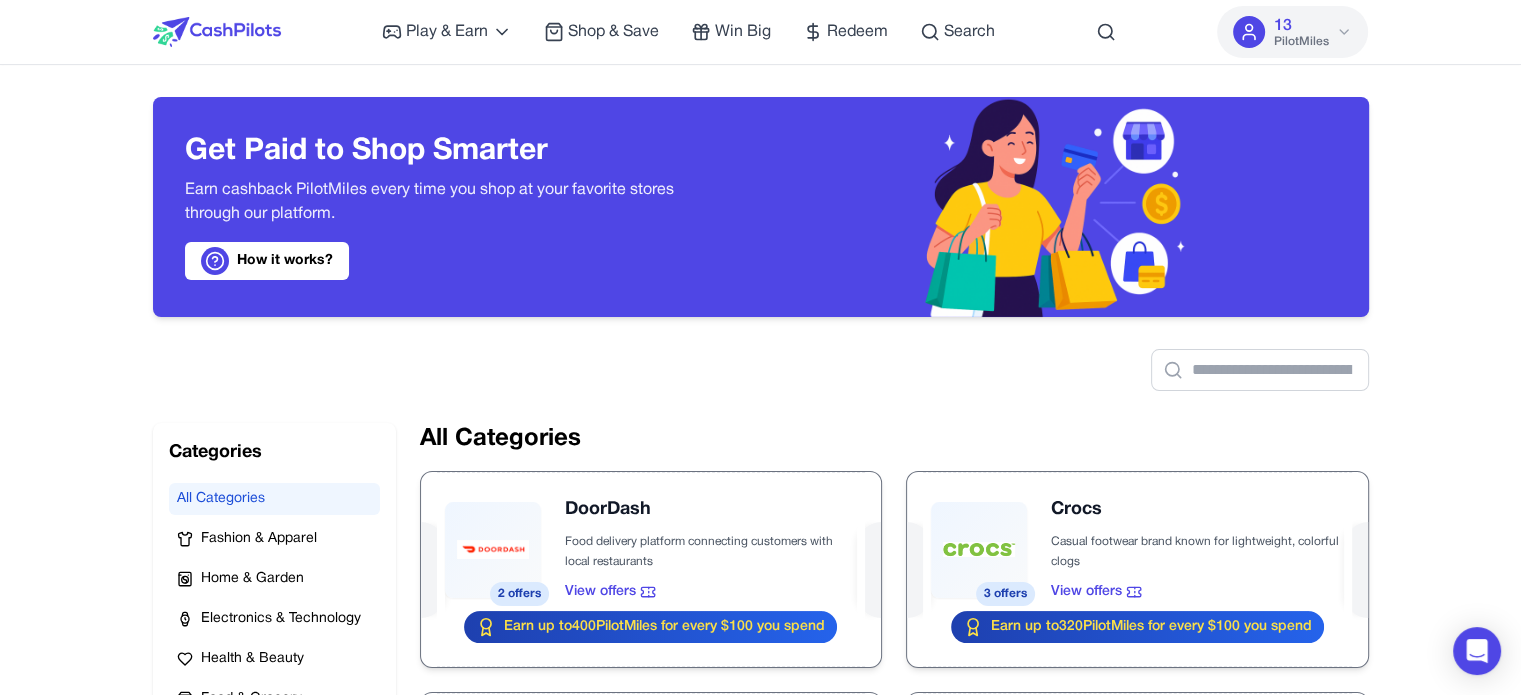 click on "Play & Earn   Play Games Enjoy fun games and earn Try New App Test new app for rewards Answer Surveys Share opinions for PilotMiles Signup & Earn Join service, get rewards Read Articles Learn and earn PilotMiles Shop & Save   Win Big   Redeem   Search   13 PilotMiles Home Play & Earn Shop & Save Win Big Redeem Search Test 13 PilotMiles Get Paid to Shop Smarter Earn cashback PilotMiles every time you shop at your favorite stores through our platform. How it works? Categories Categories All Categories Fashion & Apparel Home & Garden Electronics & Technology Health & Beauty Food & Grocery Kids & Baby Sports & Outdoors Automotive & Transportation Entertainment & Media Business & Office Specialty & Other Services & Subscriptions All Categories 2   offers DoorDash Food delivery platform connecting customers with local restaurants View offers Earn up to  400  PilotMiles for every $100 you spend 3   offers Crocs Casual footwear brand known for lightweight, colorful clogs View offers Earn up to  320 3   offers 160 1" at bounding box center [760, 1623] 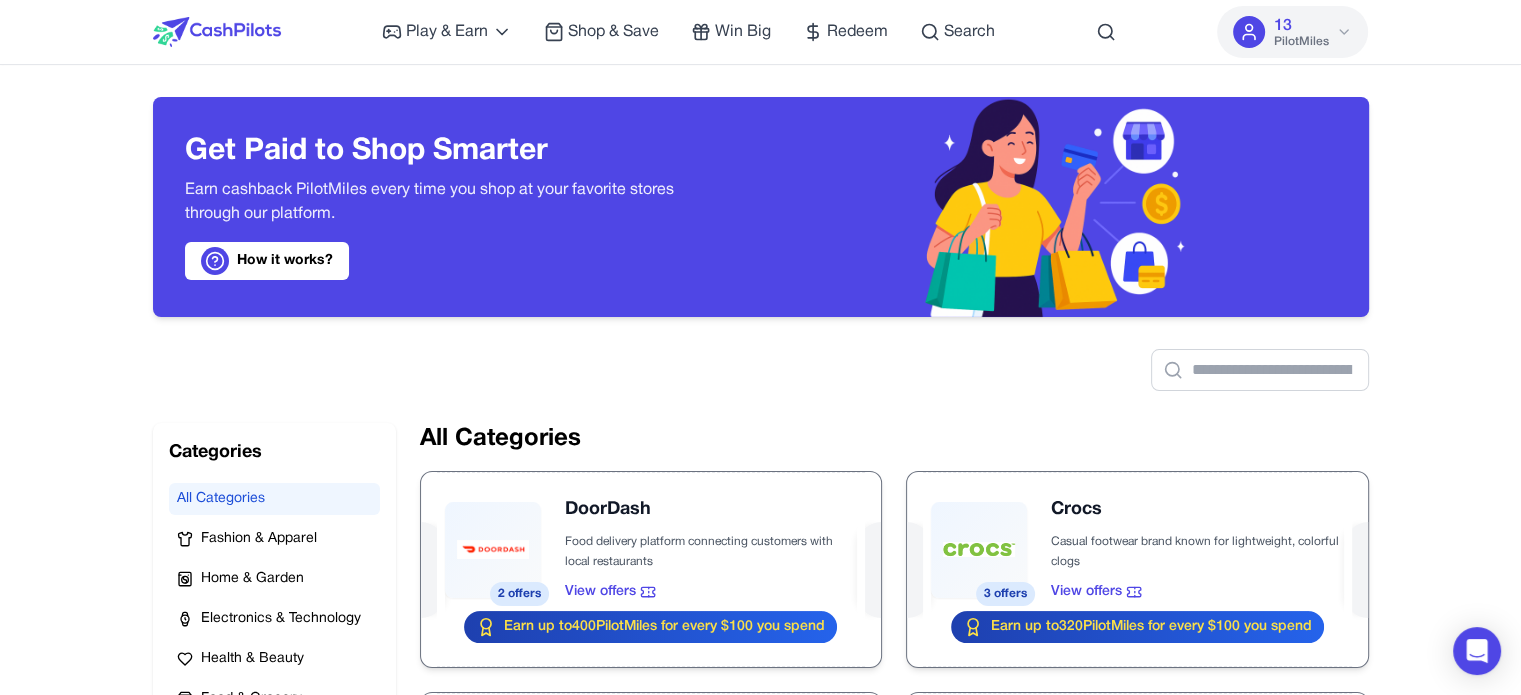 click on "Play & Earn   Play Games Enjoy fun games and earn Try New App Test new app for rewards Answer Surveys Share opinions for PilotMiles Signup & Earn Join service, get rewards Read Articles Learn and earn PilotMiles Shop & Save   Win Big   Redeem   Search   13 PilotMiles Home Play & Earn Shop & Save Win Big Redeem Search Test 13 PilotMiles Get Paid to Shop Smarter Earn cashback PilotMiles every time you shop at your favorite stores through our platform. How it works? Categories Categories All Categories Fashion & Apparel Home & Garden Electronics & Technology Health & Beauty Food & Grocery Kids & Baby Sports & Outdoors Automotive & Transportation Entertainment & Media Business & Office Specialty & Other Services & Subscriptions All Categories 2   offers DoorDash Food delivery platform connecting customers with local restaurants View offers Earn up to  400  PilotMiles for every $100 you spend 3   offers Crocs Casual footwear brand known for lightweight, colorful clogs View offers Earn up to  320 3   offers 160 1" at bounding box center (760, 1623) 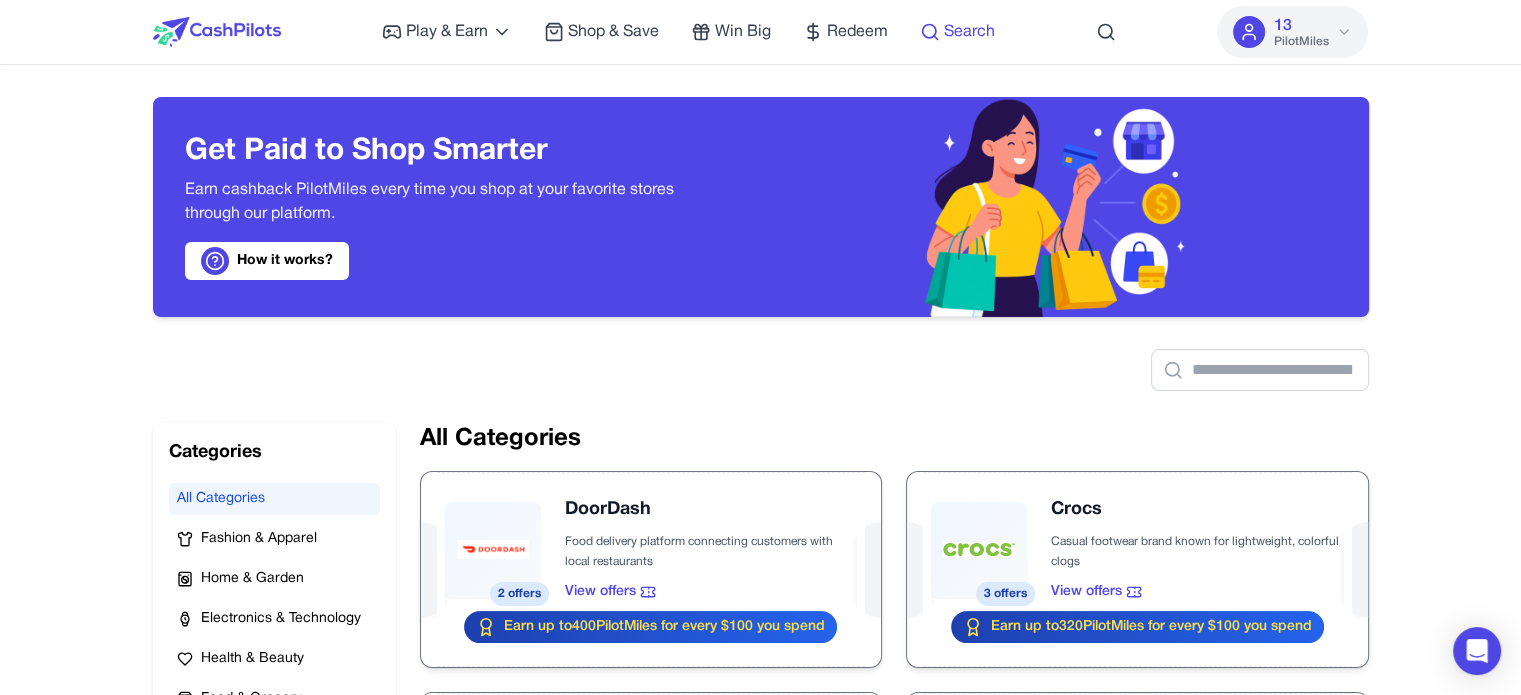 click 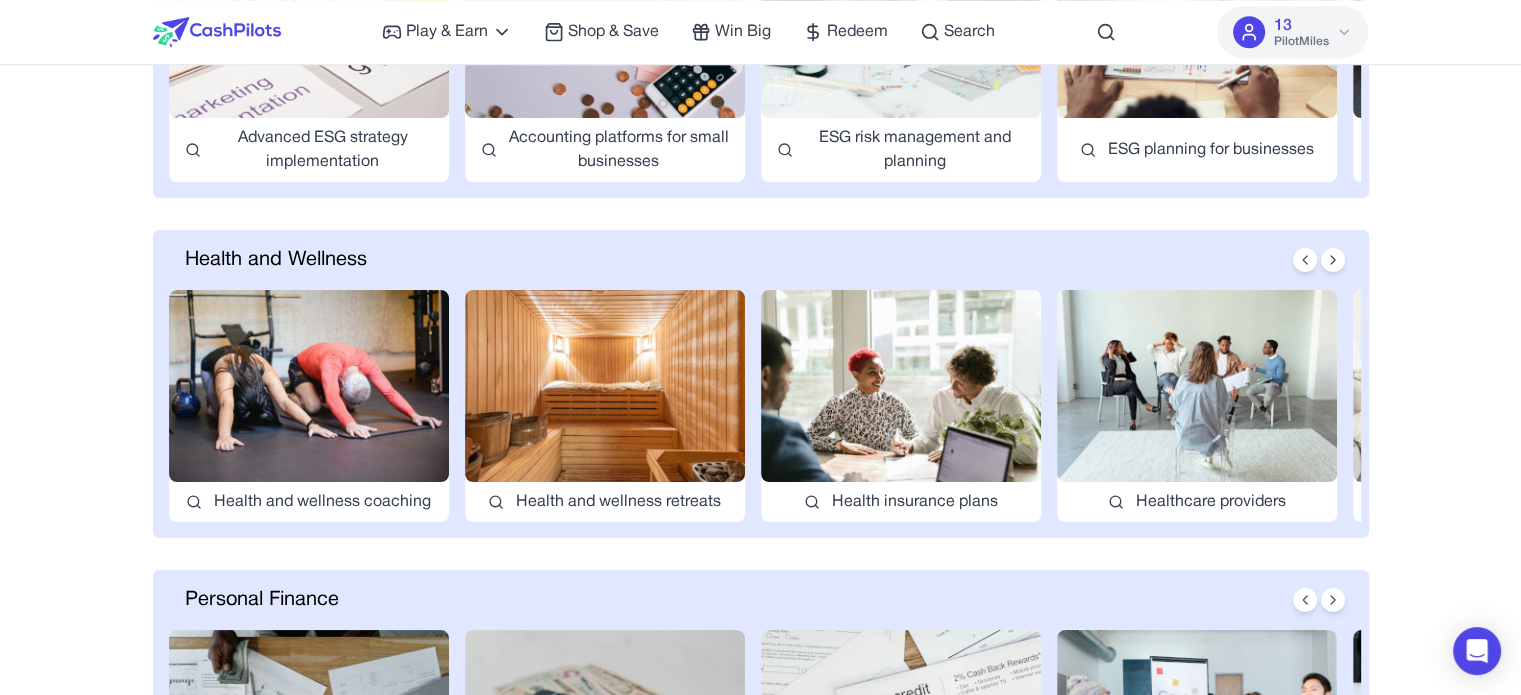 scroll, scrollTop: 1300, scrollLeft: 0, axis: vertical 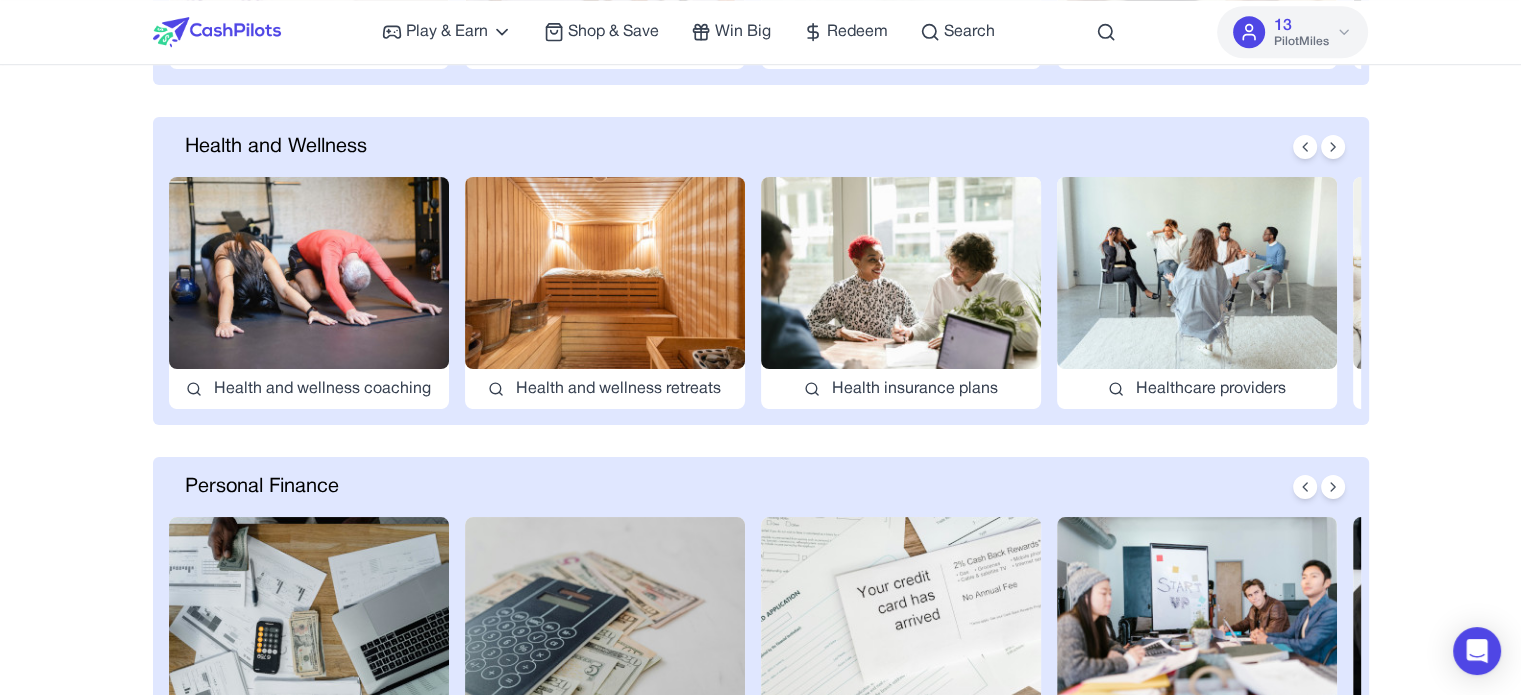 click at bounding box center (901, 273) 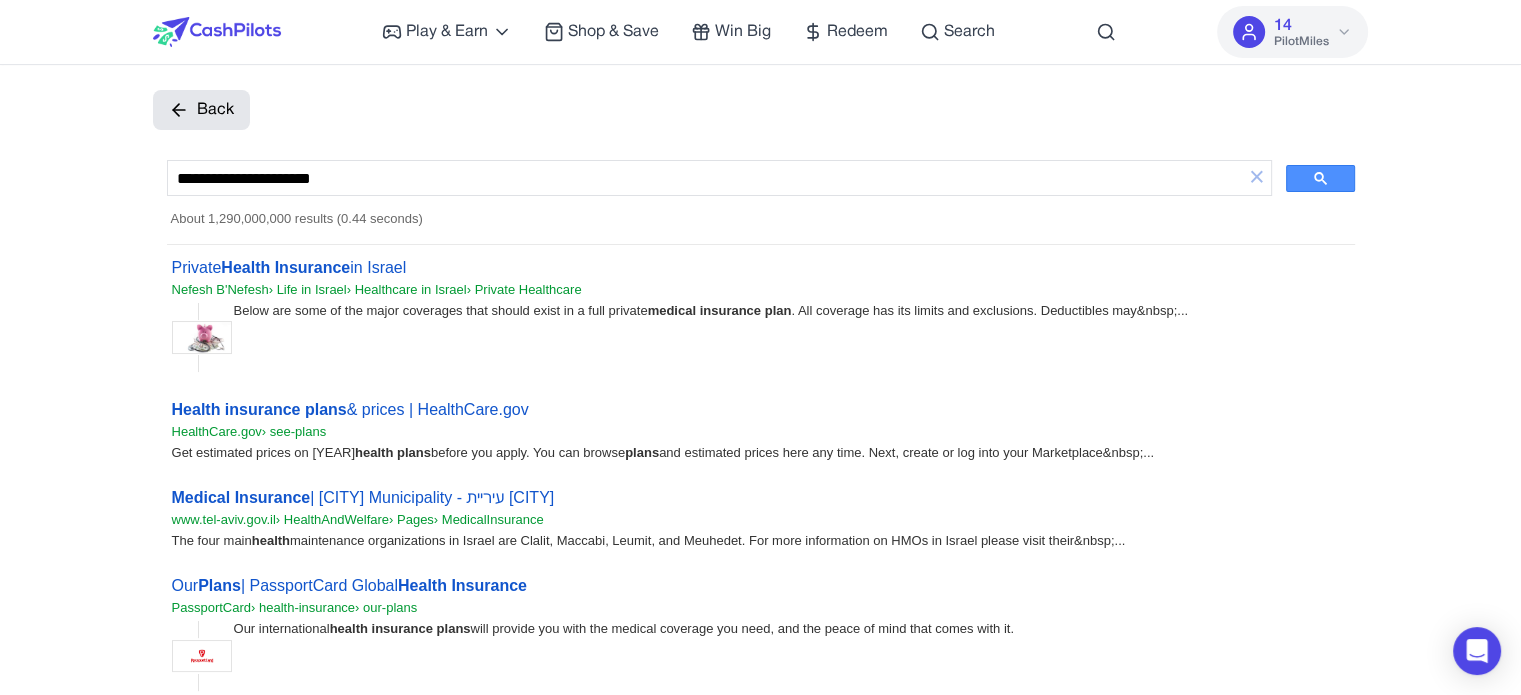 scroll, scrollTop: 0, scrollLeft: 0, axis: both 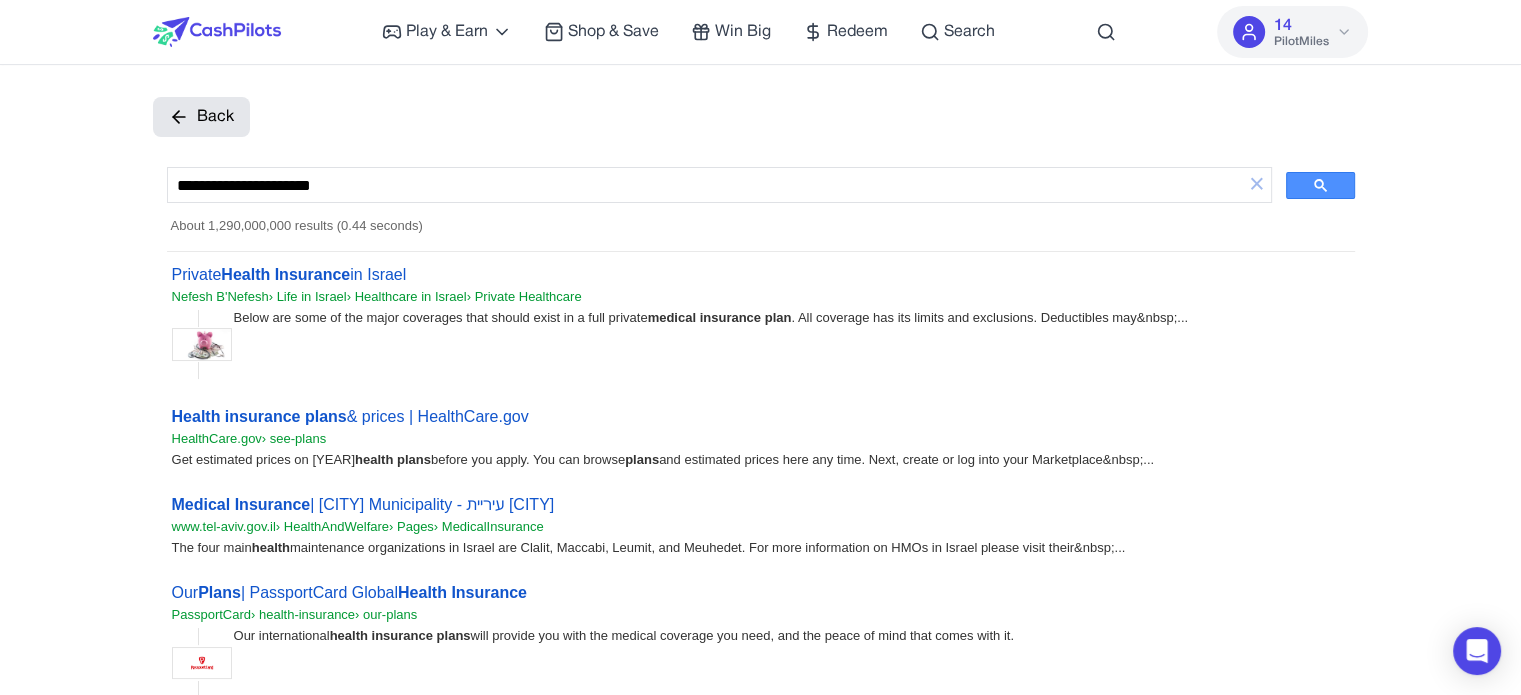 click 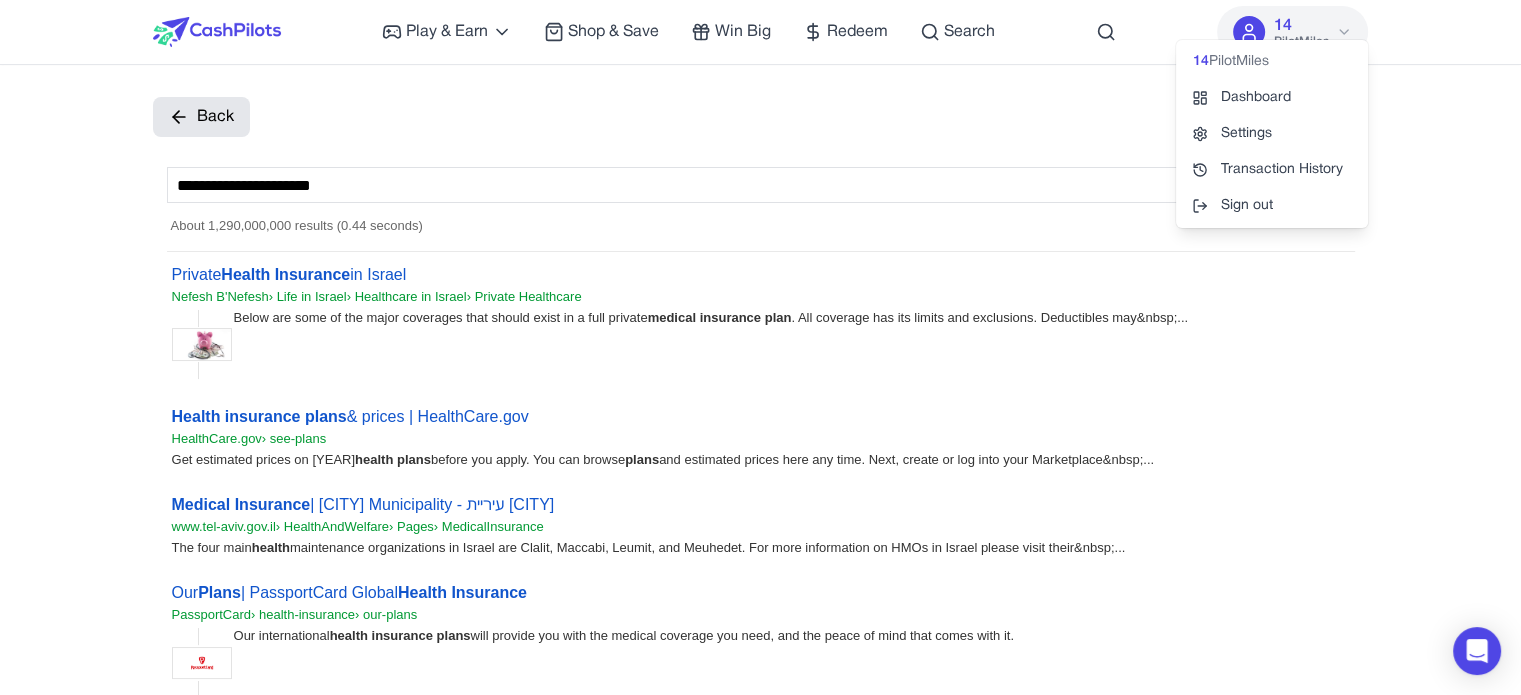 click 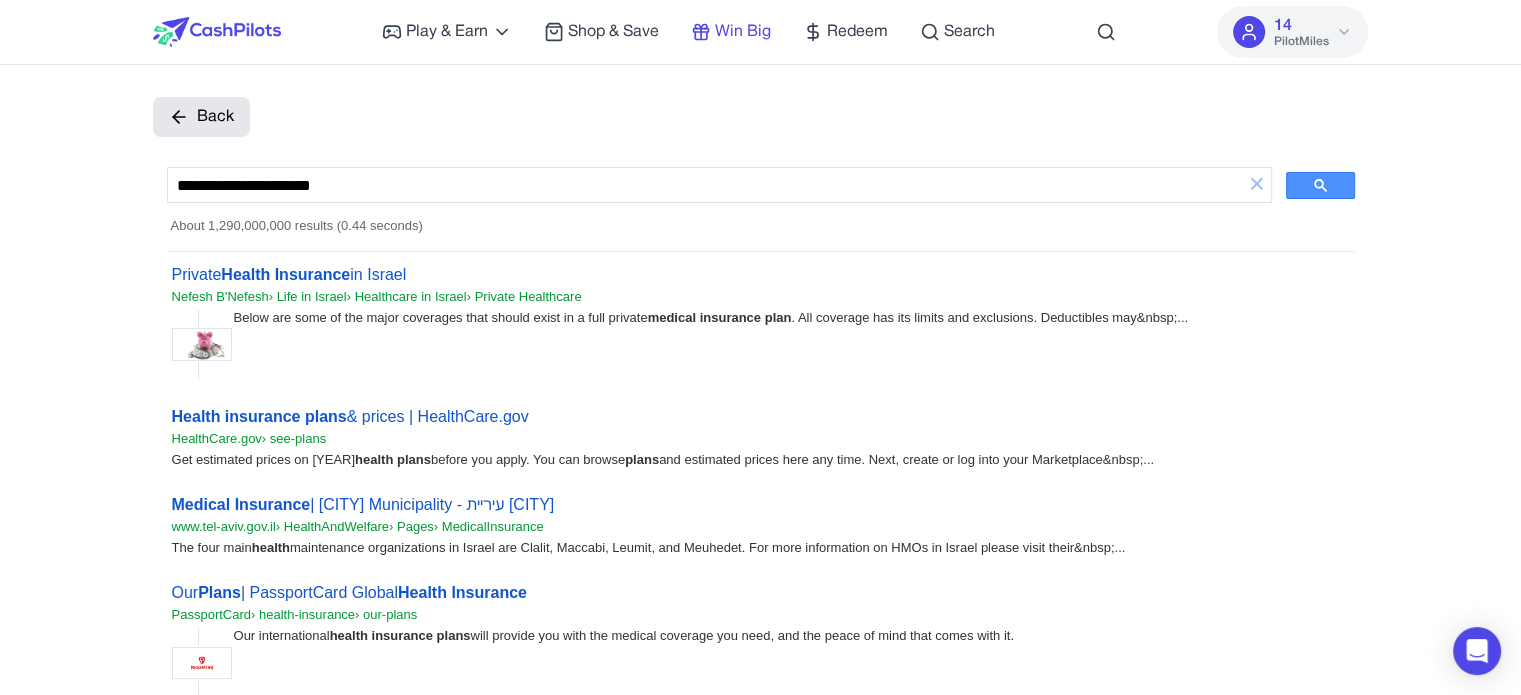 click on "Win Big" at bounding box center [743, 32] 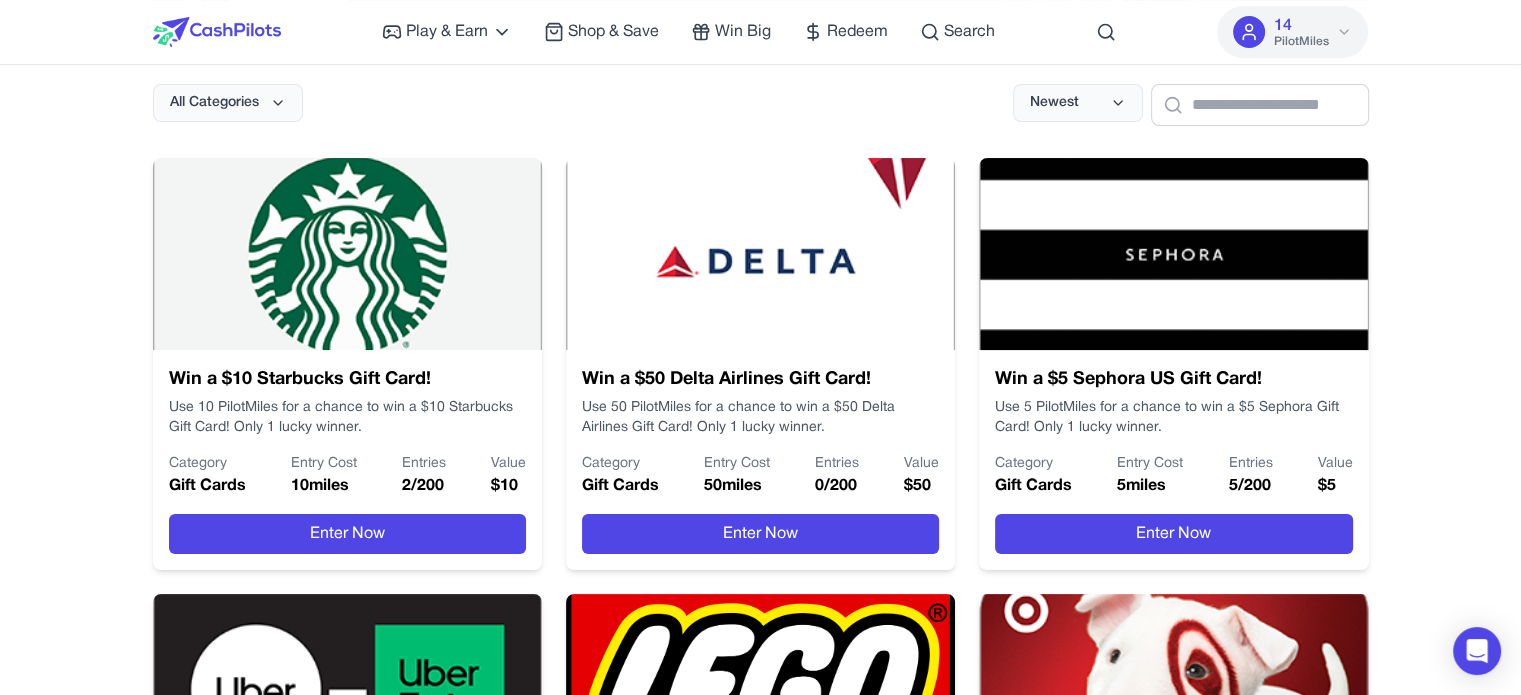scroll, scrollTop: 300, scrollLeft: 0, axis: vertical 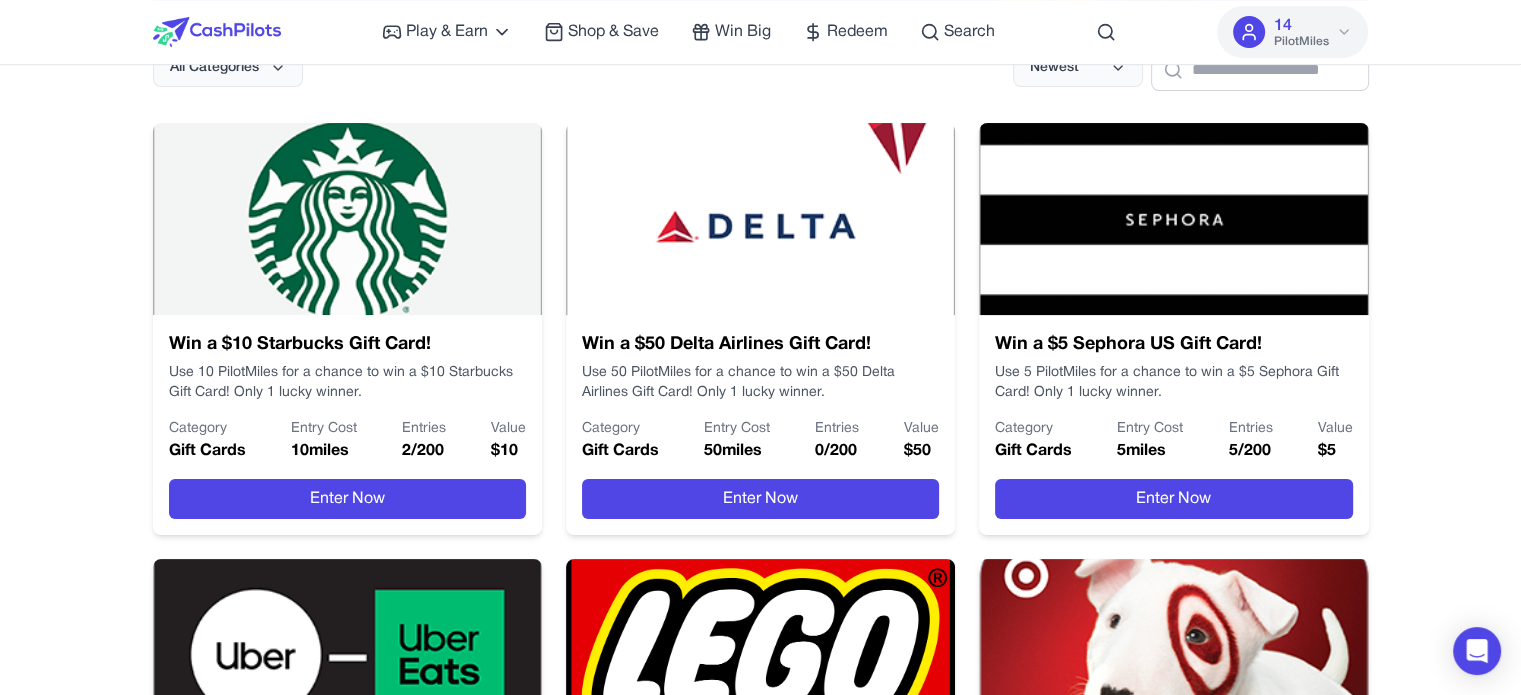 click on "Play & Earn   Play Games Enjoy fun games and earn Try New App Test new app for rewards Answer Surveys Share opinions for PilotMiles Signup & Earn Join service, get rewards Read Articles Learn and earn PilotMiles Shop & Save   Win Big   Redeem   Search   14 PilotMiles Home Play & Earn Shop & Save Win Big Redeem Search Test 14 PilotMiles Enter to Win Travel & Gift Card Prizes Use your PilotMiles to join sweepstakes for exciting rewards — from vacation getaways to your favorite brands. How it works? All Categories Newest Win a $10 Starbucks Gift Card! Use 10 PilotMiles for a chance to win a $10 Starbucks Gift Card! Only 1 lucky winner. Category Gift Cards Entry Cost 10  miles Entries 2  /  200 Value $ 10 Enter Now Win a $50 Delta Airlines Gift Card! Use 50 PilotMiles for a chance to win a $50 Delta Airlines Gift Card! Only 1 lucky winner. Category Gift Cards Entry Cost 50  miles Entries 0  /  200 Value $ 50 Enter Now Win a $5 Sephora US Gift Card! Category Gift Cards Entry Cost 5  miles Entries 5  /  200 Value" at bounding box center (760, 822) 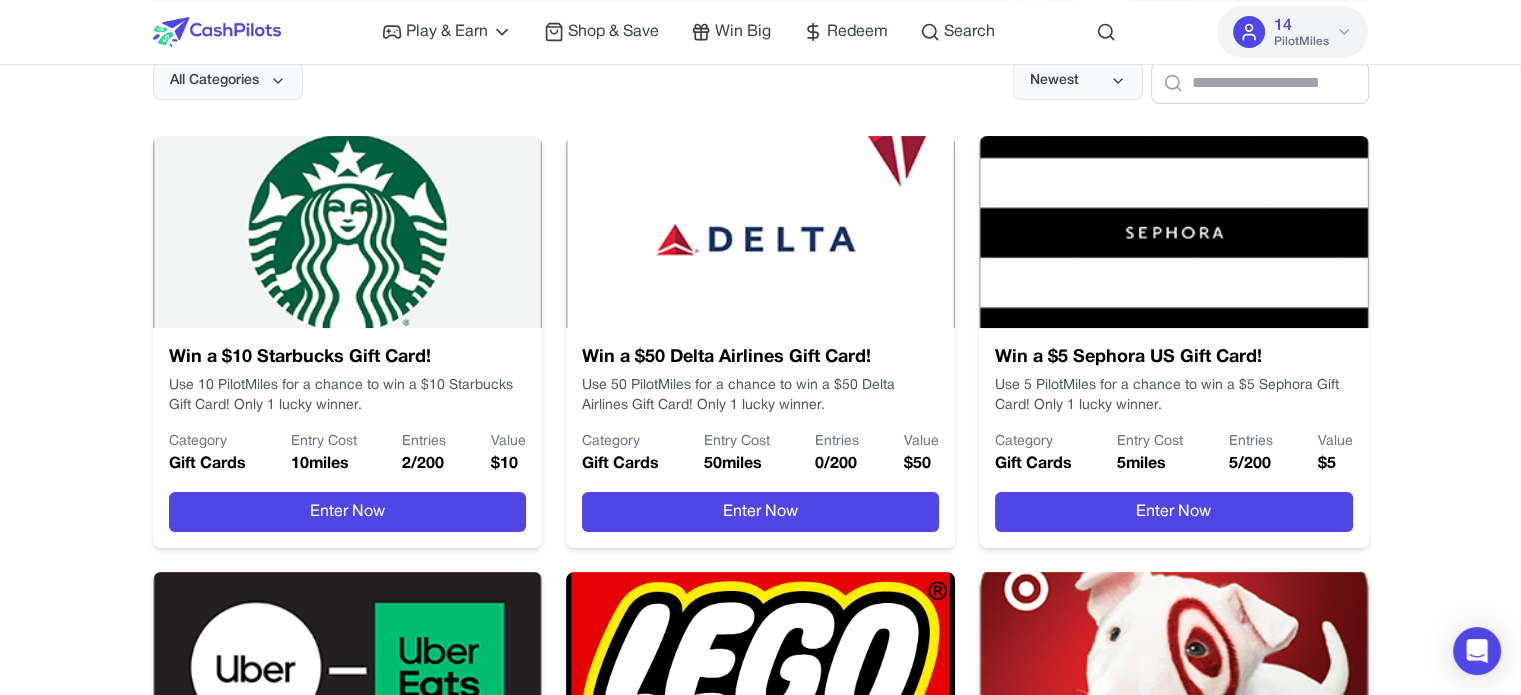 scroll, scrollTop: 300, scrollLeft: 0, axis: vertical 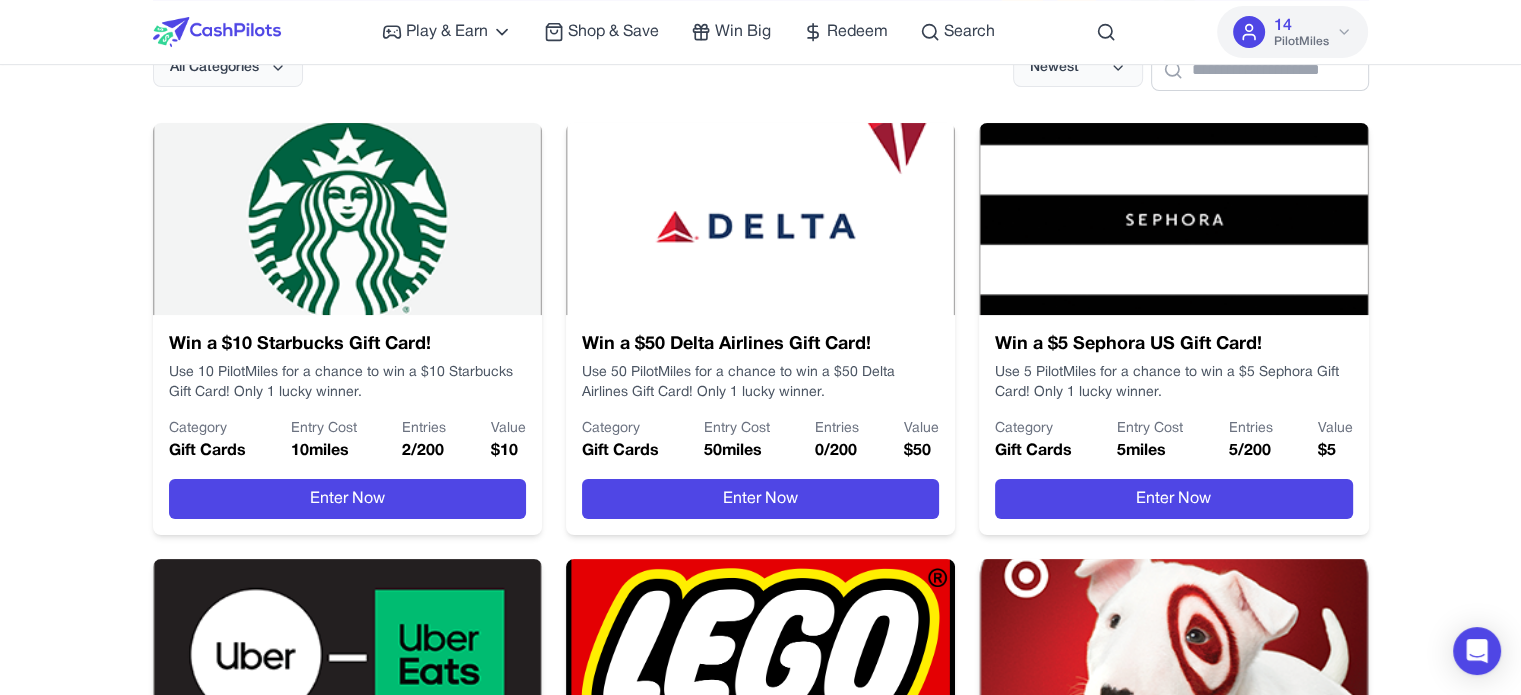 click on "Win a $[NUMBER] Starbucks Gift Card! Use [NUMBER] PilotMiles for a chance to win a $[NUMBER] Starbucks Gift Card! Only [NUMBER] lucky winner. Category Gift Cards Entry Cost [NUMBER] miles Entries [NUMBER] / [NUMBER] Value $[NUMBER] Enter Now Win a $[NUMBER] Delta Airlines Gift Card! Use [NUMBER] PilotMiles for a chance to win a $[NUMBER] Delta Airlines Gift Card! Only [NUMBER] lucky winner. Category Gift Cards Entry Cost [NUMBER] miles Entries [NUMBER] / [NUMBER] Value $[NUMBER] Enter Now Win a $[NUMBER] Sephora US Gift Card! Use [NUMBER] PilotMiles for a chance to win a $[NUMBER] Sephora Gift Card! Only [NUMBER] lucky winner. Category Gift Cards Entry Cost [NUMBER] miles Entries [NUMBER] / [NUMBER] Value $[NUMBER] Enter Now Win a $[NUMBER] Uber Gift Card! Use [NUMBER] PilotMiles for a chance to win a $[NUMBER] Uber Gift Card! Only [NUMBER] lucky winner. Category Gift Cards Entry Cost [NUMBER] miles Entries [NUMBER] / [NUMBER] Value $[NUMBER] Enter Now Win a $[NUMBER] Lego Gift Card! Use [NUMBER] PilotMiles for a chance to win a $[NUMBER] Lego Gift Card! Only [NUMBER] lucky winner. Category Gift Cards Entry Cost [NUMBER] miles Entries [NUMBER] / [NUMBER] Value $[NUMBER] Enter Now Win a $[NUMBER] Target Gift Card! Category Gift Cards Entry Cost [NUMBER]" at bounding box center [761, 775] 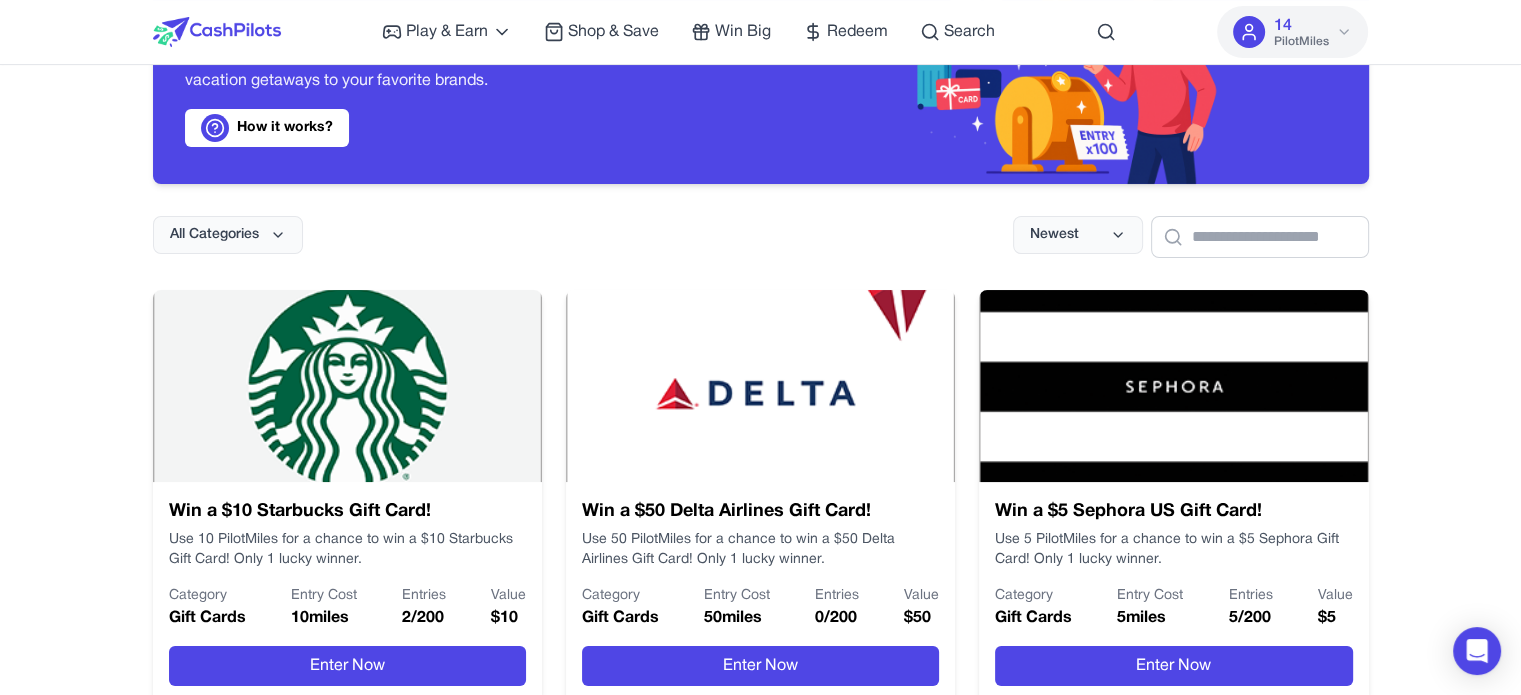 scroll, scrollTop: 100, scrollLeft: 0, axis: vertical 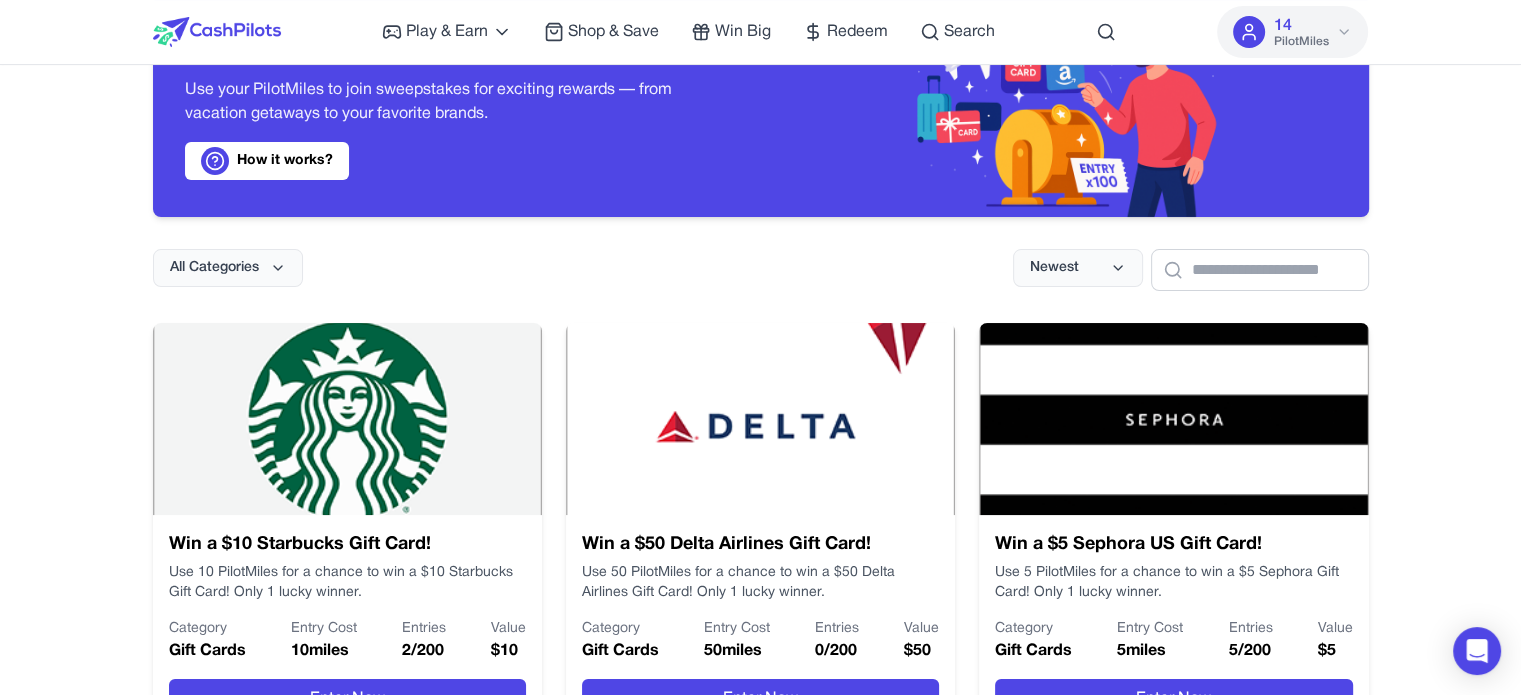 click on "Enter to Win Travel & Gift Card Prizes Use your PilotMiles to join sweepstakes for exciting rewards — from vacation getaways to your favorite brands. How it works?" at bounding box center [457, 107] 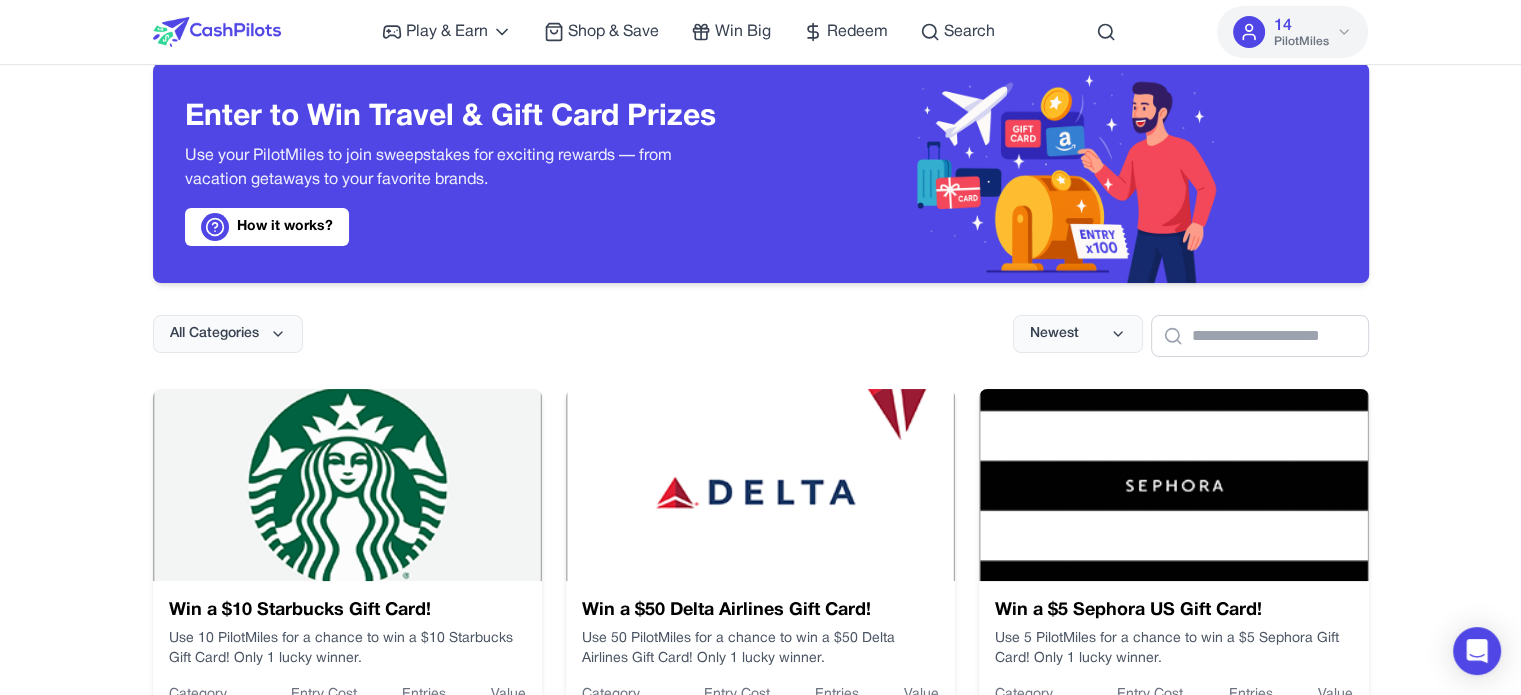 scroll, scrollTop: 0, scrollLeft: 0, axis: both 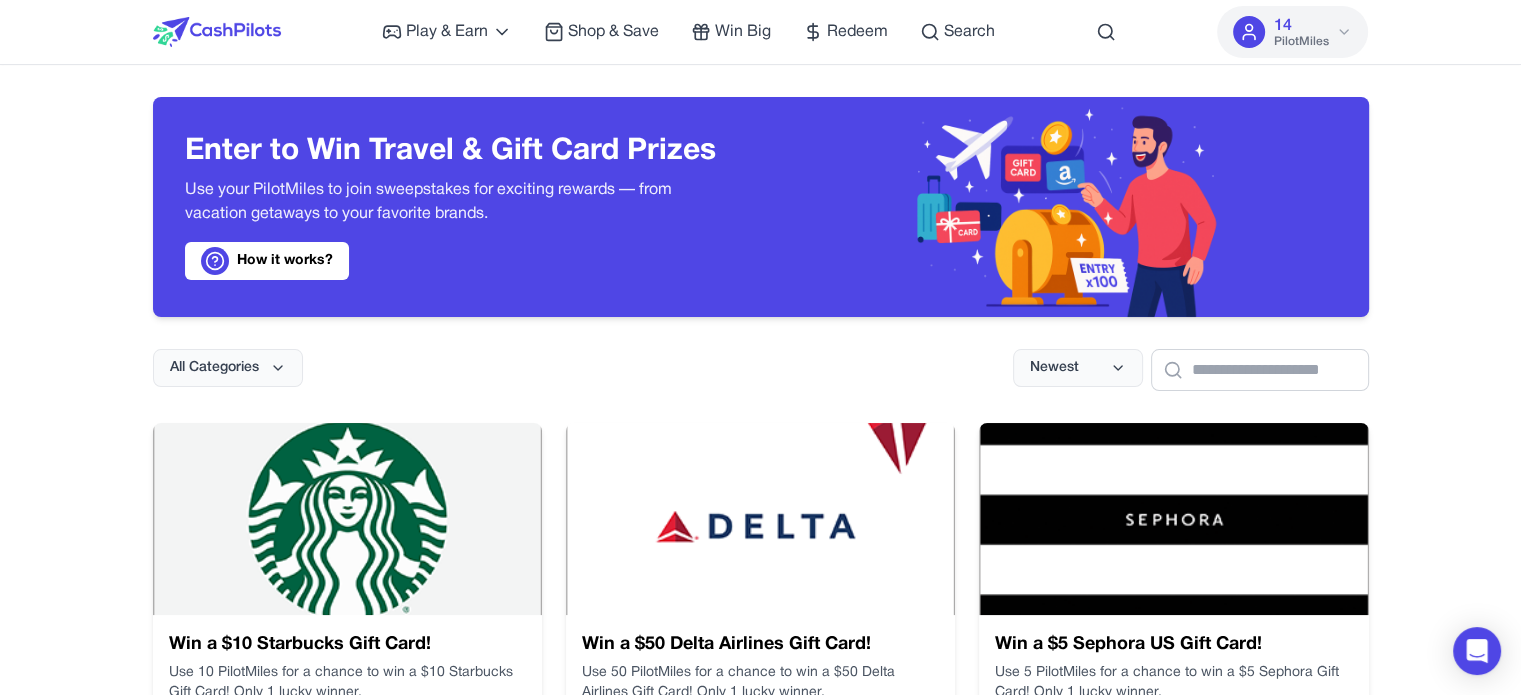click on "All Categories Newest" at bounding box center (761, 354) 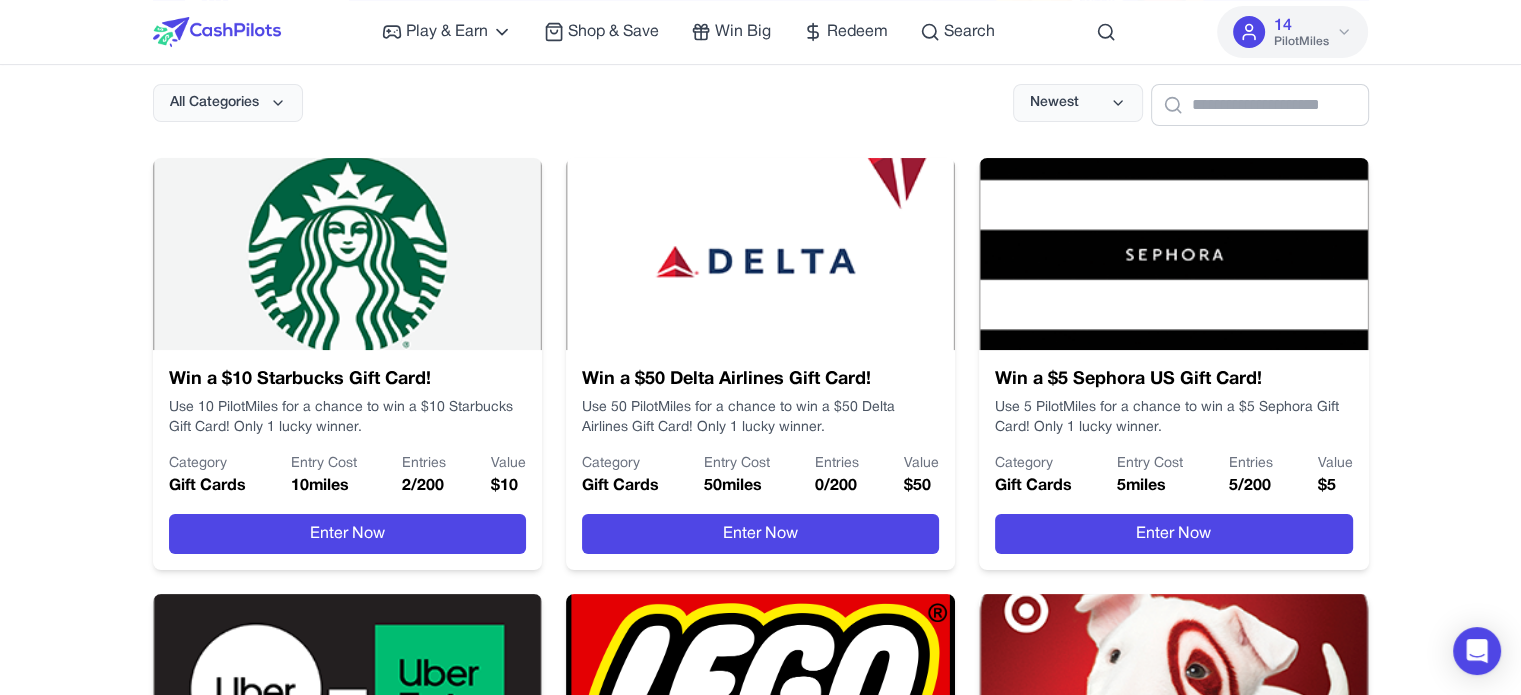 scroll, scrollTop: 300, scrollLeft: 0, axis: vertical 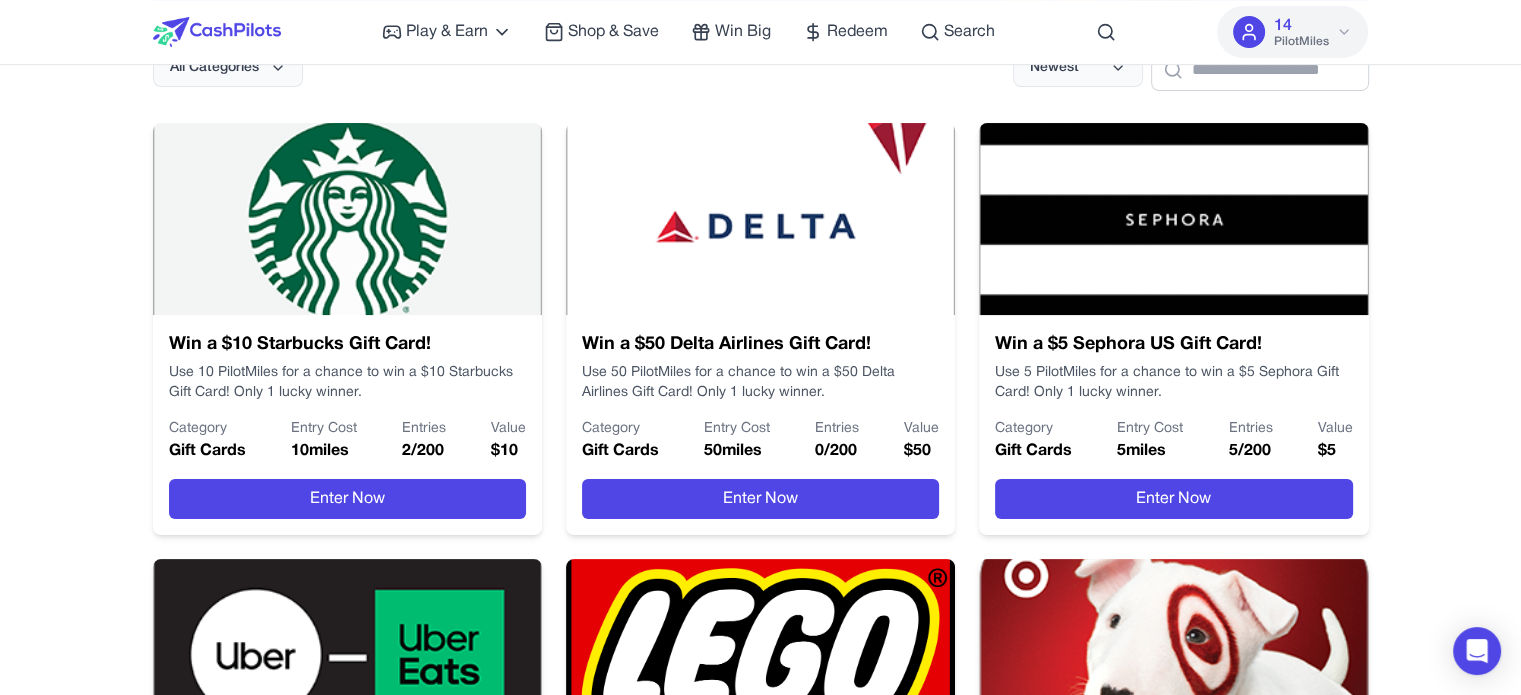 click on "Play & Earn   Play Games Enjoy fun games and earn Try New App Test new app for rewards Answer Surveys Share opinions for PilotMiles Signup & Earn Join service, get rewards Read Articles Learn and earn PilotMiles Shop & Save   Win Big   Redeem   Search   14 PilotMiles Home Play & Earn Shop & Save Win Big Redeem Search Test 14 PilotMiles Enter to Win Travel & Gift Card Prizes Use your PilotMiles to join sweepstakes for exciting rewards — from vacation getaways to your favorite brands. How it works? All Categories Newest Win a $10 Starbucks Gift Card! Use 10 PilotMiles for a chance to win a $10 Starbucks Gift Card! Only 1 lucky winner. Category Gift Cards Entry Cost 10  miles Entries 2  /  200 Value $ 10 Enter Now Win a $50 Delta Airlines Gift Card! Use 50 PilotMiles for a chance to win a $50 Delta Airlines Gift Card! Only 1 lucky winner. Category Gift Cards Entry Cost 50  miles Entries 0  /  200 Value $ 50 Enter Now Win a $5 Sephora US Gift Card! Category Gift Cards Entry Cost 5  miles Entries 5  /  200 Value" at bounding box center (760, 822) 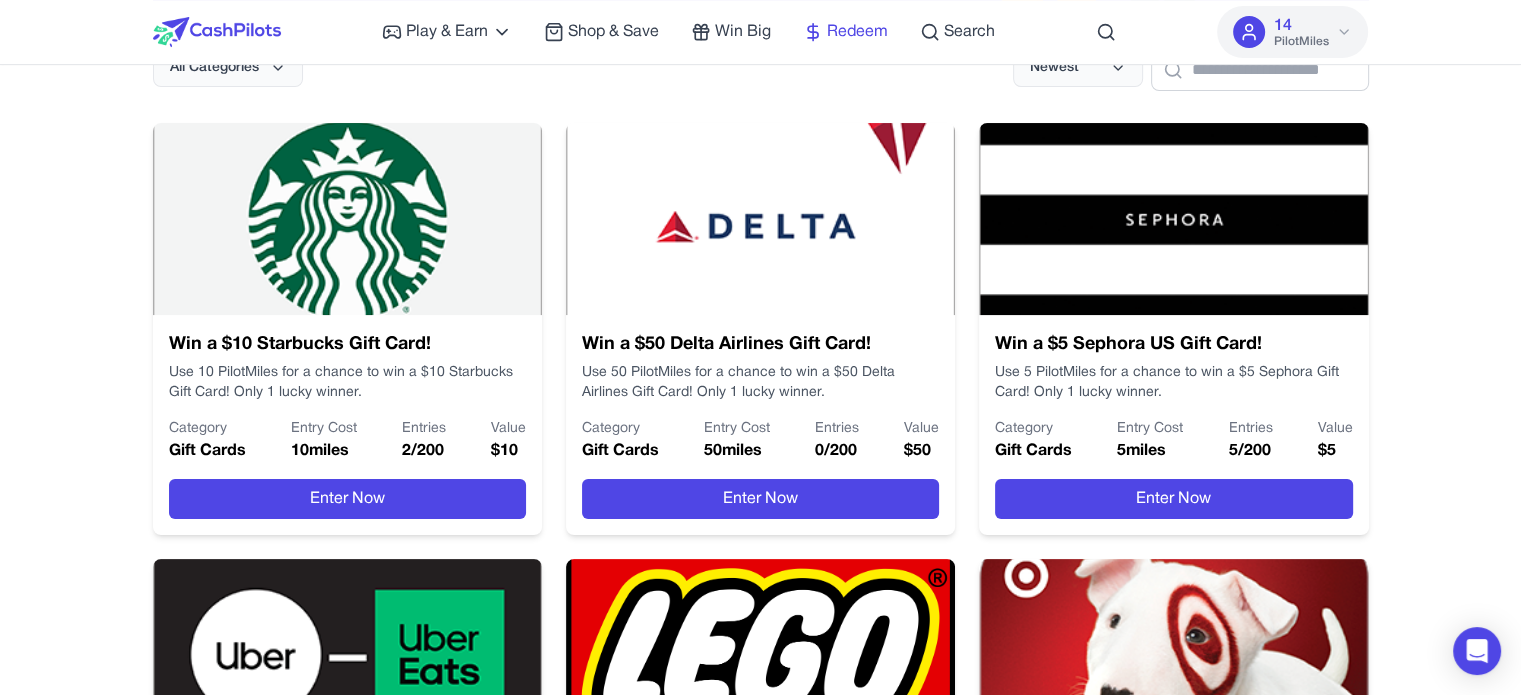 click on "Redeem" at bounding box center [857, 32] 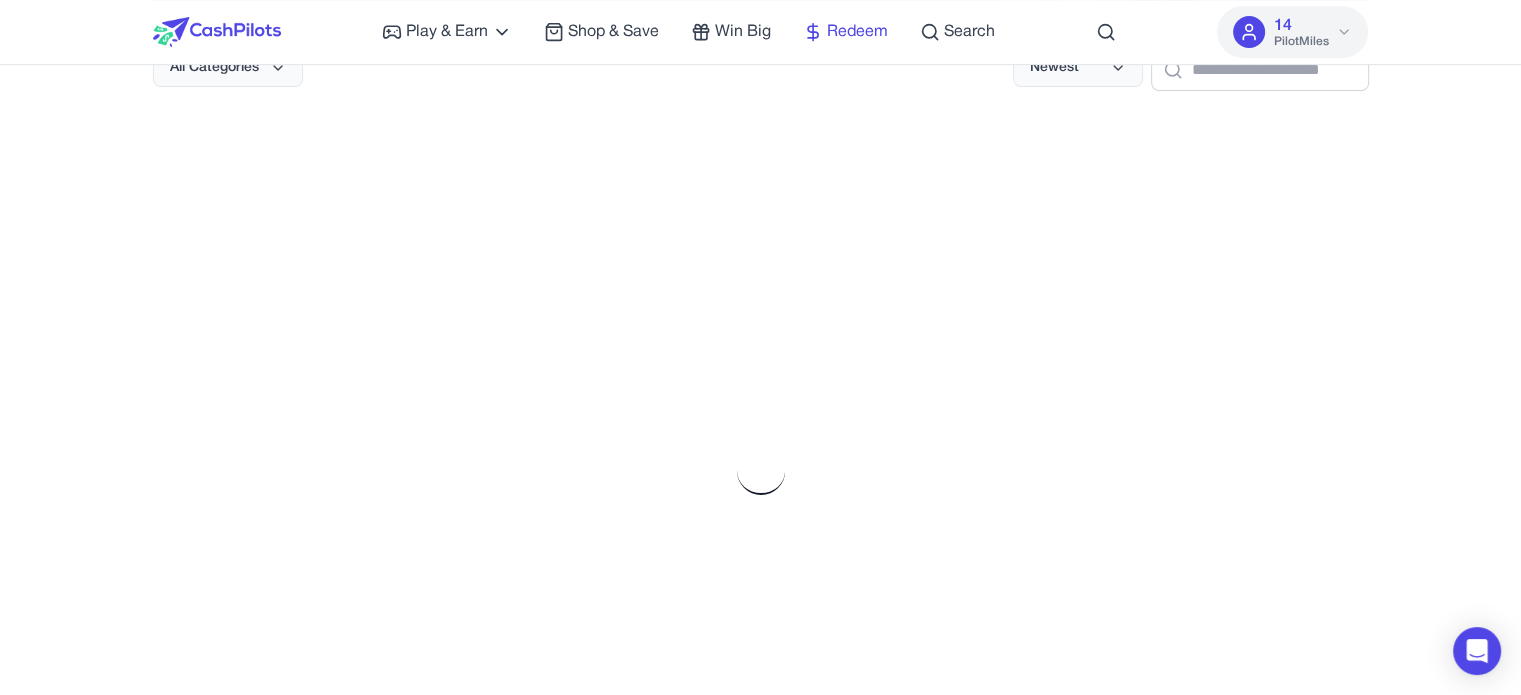 scroll, scrollTop: 0, scrollLeft: 0, axis: both 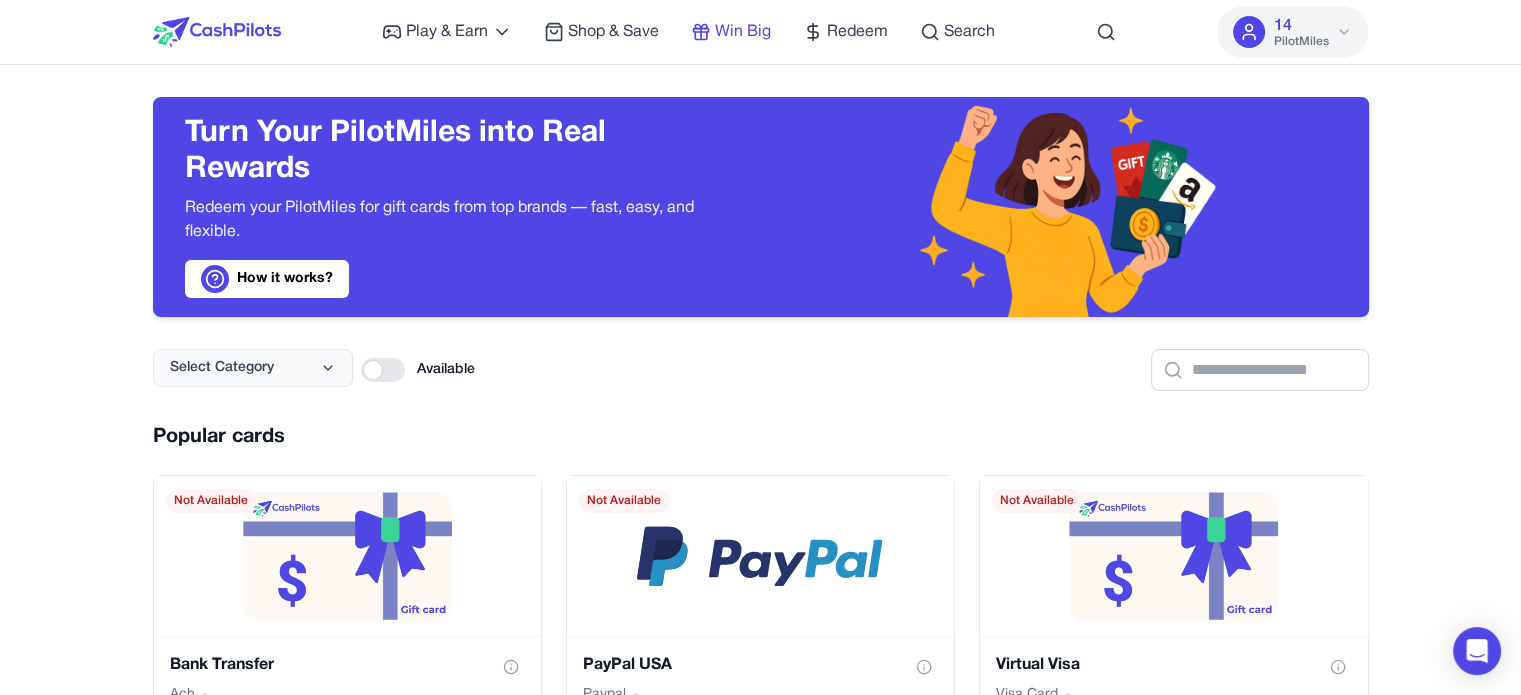 click on "Win Big" at bounding box center [743, 32] 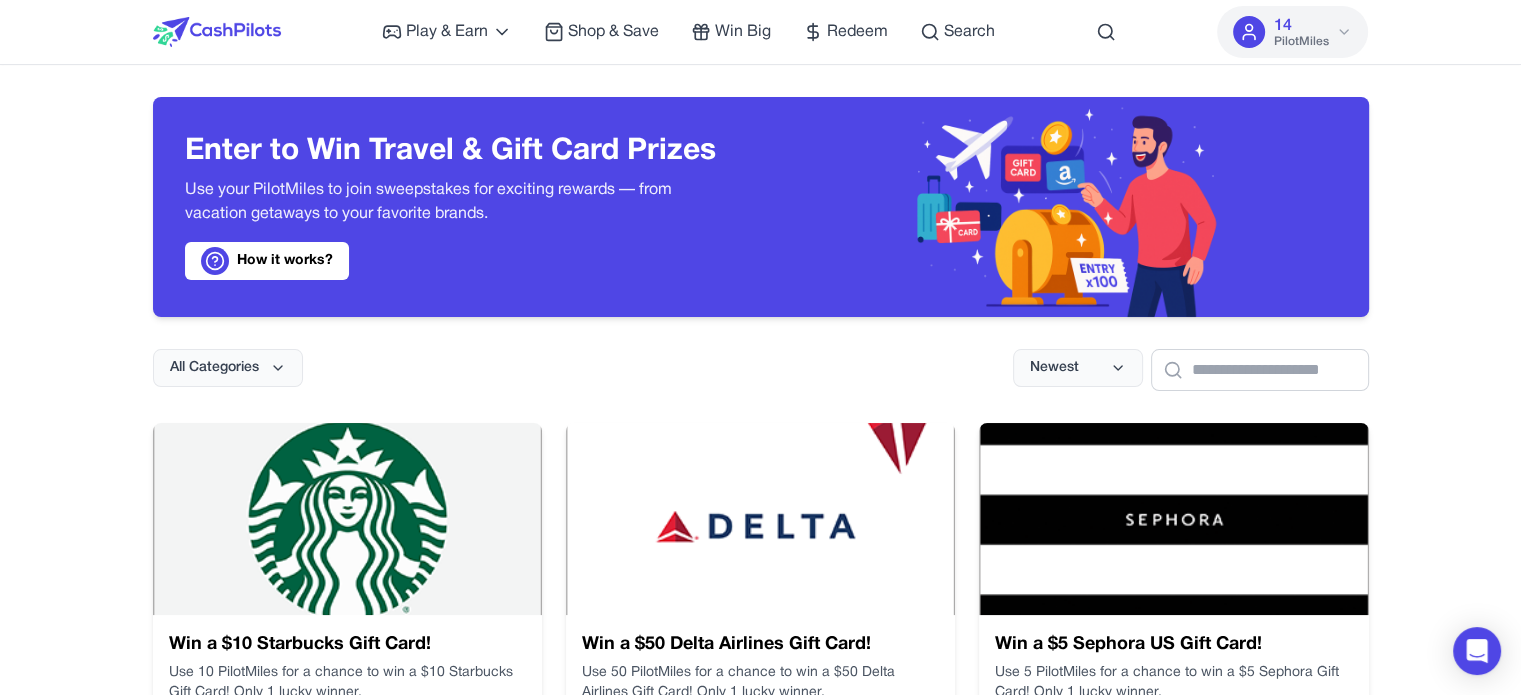 click on "Play & Earn   Play Games Enjoy fun games and earn Try New App Test new app for rewards Answer Surveys Share opinions for PilotMiles Signup & Earn Join service, get rewards Read Articles Learn and earn PilotMiles Shop & Save   Win Big   Redeem   Search   14 PilotMiles Home Play & Earn Shop & Save Win Big Redeem Search Test 14 PilotMiles Enter to Win Travel & Gift Card Prizes Use your PilotMiles to join sweepstakes for exciting rewards — from vacation getaways to your favorite brands. How it works? All Categories Newest Win a $10 Starbucks Gift Card! Use 10 PilotMiles for a chance to win a $10 Starbucks Gift Card! Only 1 lucky winner. Category Gift Cards Entry Cost 10  miles Entries 2  /  200 Value $ 10 Enter Now Win a $50 Delta Airlines Gift Card! Use 50 PilotMiles for a chance to win a $50 Delta Airlines Gift Card! Only 1 lucky winner. Category Gift Cards Entry Cost 50  miles Entries 0  /  200 Value $ 50 Enter Now Win a $5 Sephora US Gift Card! Category Gift Cards Entry Cost 5  miles Entries 5  /  200 Value" at bounding box center (760, 1122) 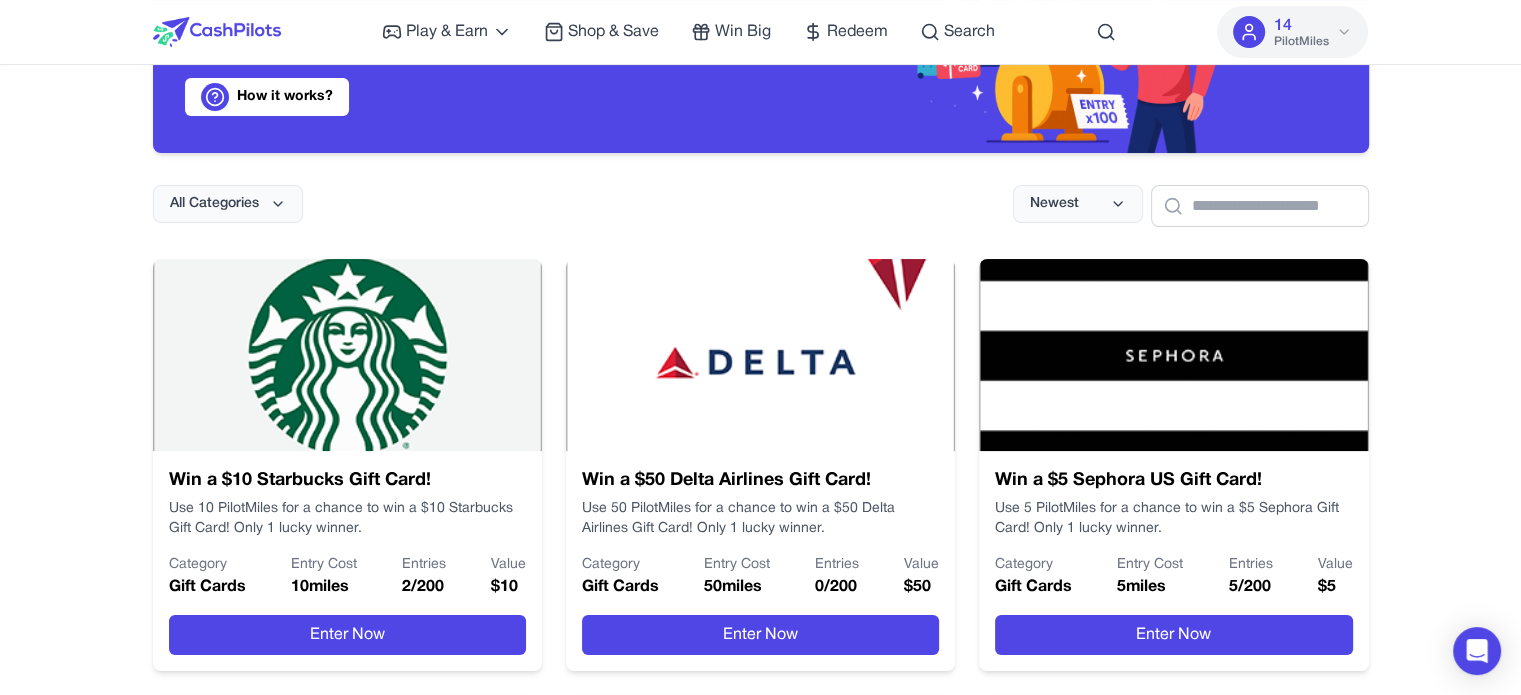 scroll, scrollTop: 200, scrollLeft: 0, axis: vertical 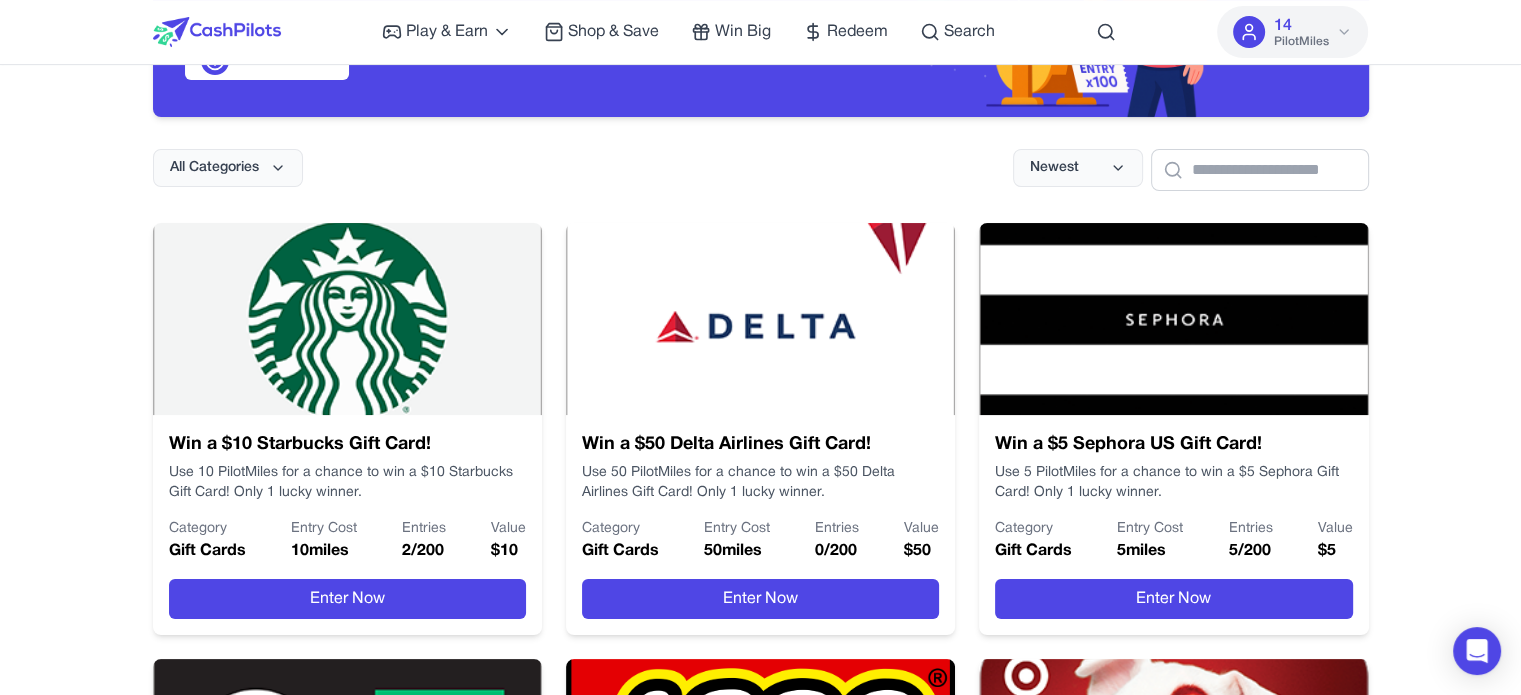 click on "Play & Earn   Play Games Enjoy fun games and earn Try New App Test new app for rewards Answer Surveys Share opinions for PilotMiles Signup & Earn Join service, get rewards Read Articles Learn and earn PilotMiles Shop & Save   Win Big   Redeem   Search   14 PilotMiles Home Play & Earn Shop & Save Win Big Redeem Search Test 14 PilotMiles Enter to Win Travel & Gift Card Prizes Use your PilotMiles to join sweepstakes for exciting rewards — from vacation getaways to your favorite brands. How it works? All Categories Newest Win a $10 Starbucks Gift Card! Use 10 PilotMiles for a chance to win a $10 Starbucks Gift Card! Only 1 lucky winner. Category Gift Cards Entry Cost 10  miles Entries 2  /  200 Value $ 10 Enter Now Win a $50 Delta Airlines Gift Card! Use 50 PilotMiles for a chance to win a $50 Delta Airlines Gift Card! Only 1 lucky winner. Category Gift Cards Entry Cost 50  miles Entries 0  /  200 Value $ 50 Enter Now Win a $5 Sephora US Gift Card! Category Gift Cards Entry Cost 5  miles Entries 5  /  200 Value" at bounding box center (760, 922) 